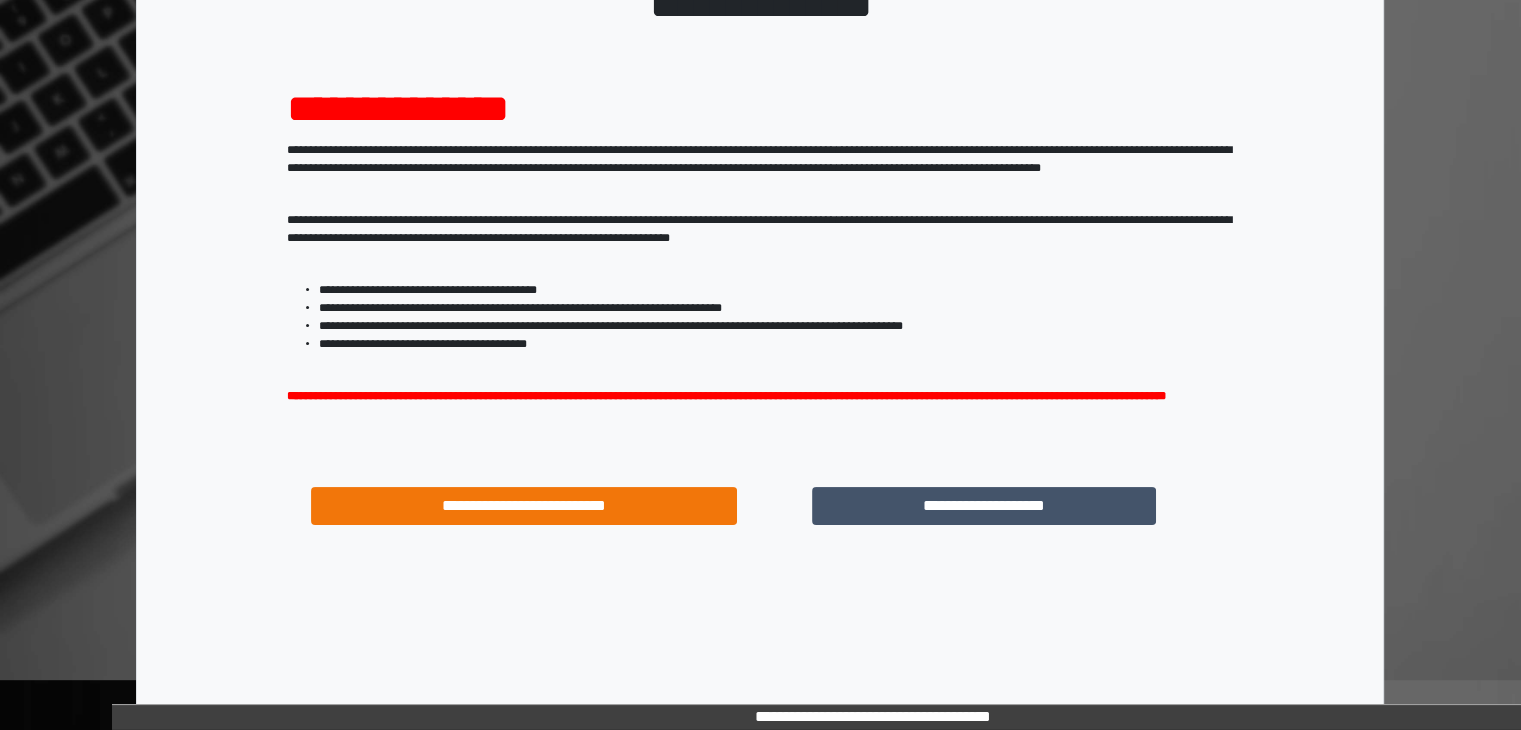 scroll, scrollTop: 180, scrollLeft: 0, axis: vertical 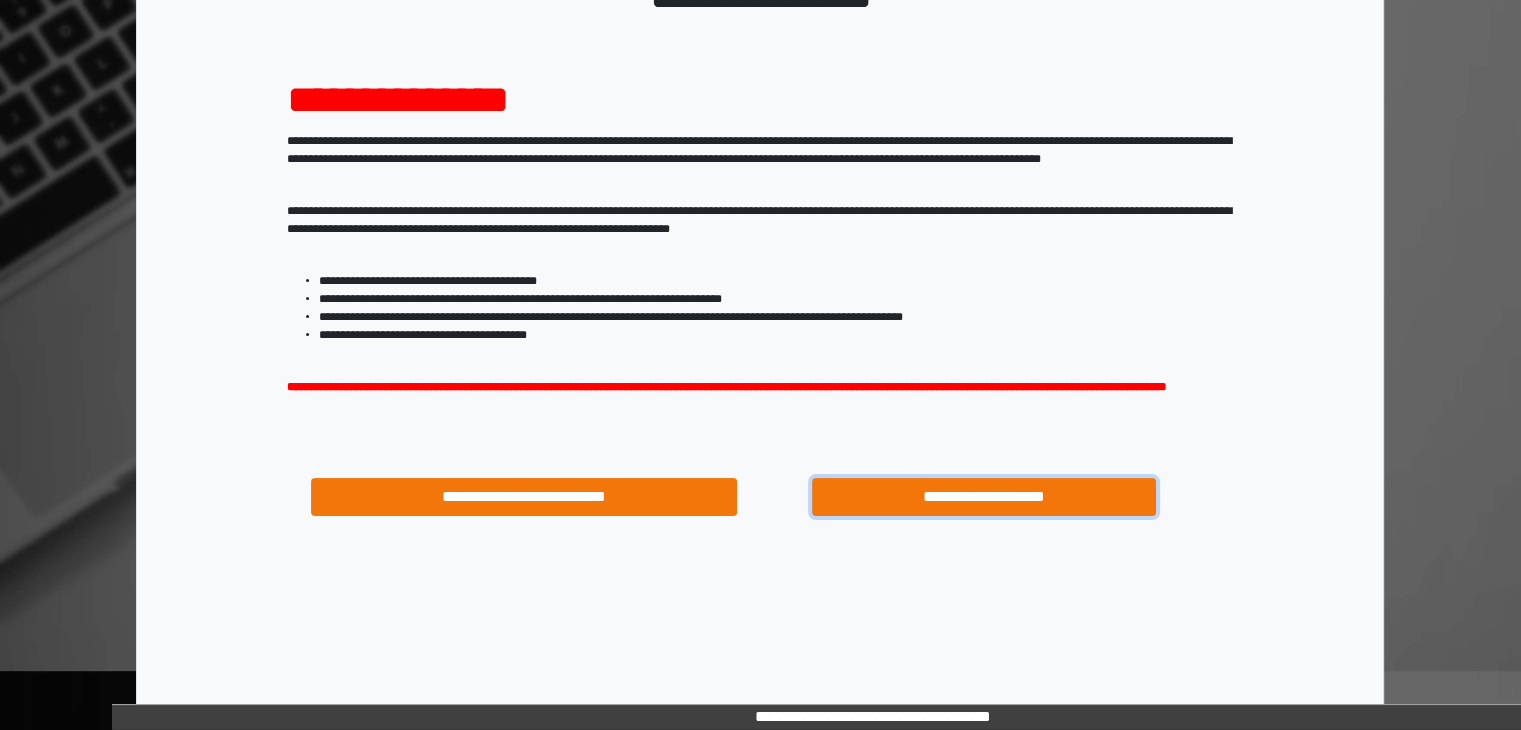 click on "**********" at bounding box center [984, 497] 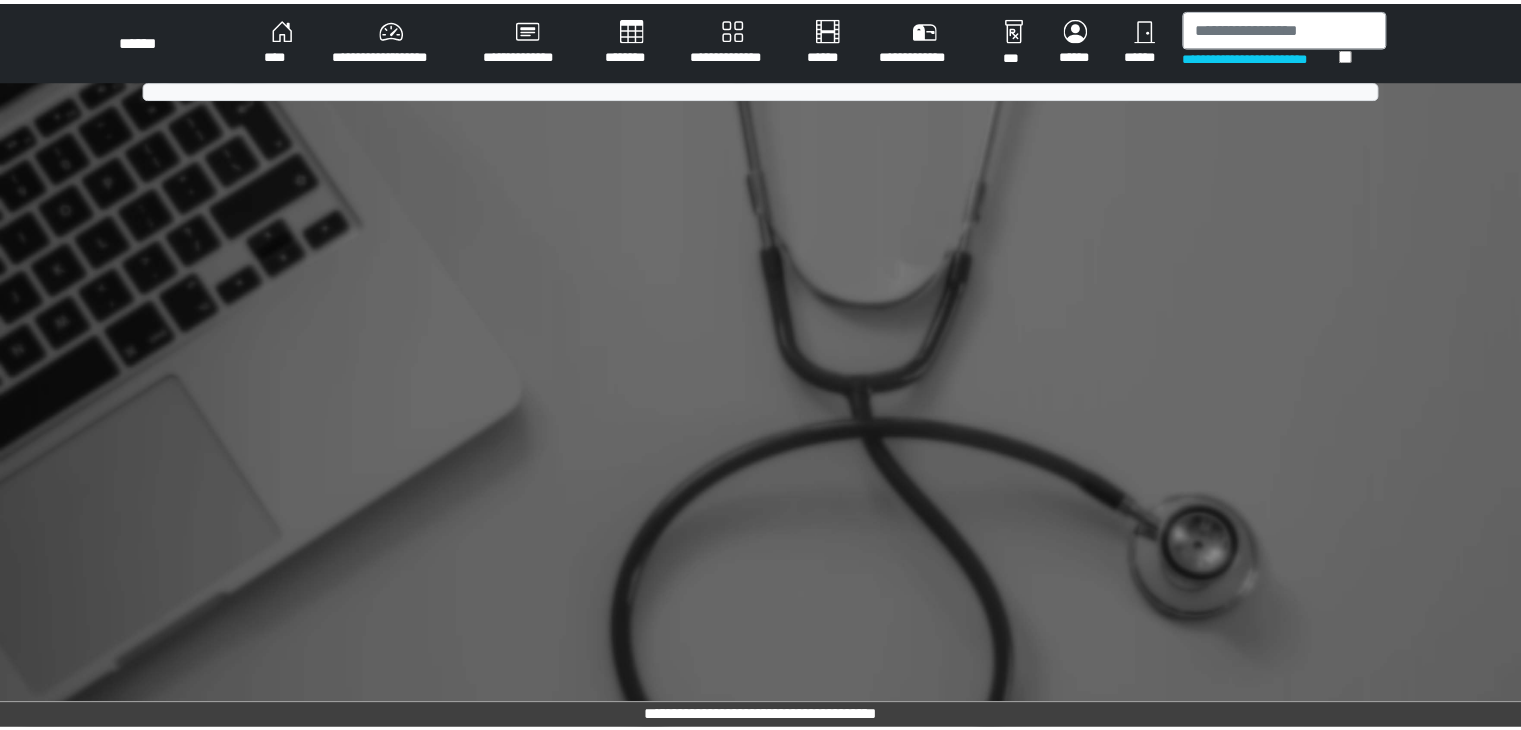 scroll, scrollTop: 0, scrollLeft: 0, axis: both 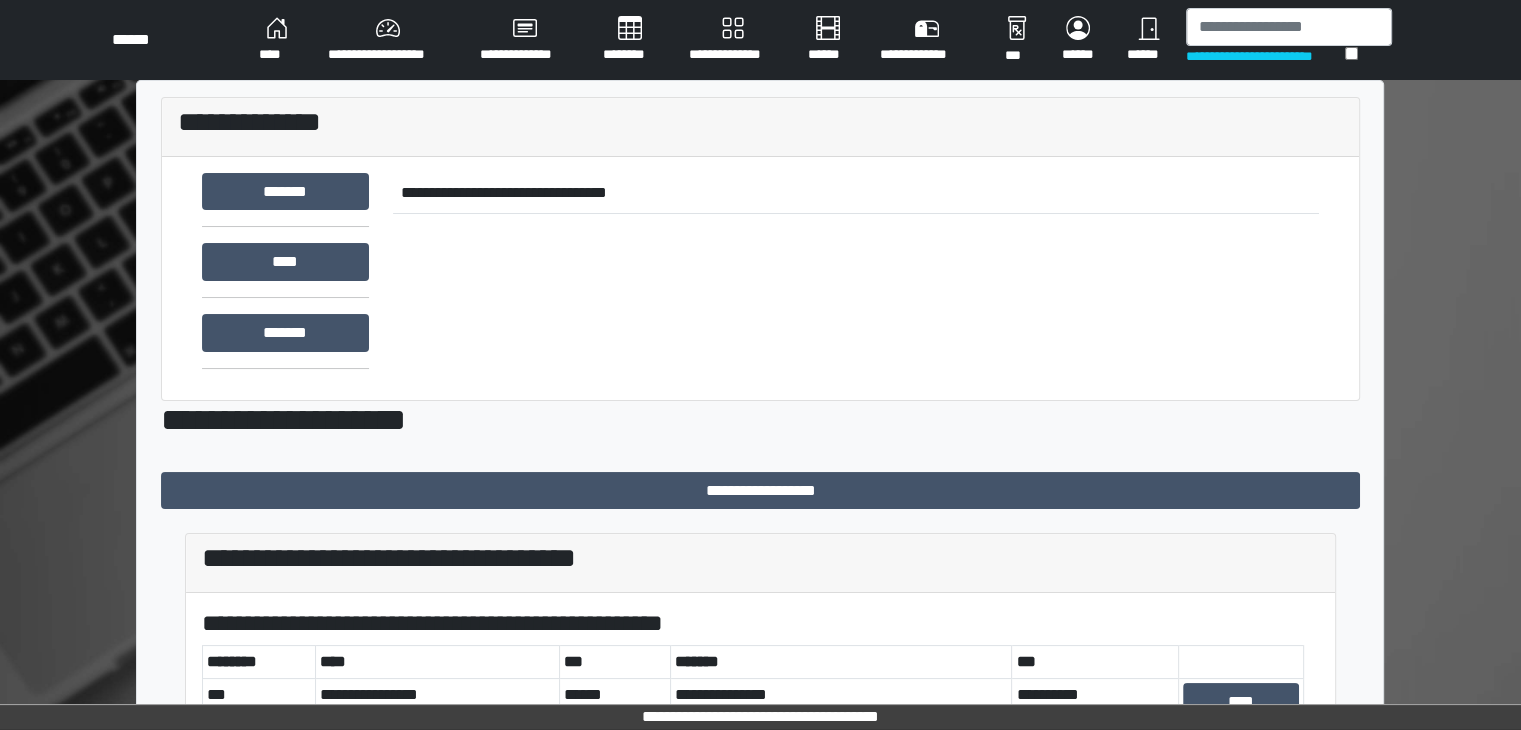 click on "**********" at bounding box center (388, 40) 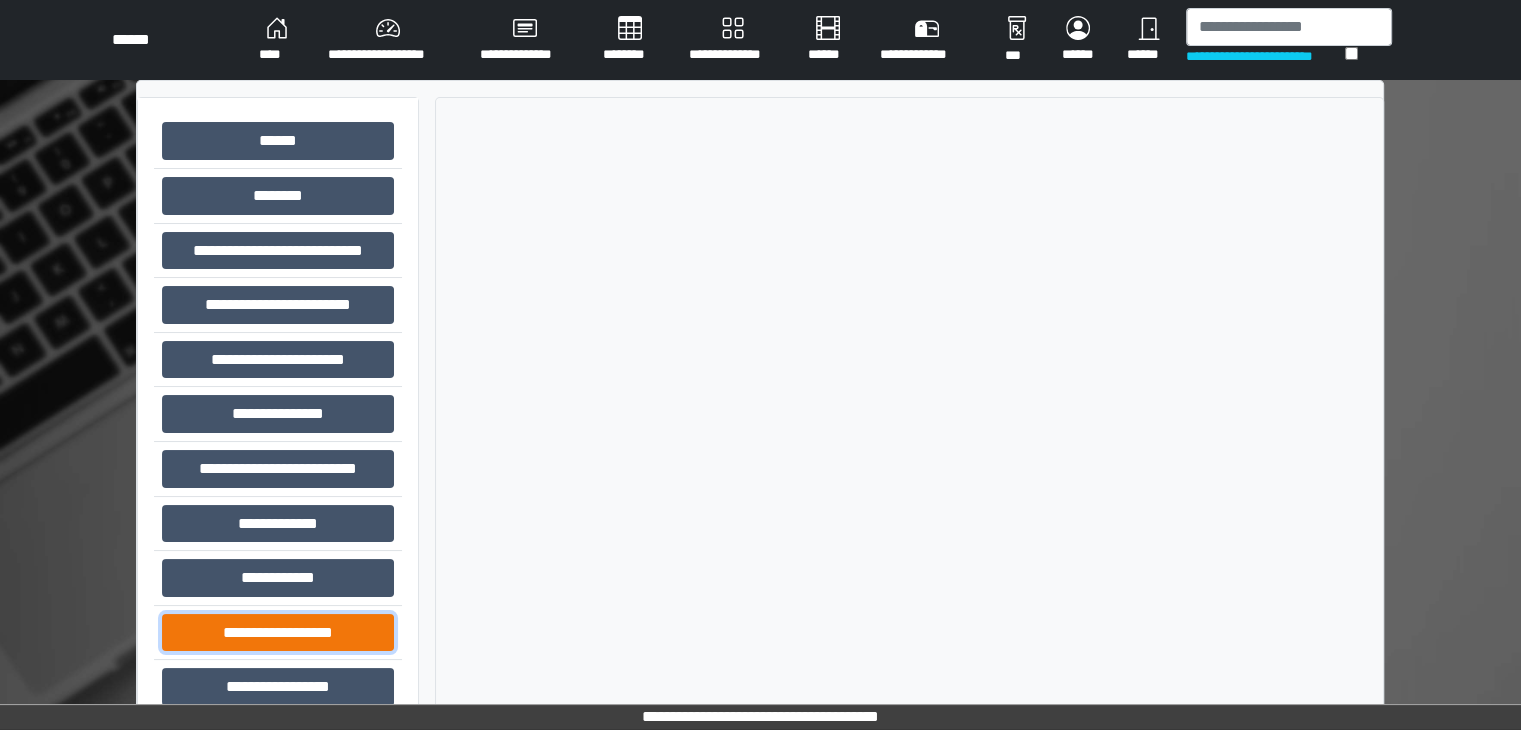 click on "**********" at bounding box center (278, 633) 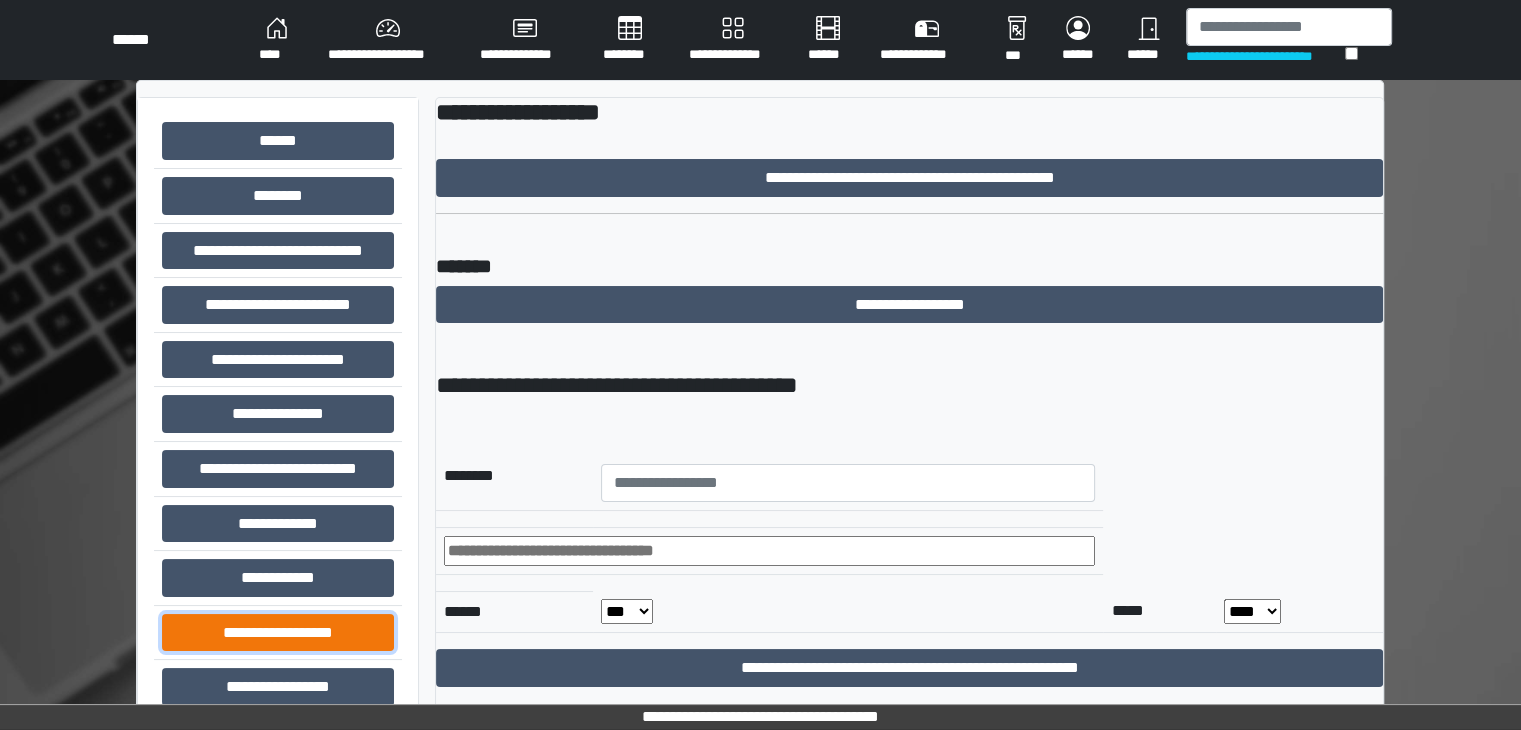 click on "**********" at bounding box center [278, 633] 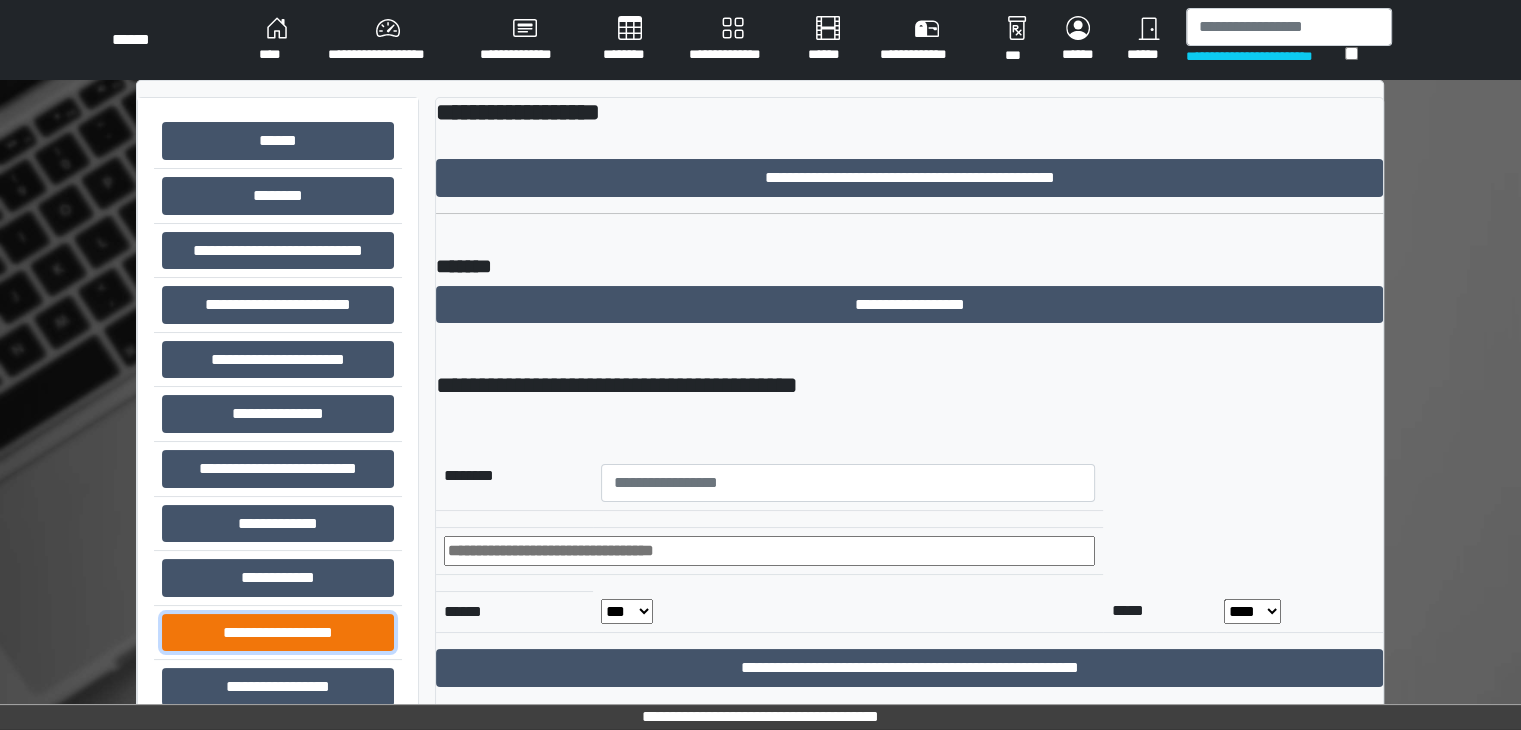 click on "**********" at bounding box center [278, 633] 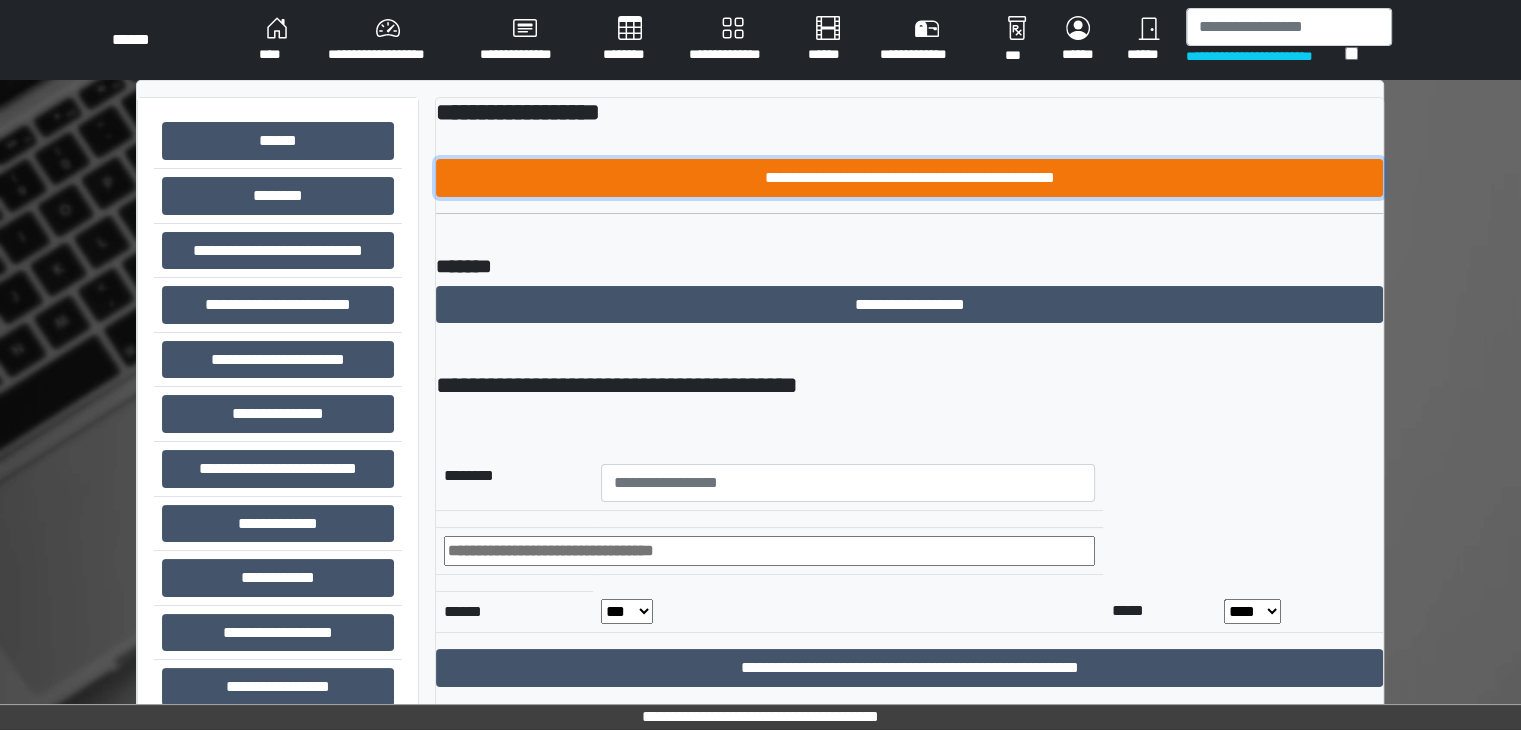 click on "**********" at bounding box center [909, 178] 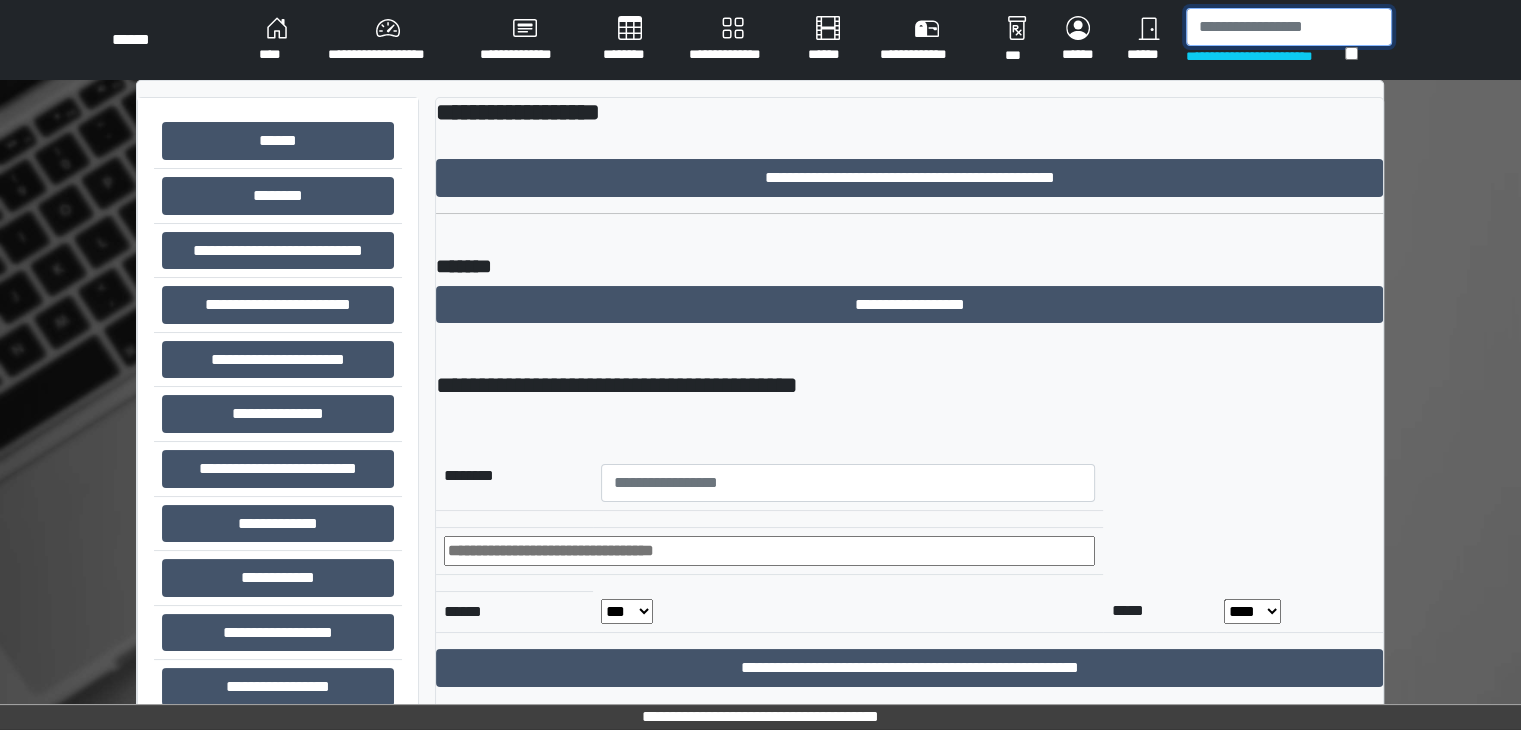 click at bounding box center [1289, 27] 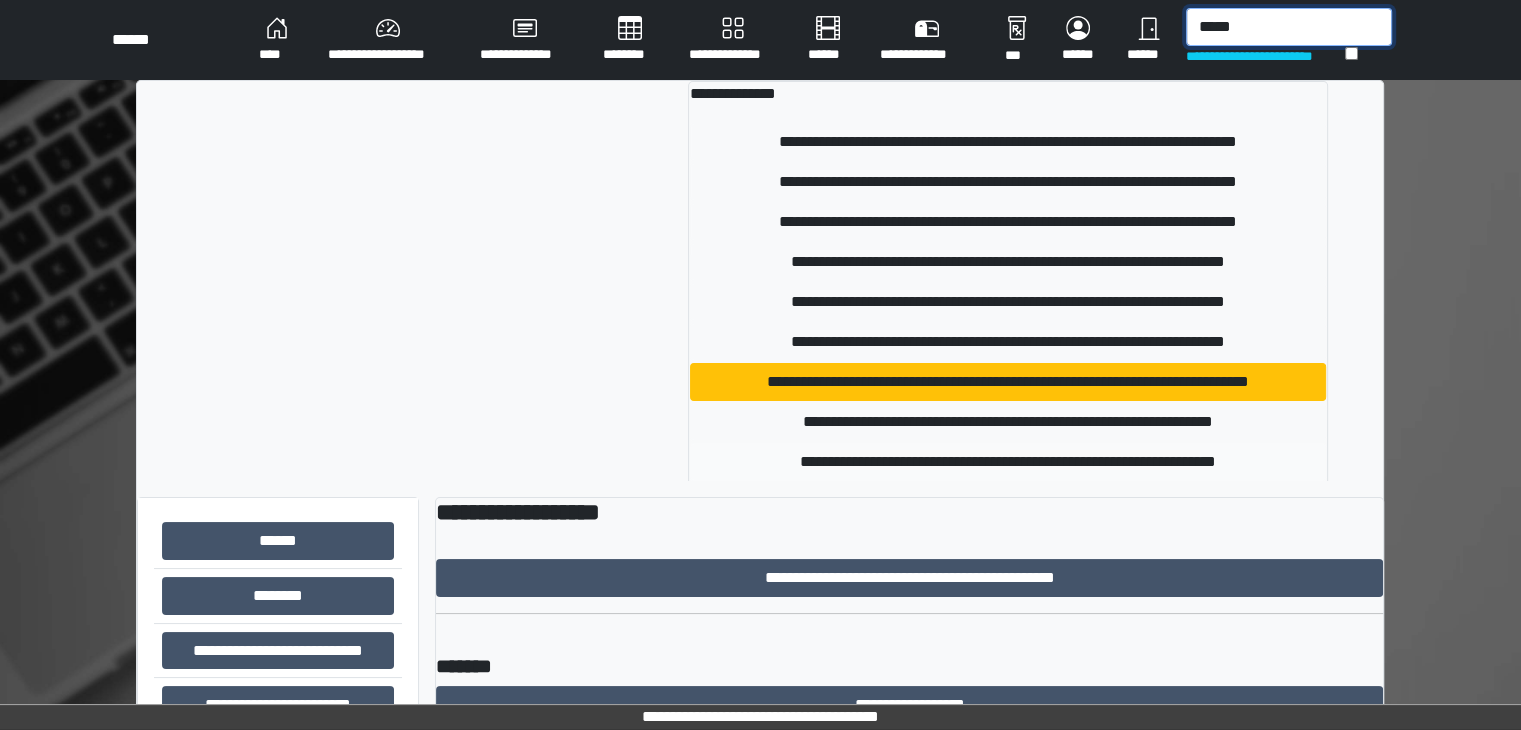 type on "*****" 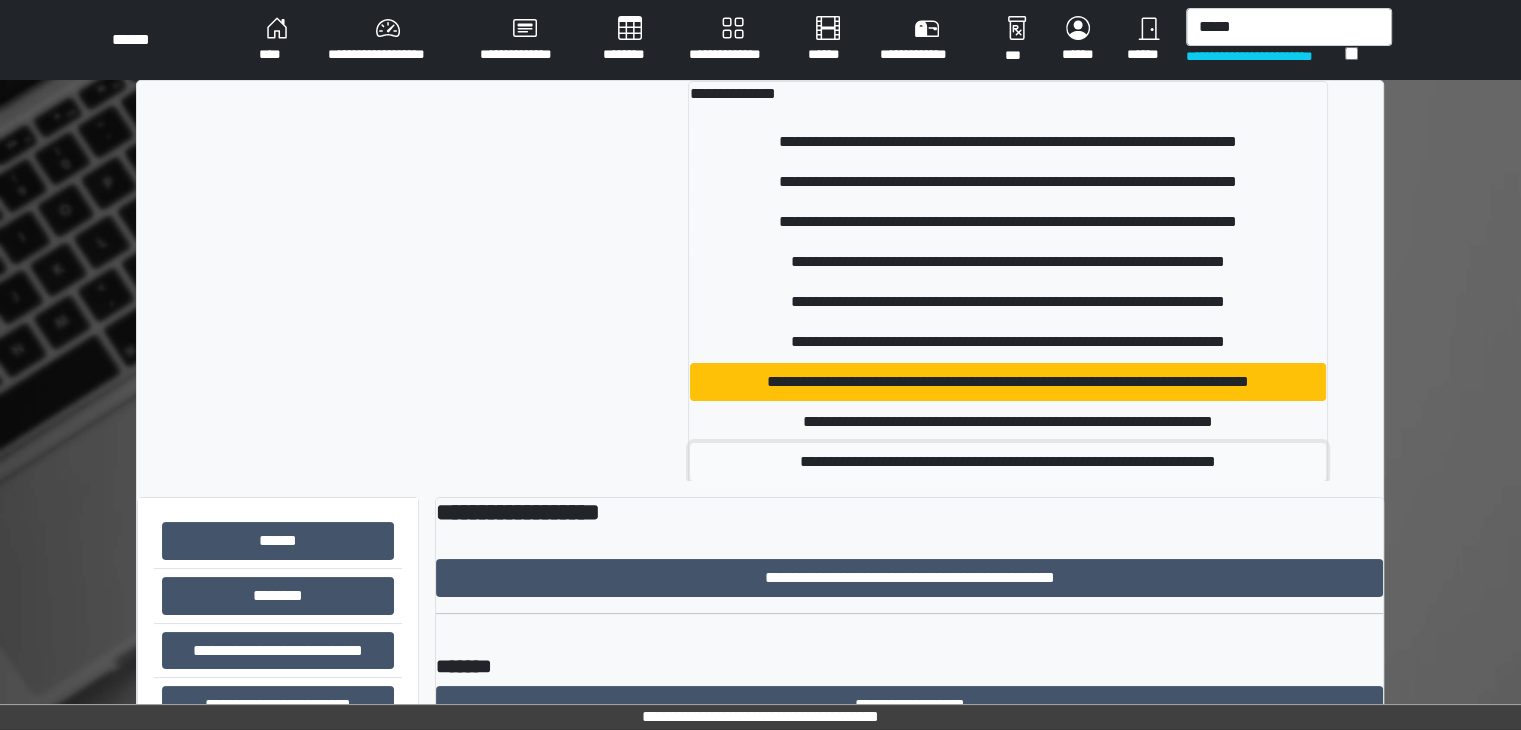 click on "**********" at bounding box center (1008, 462) 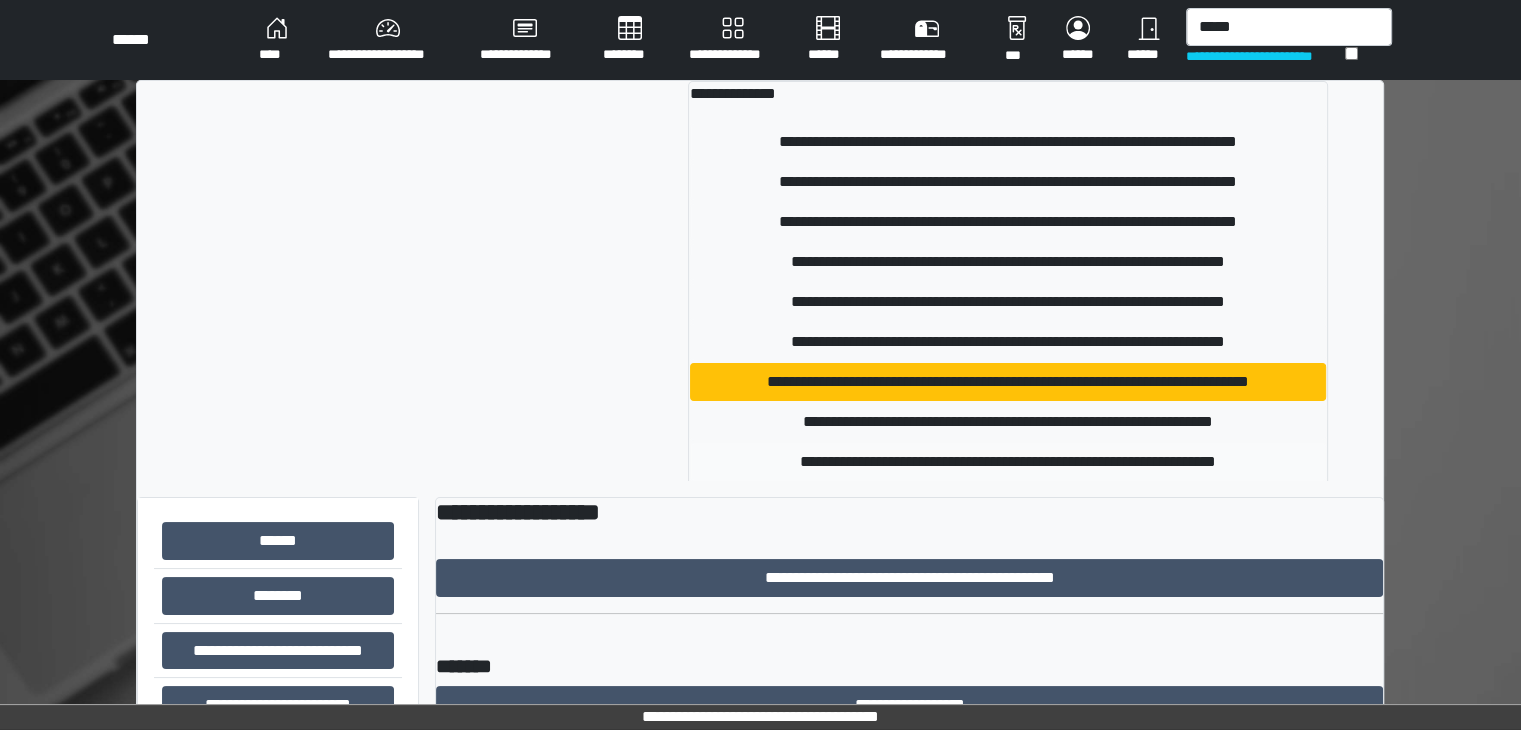 type 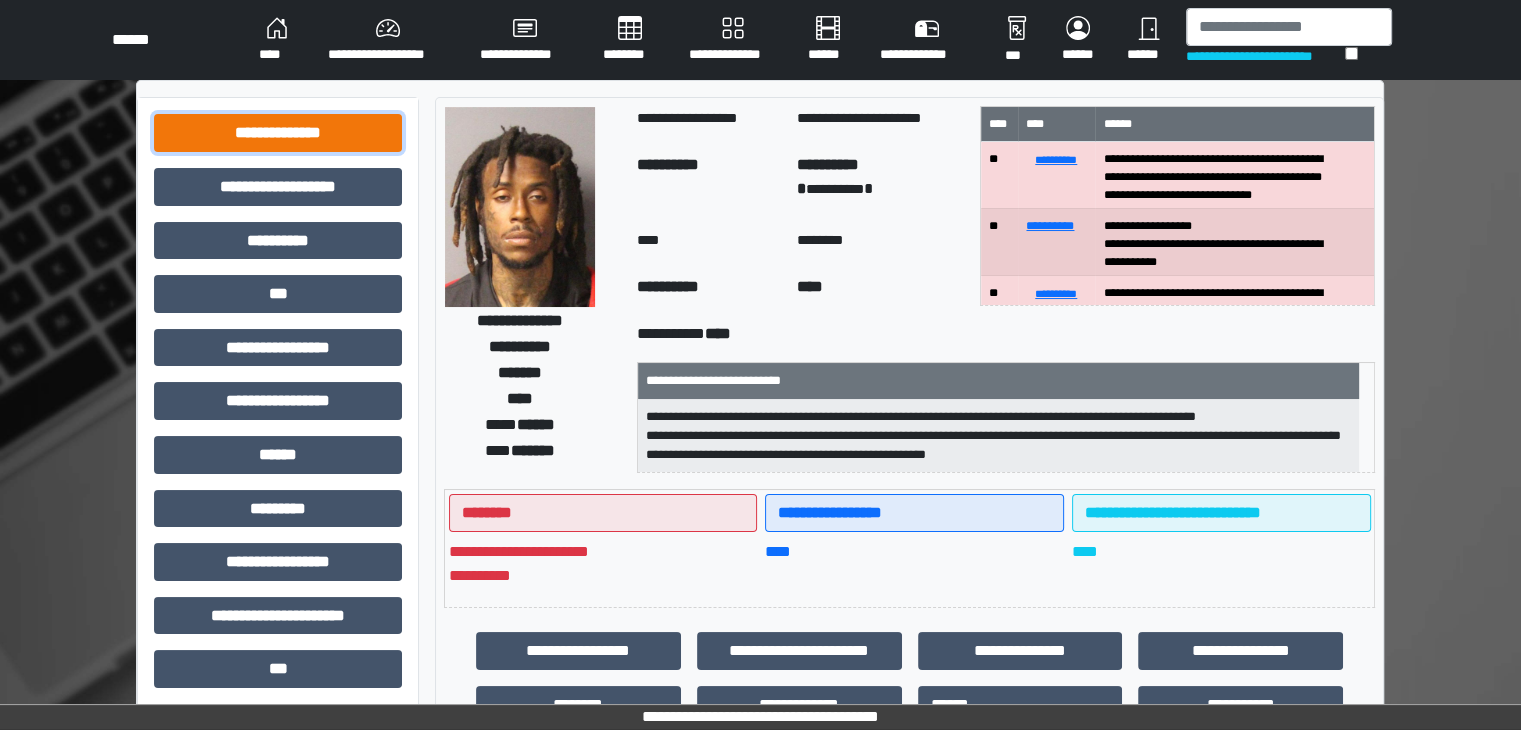 click on "**********" at bounding box center (278, 133) 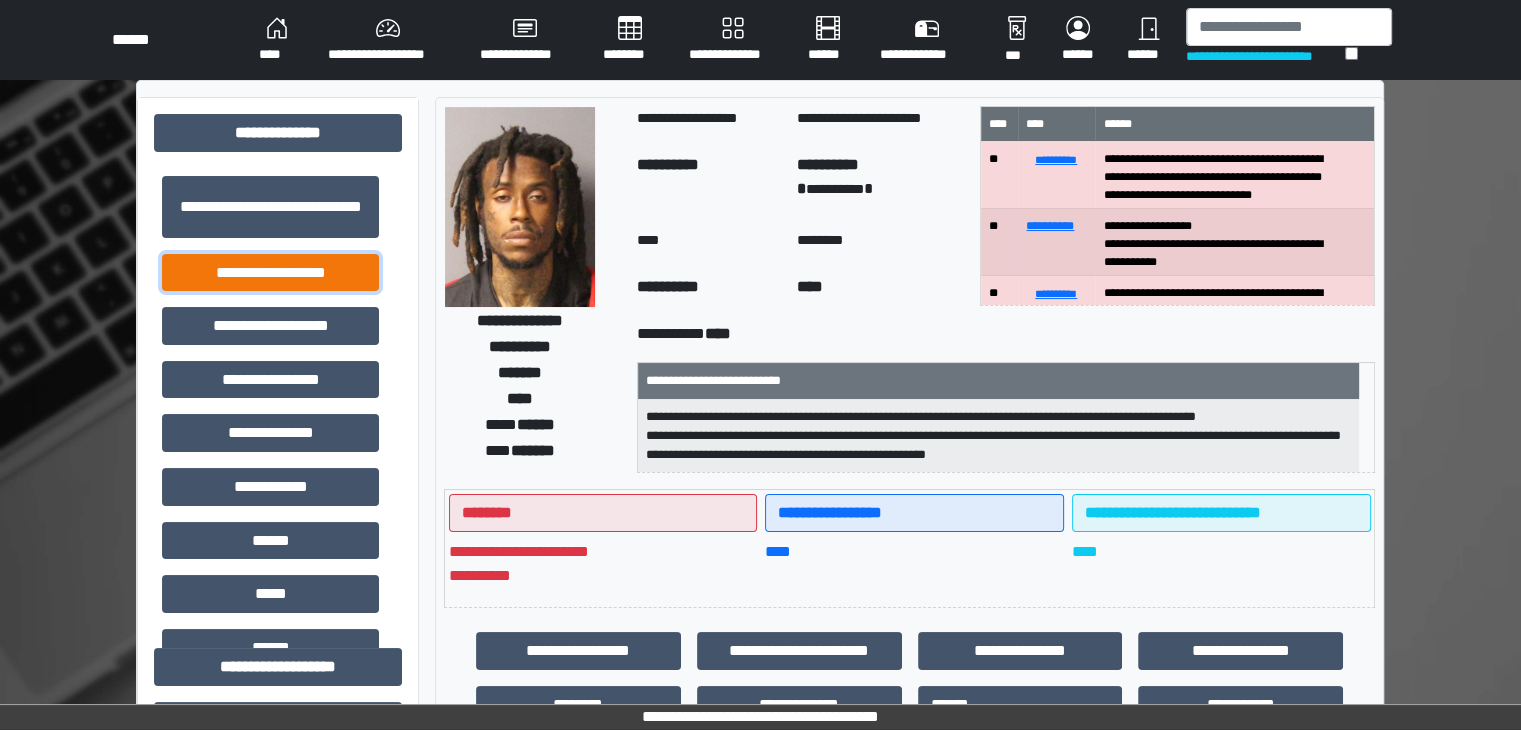click on "**********" at bounding box center [270, 273] 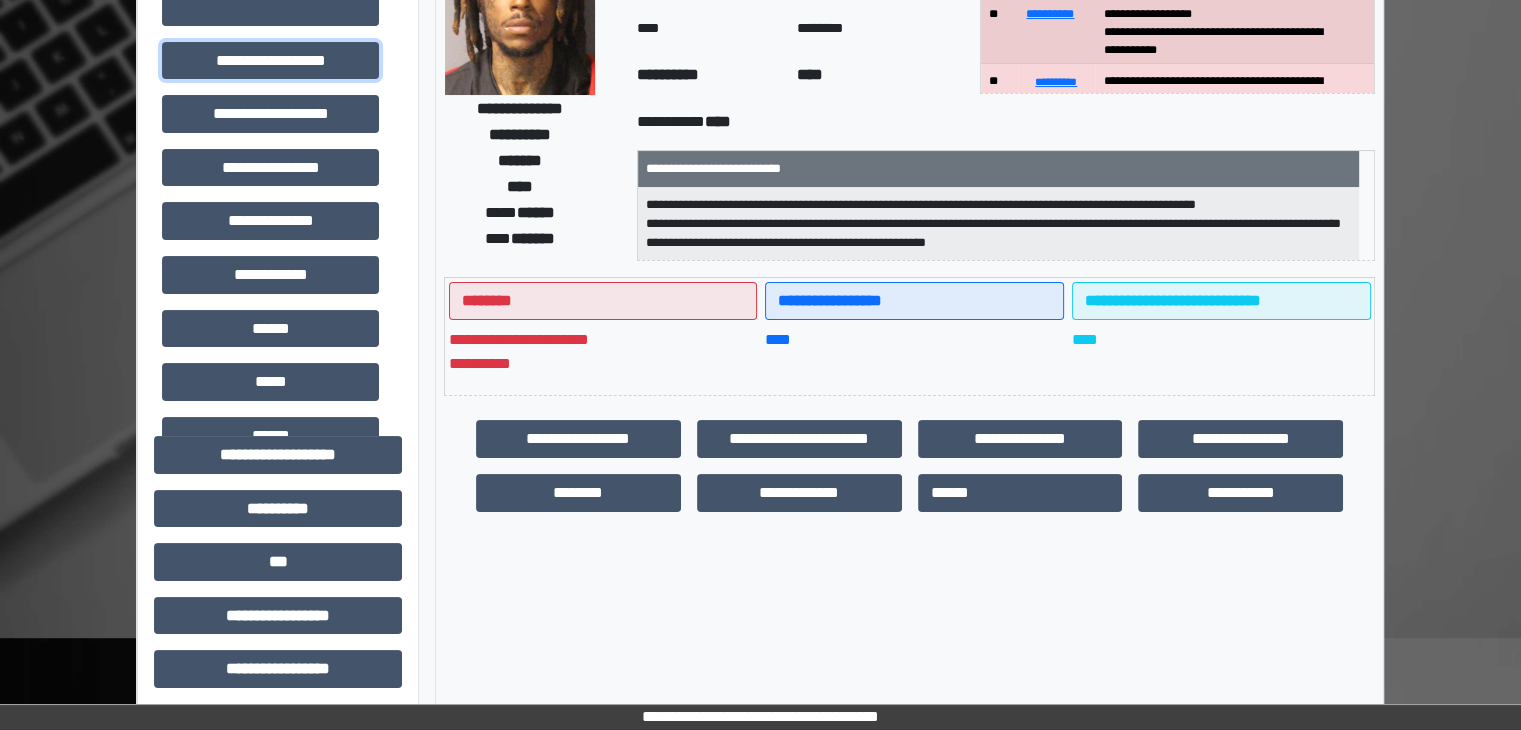 scroll, scrollTop: 400, scrollLeft: 0, axis: vertical 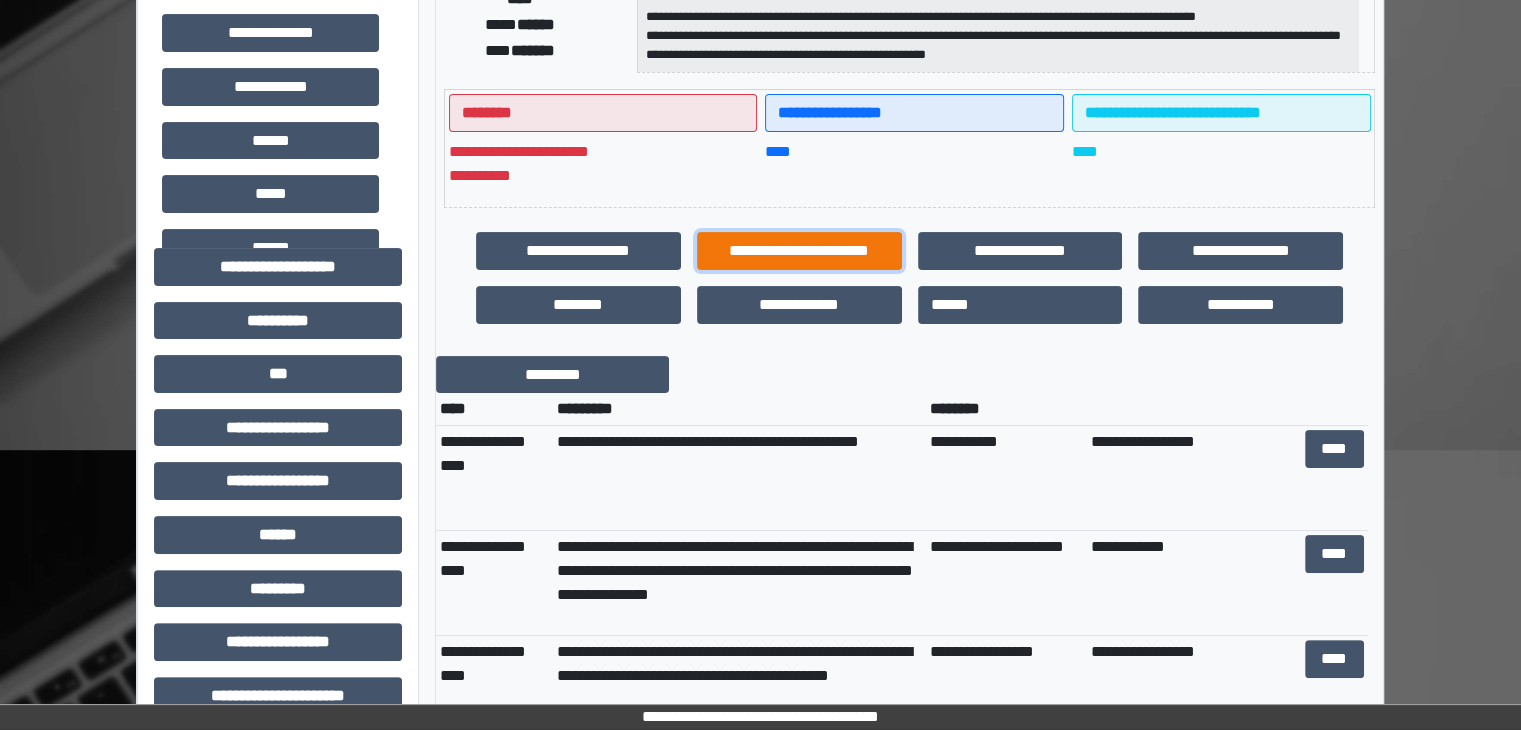 click on "**********" at bounding box center [799, 251] 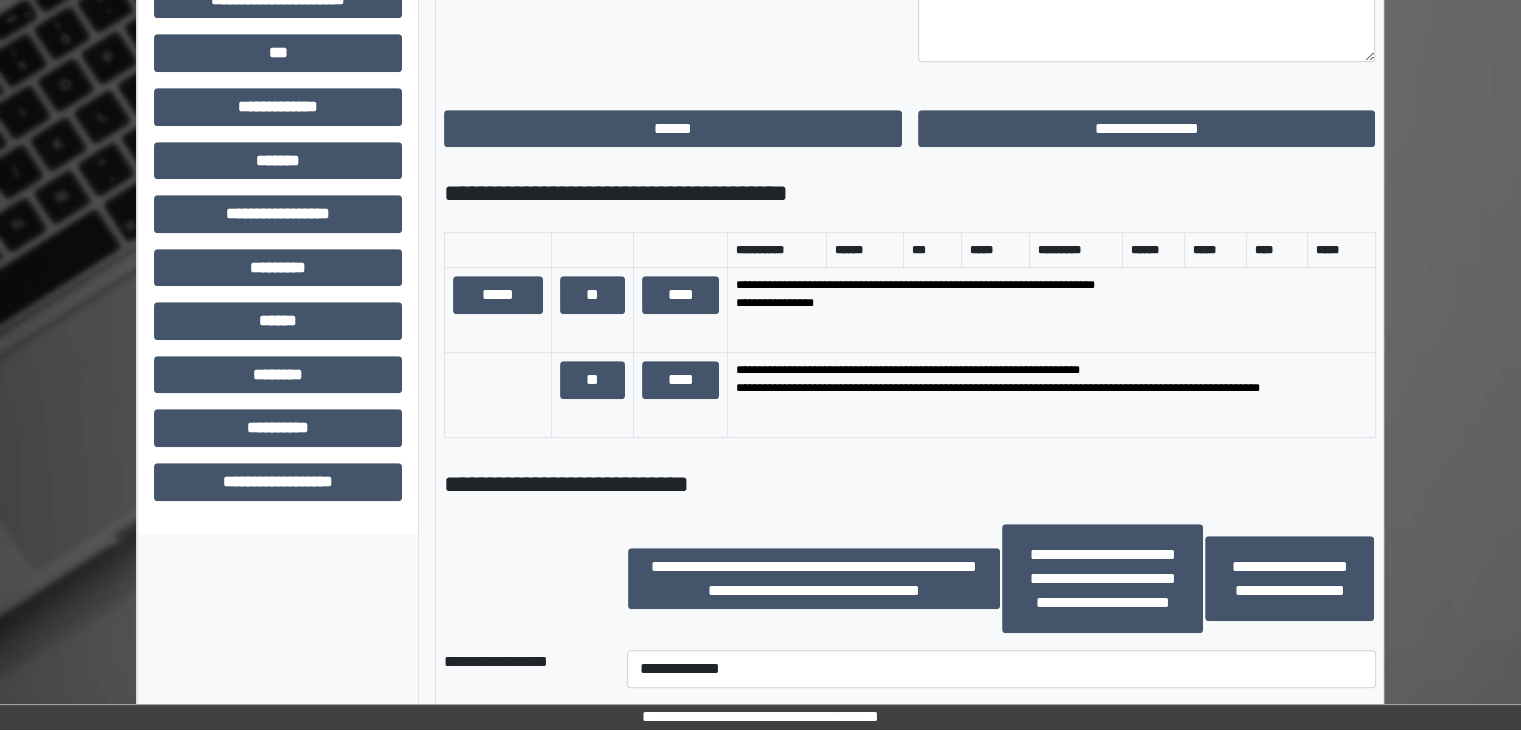 scroll, scrollTop: 1100, scrollLeft: 0, axis: vertical 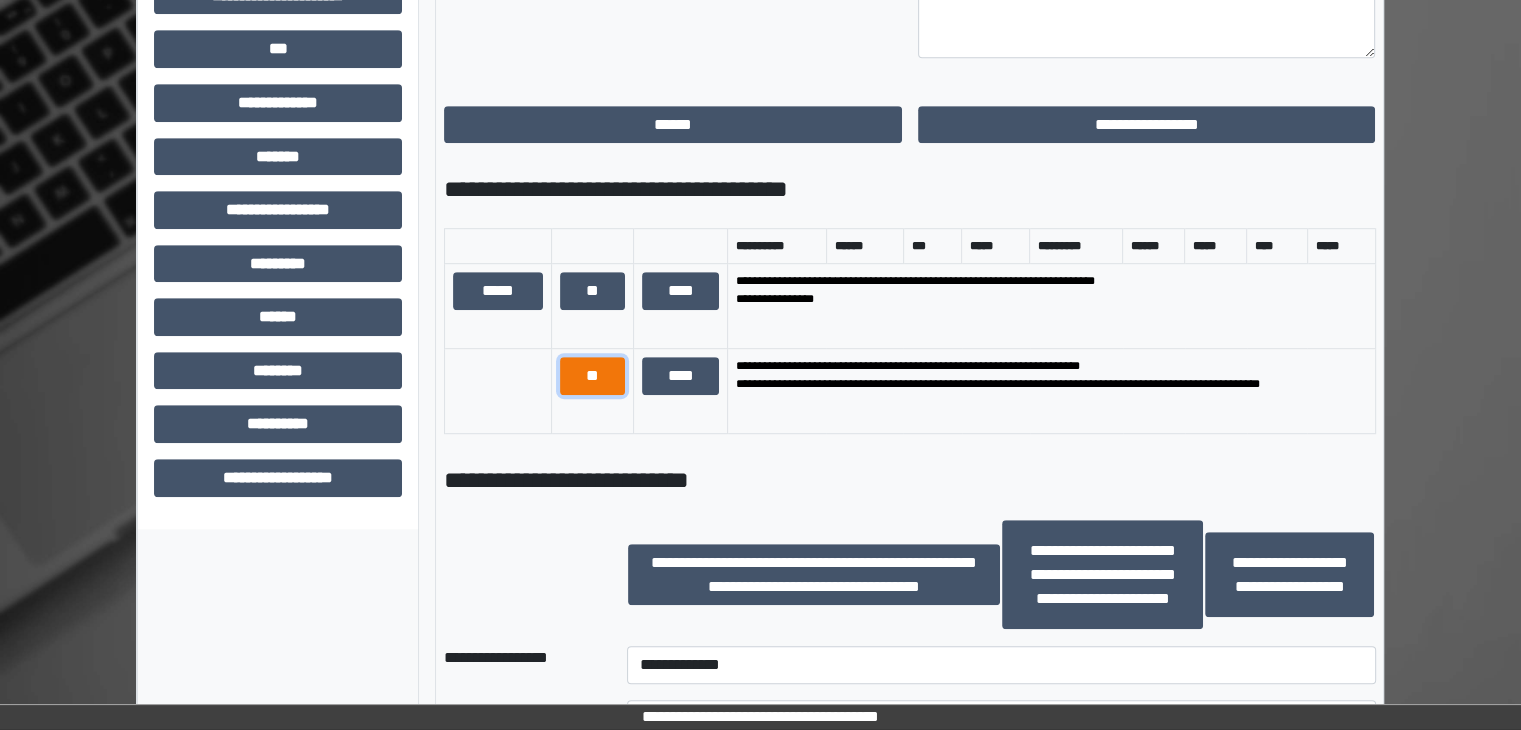 click on "**" at bounding box center [592, 376] 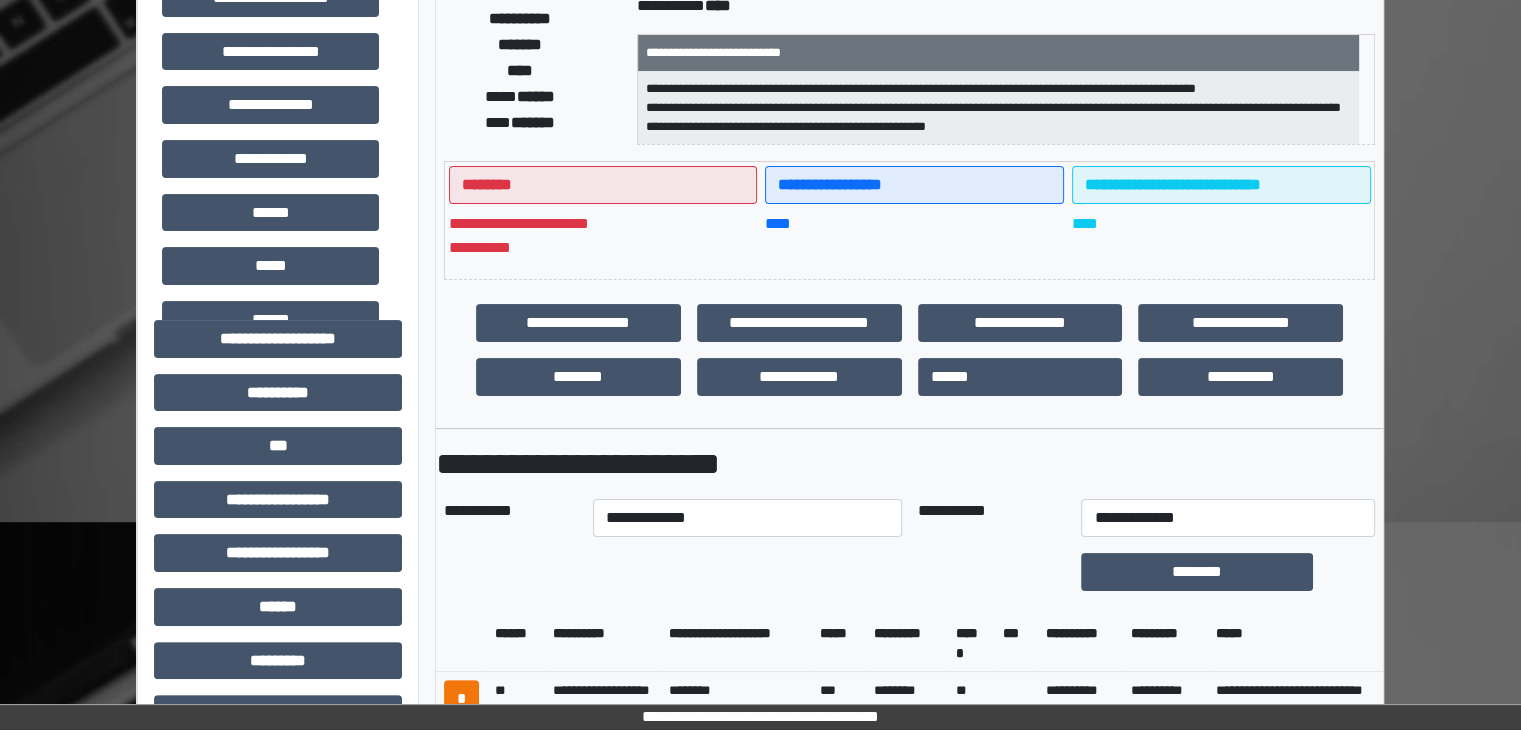 scroll, scrollTop: 300, scrollLeft: 0, axis: vertical 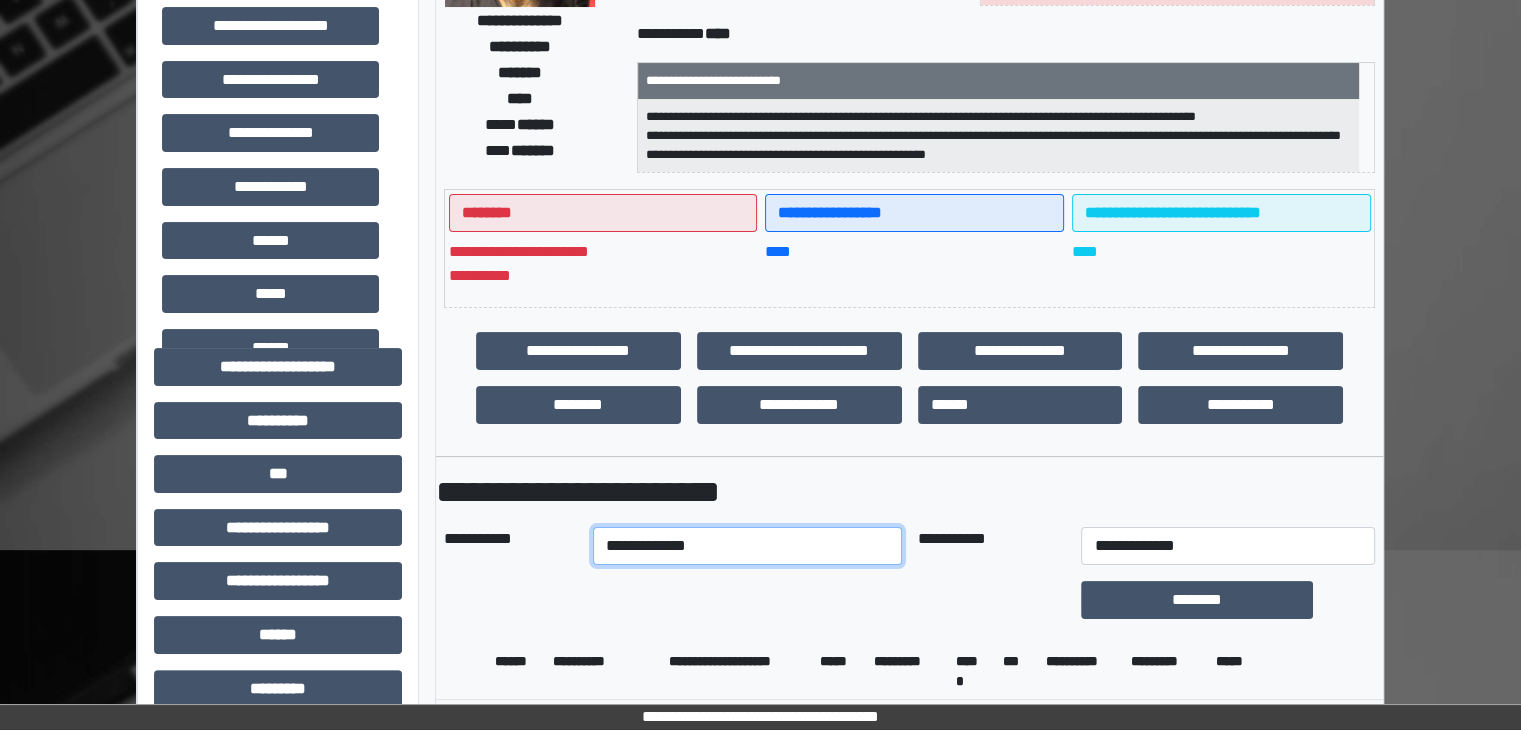 click on "**********" at bounding box center (747, 546) 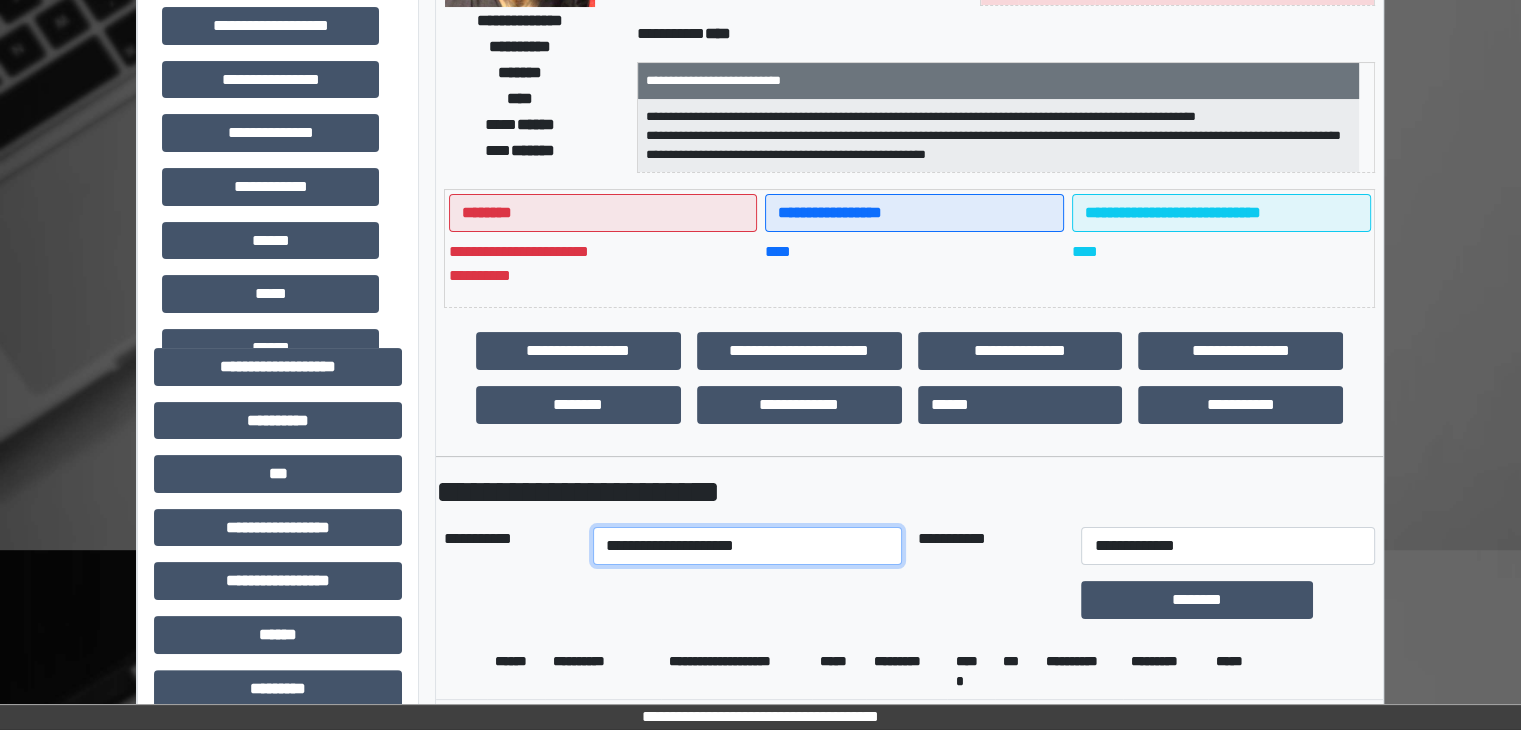 click on "**********" at bounding box center [747, 546] 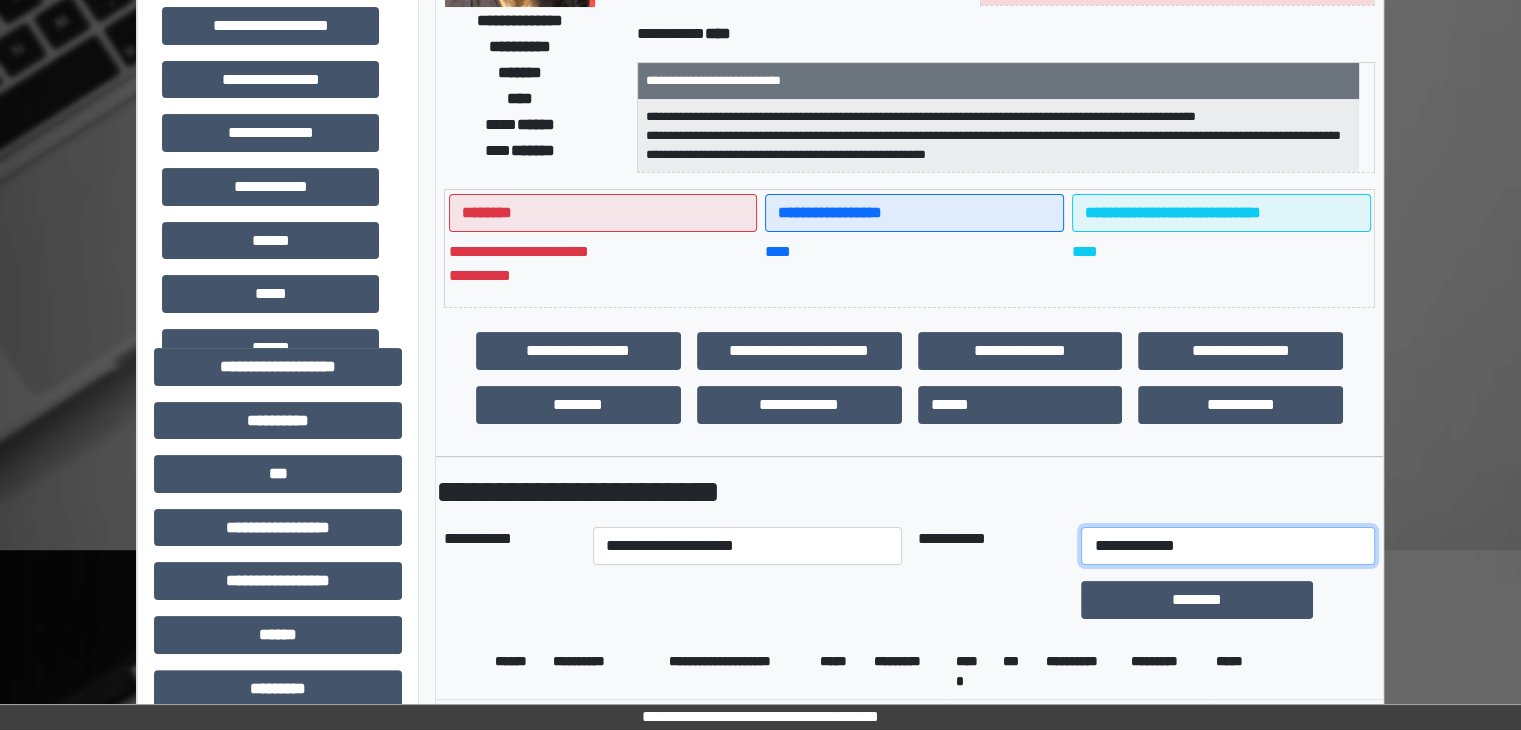 click on "**********" at bounding box center (1227, 546) 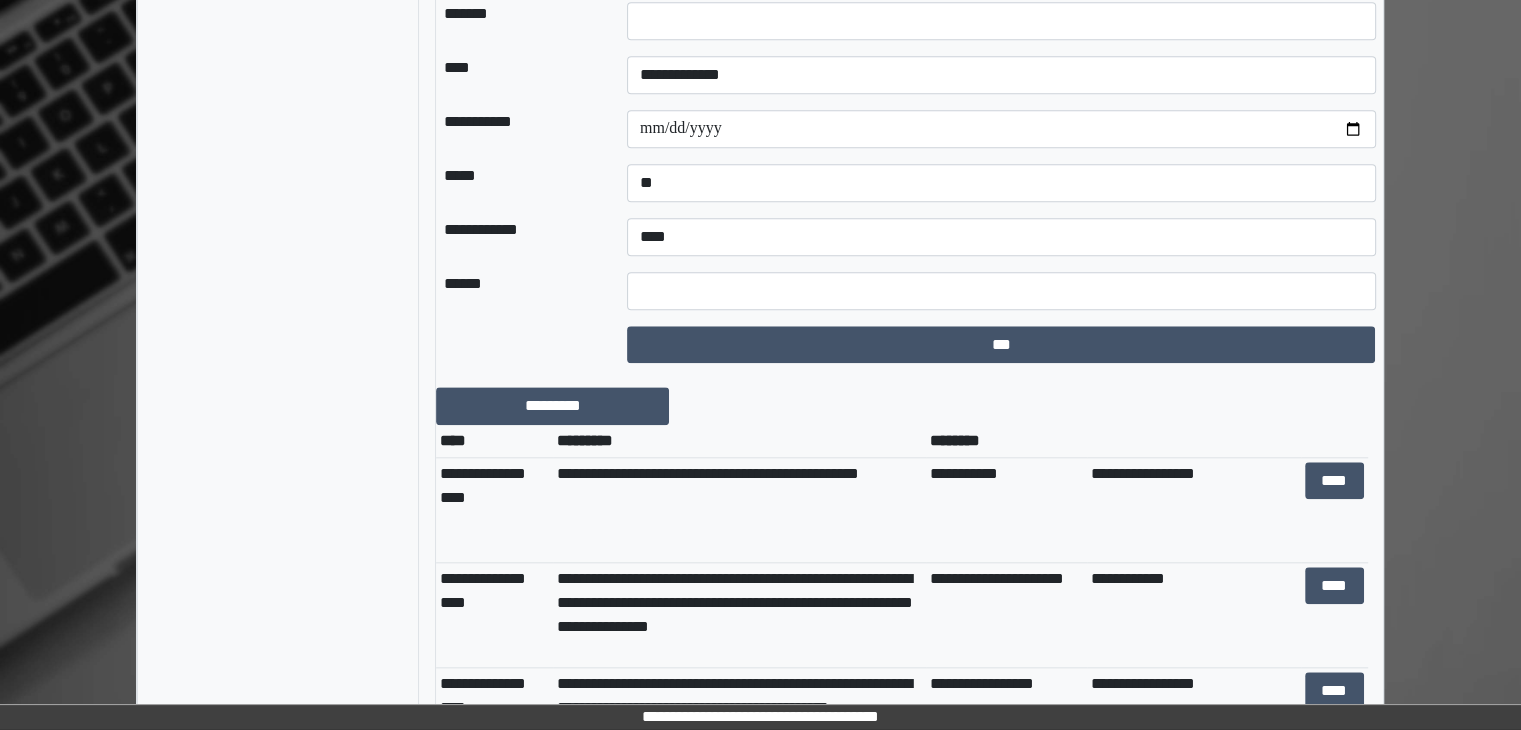 scroll, scrollTop: 2242, scrollLeft: 0, axis: vertical 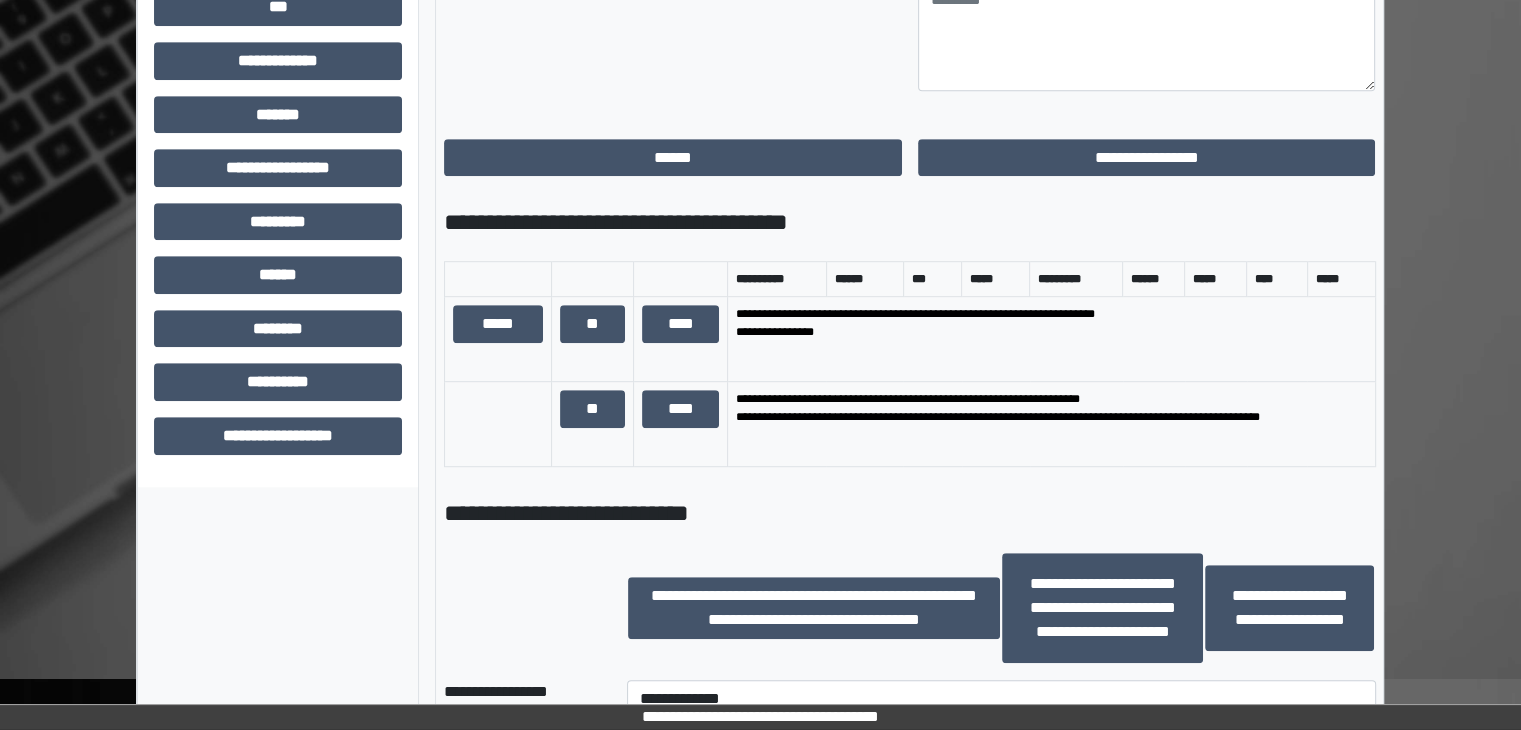 click on "**********" at bounding box center (909, 440) 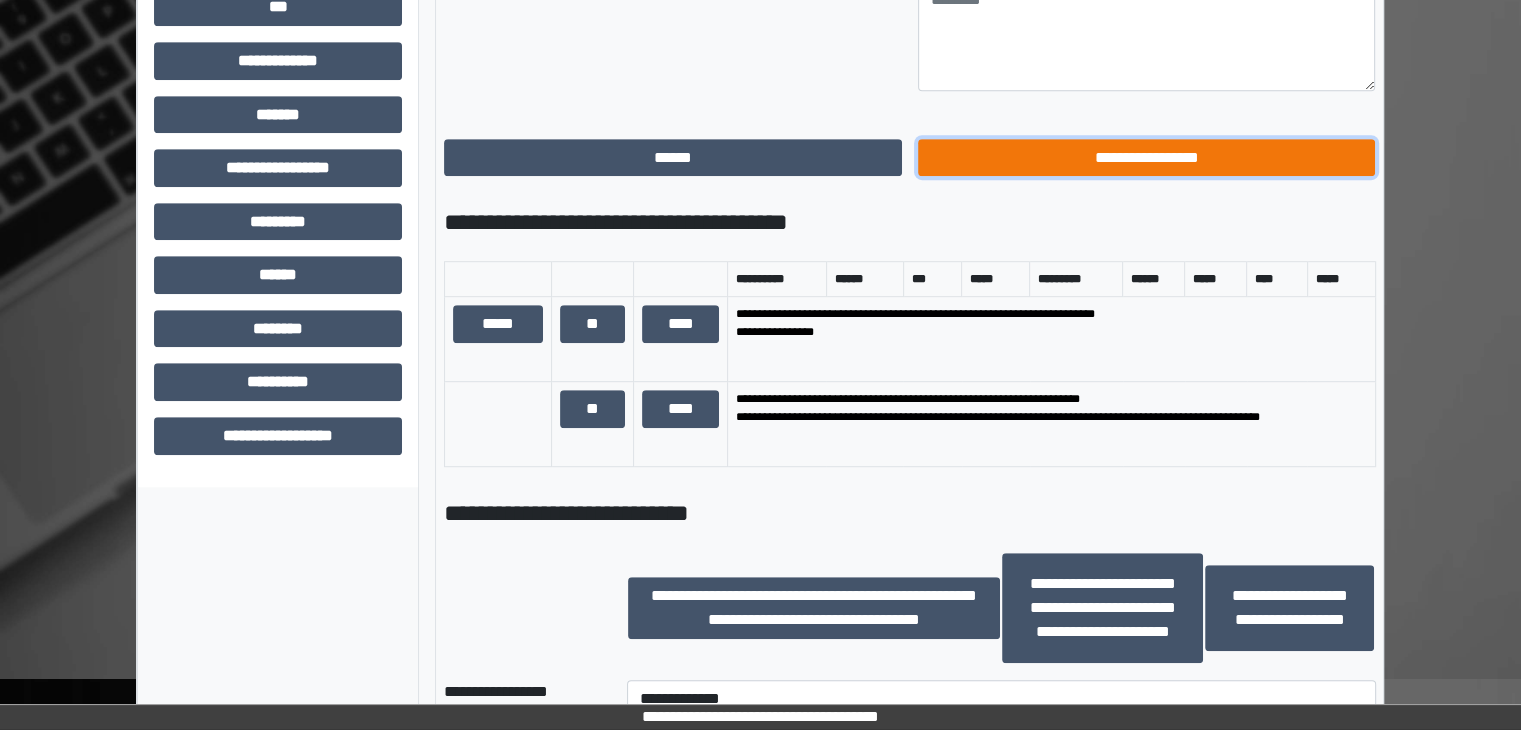 click on "**********" at bounding box center [1147, 158] 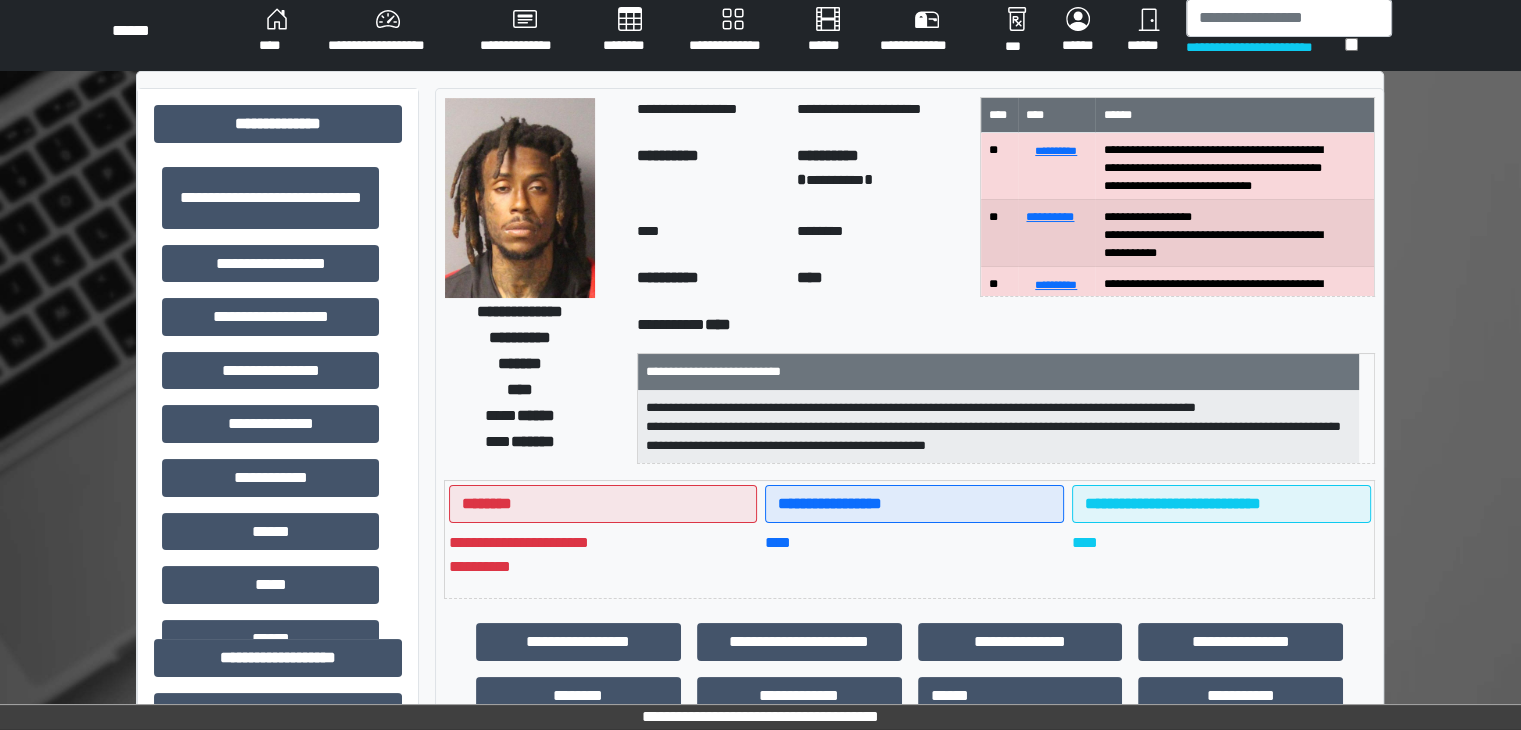 scroll, scrollTop: 0, scrollLeft: 0, axis: both 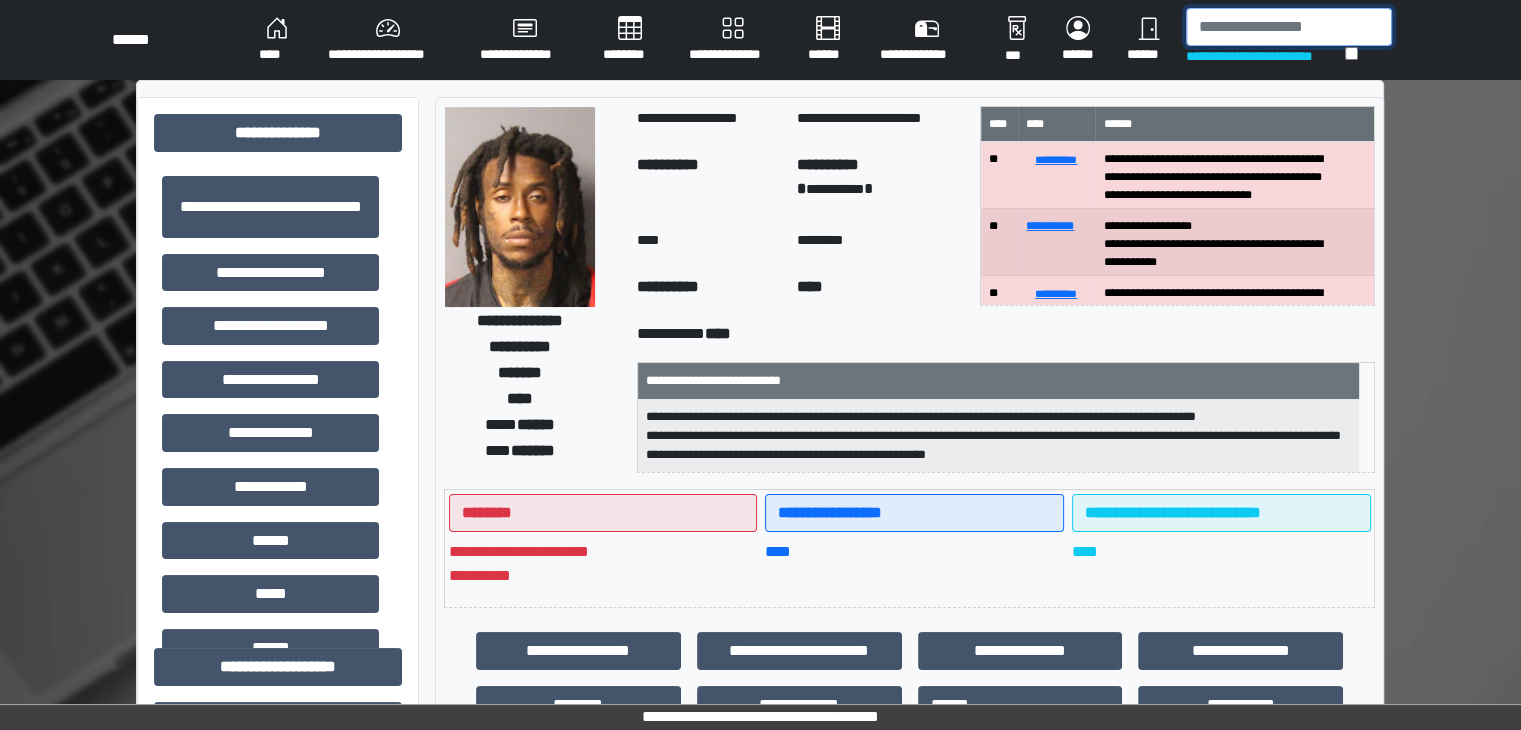 click at bounding box center [1289, 27] 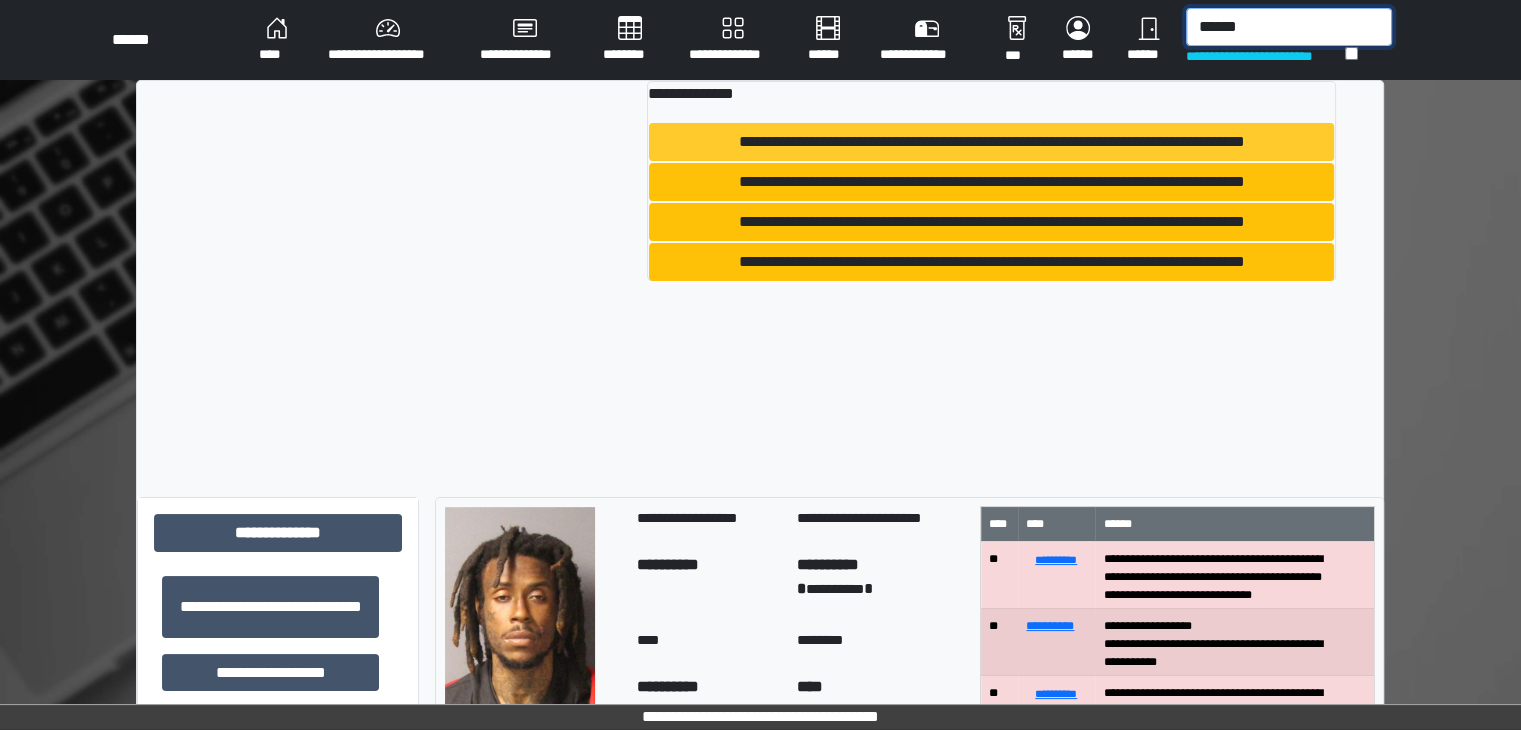 type on "******" 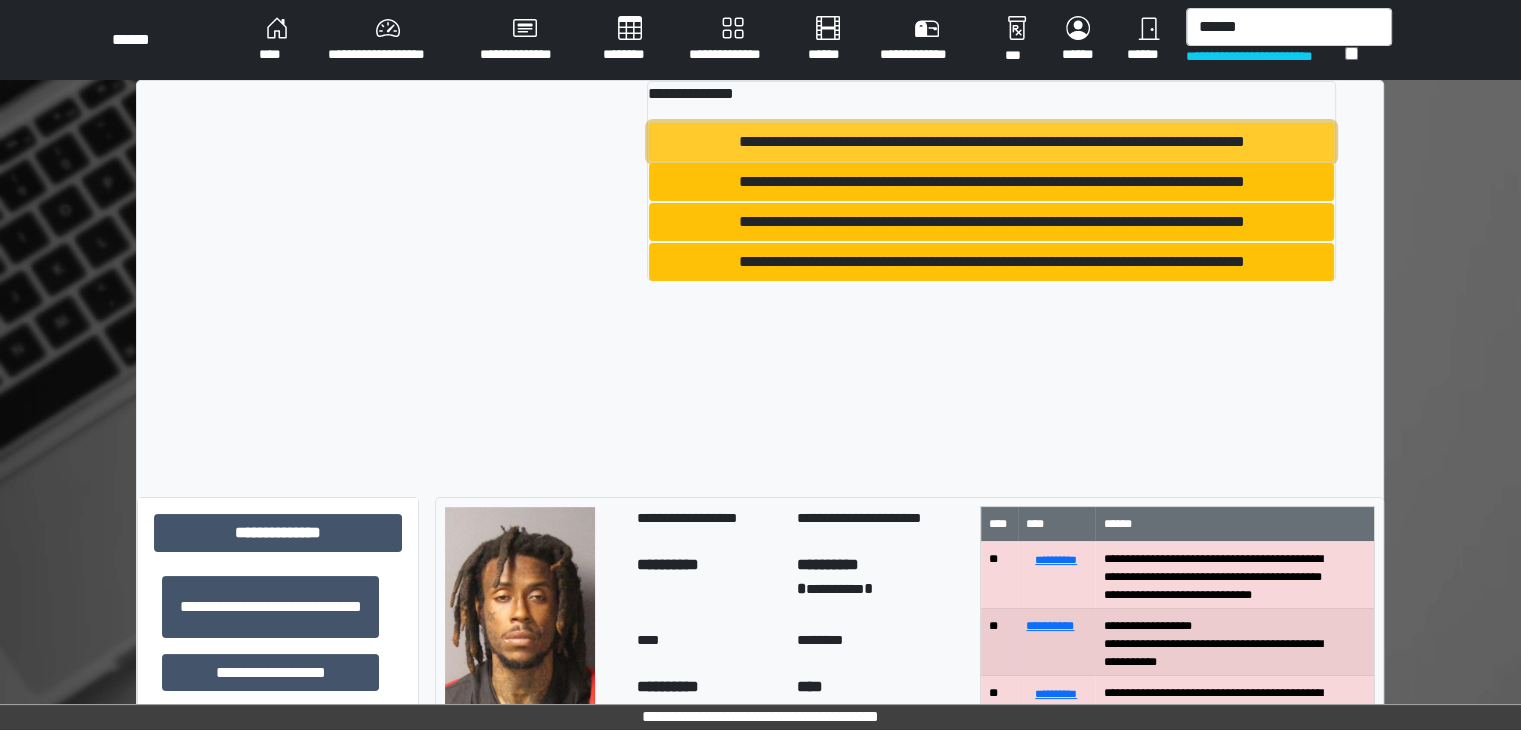 click on "**********" at bounding box center [991, 142] 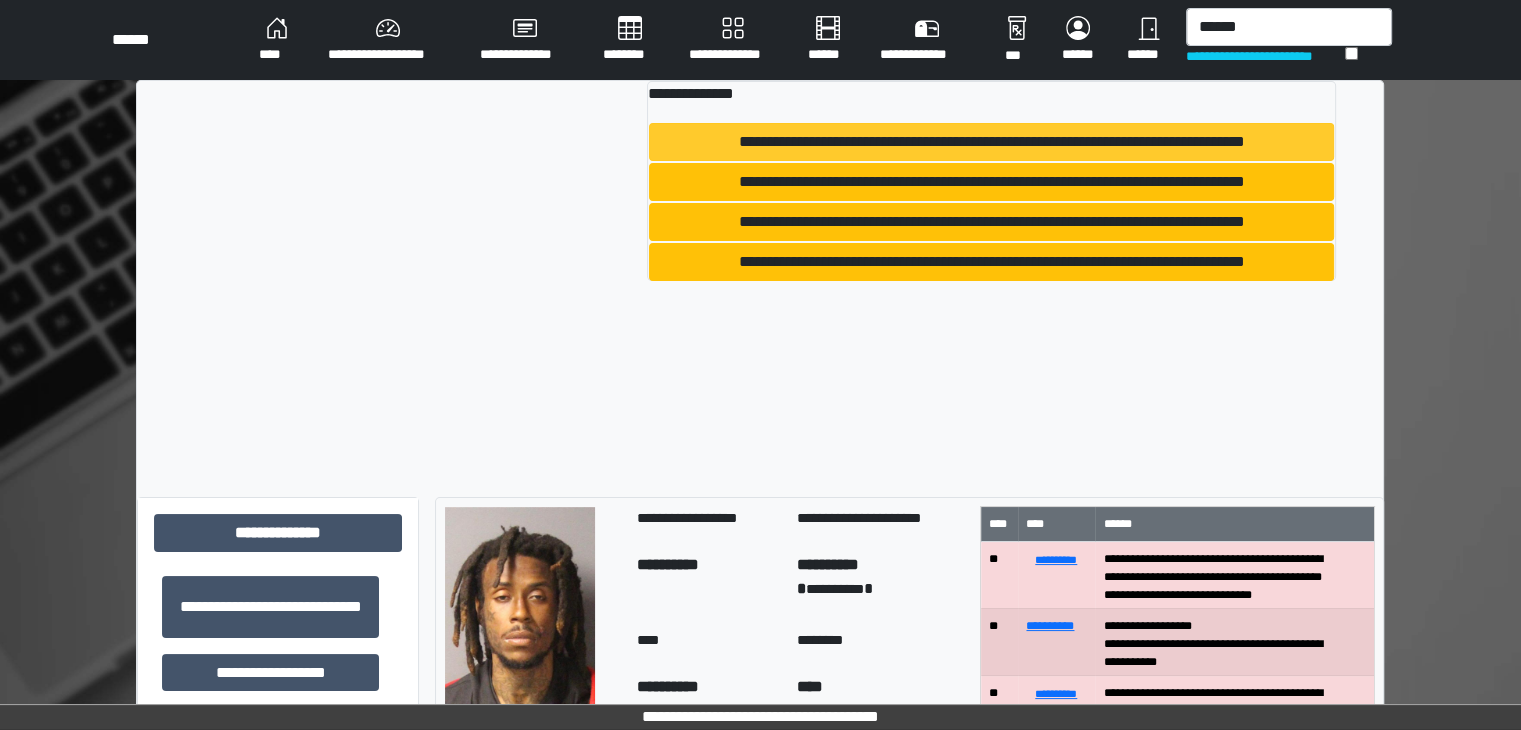 type 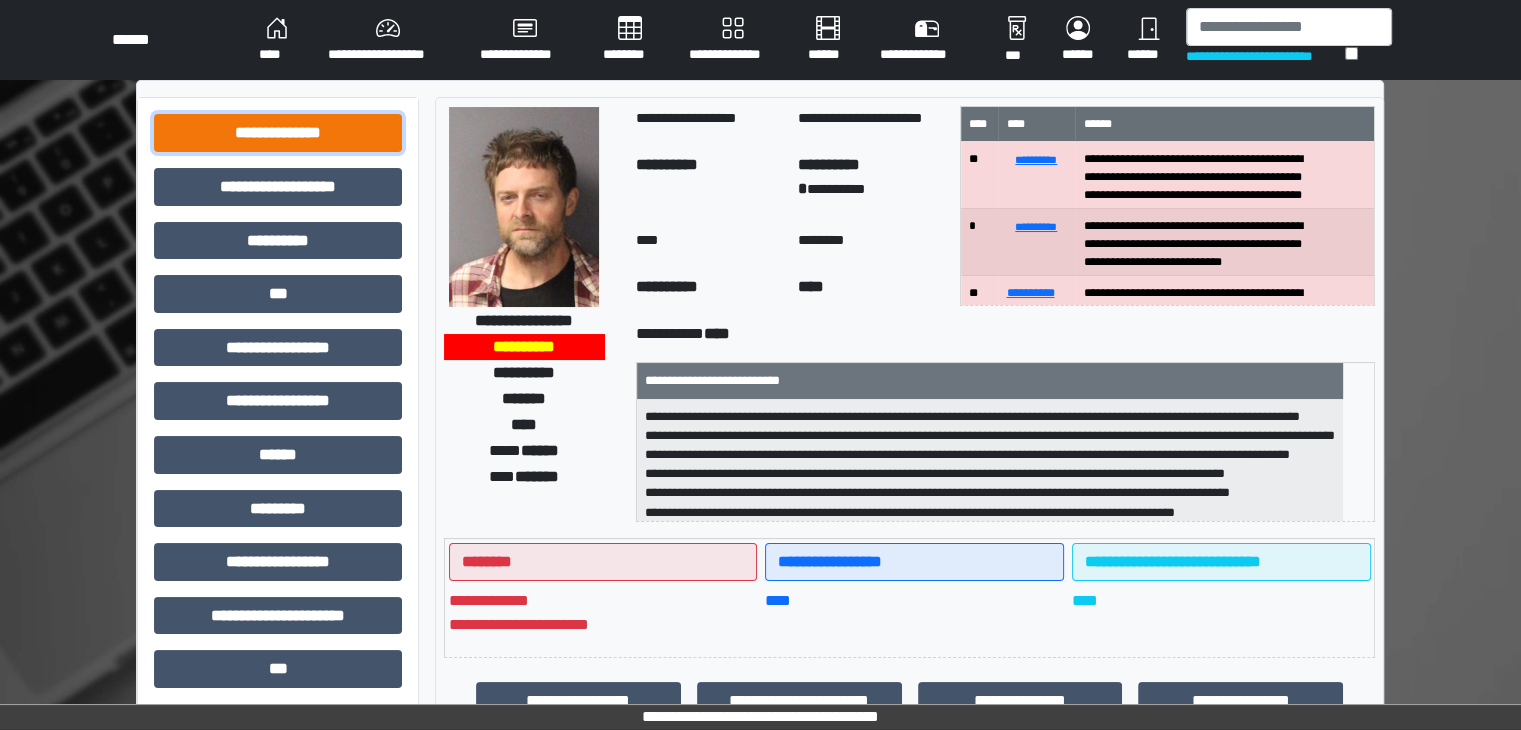 click on "**********" at bounding box center (278, 133) 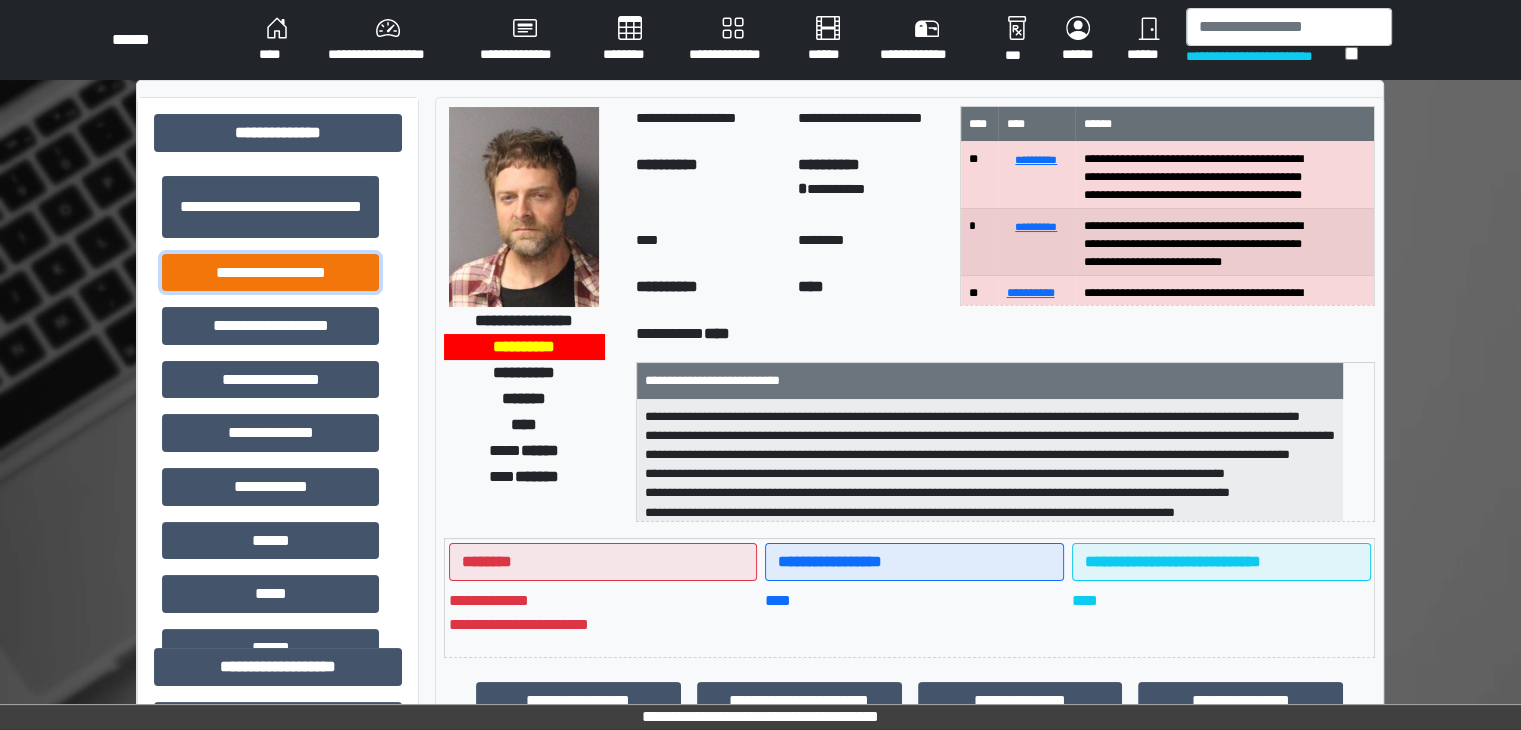 click on "**********" at bounding box center (270, 273) 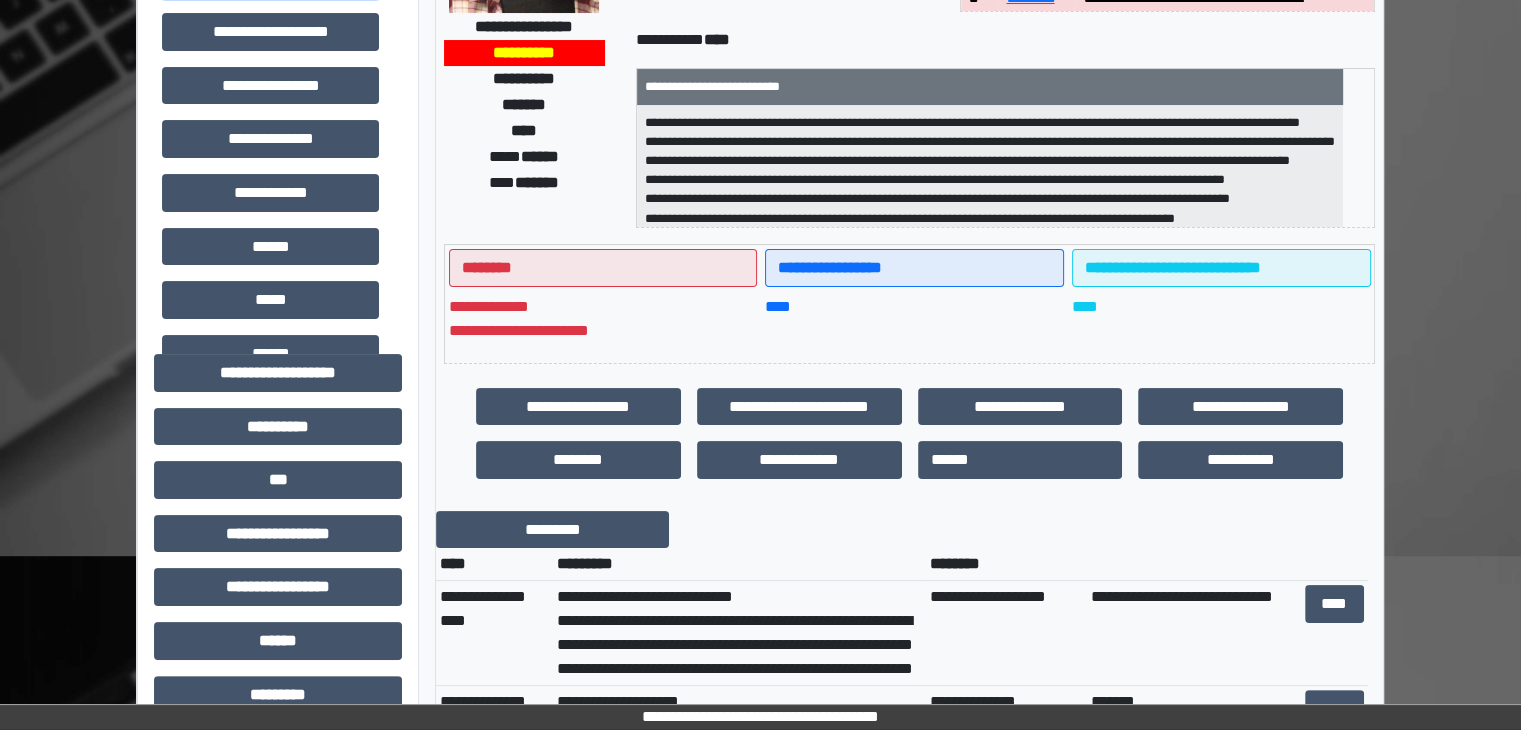scroll, scrollTop: 400, scrollLeft: 0, axis: vertical 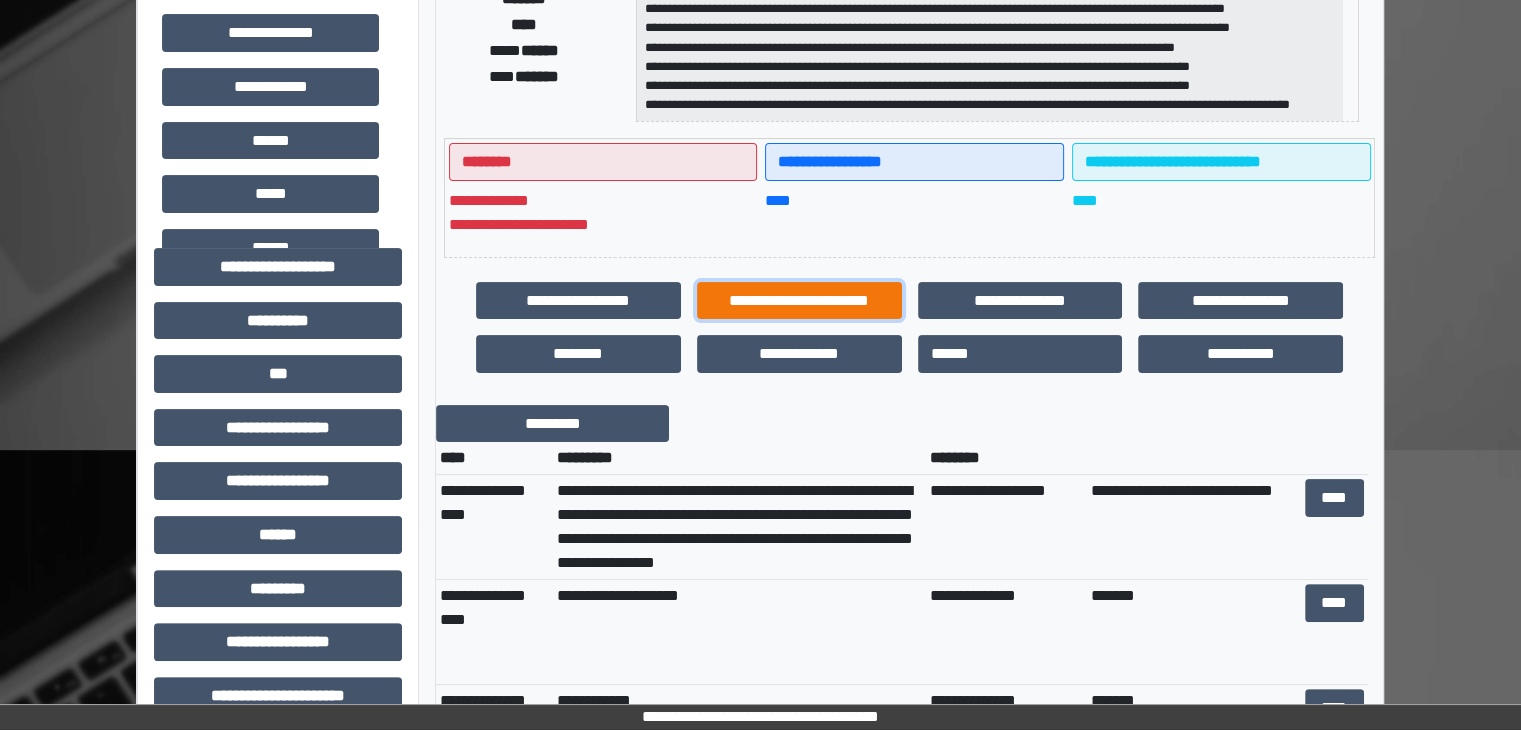 click on "**********" at bounding box center (799, 301) 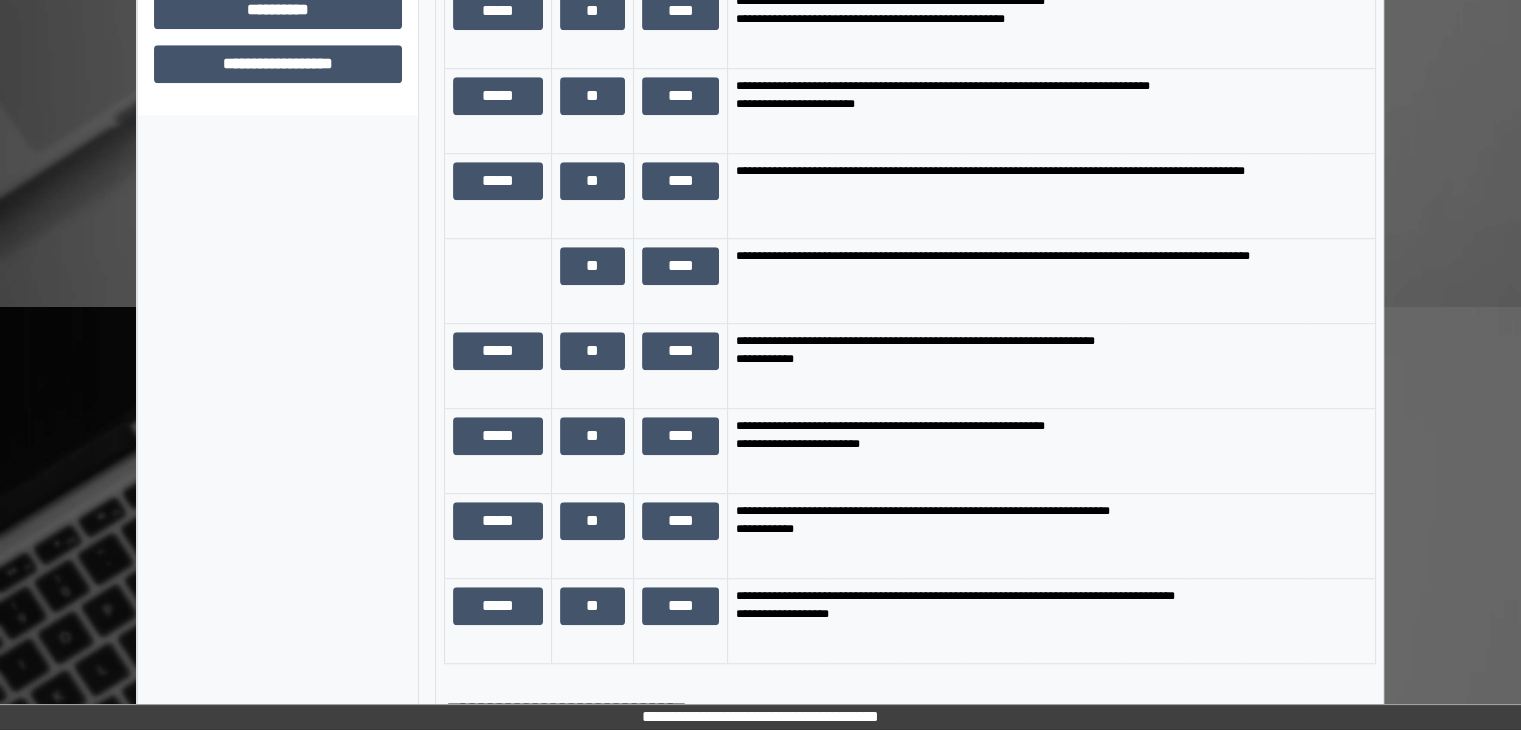 scroll, scrollTop: 1600, scrollLeft: 0, axis: vertical 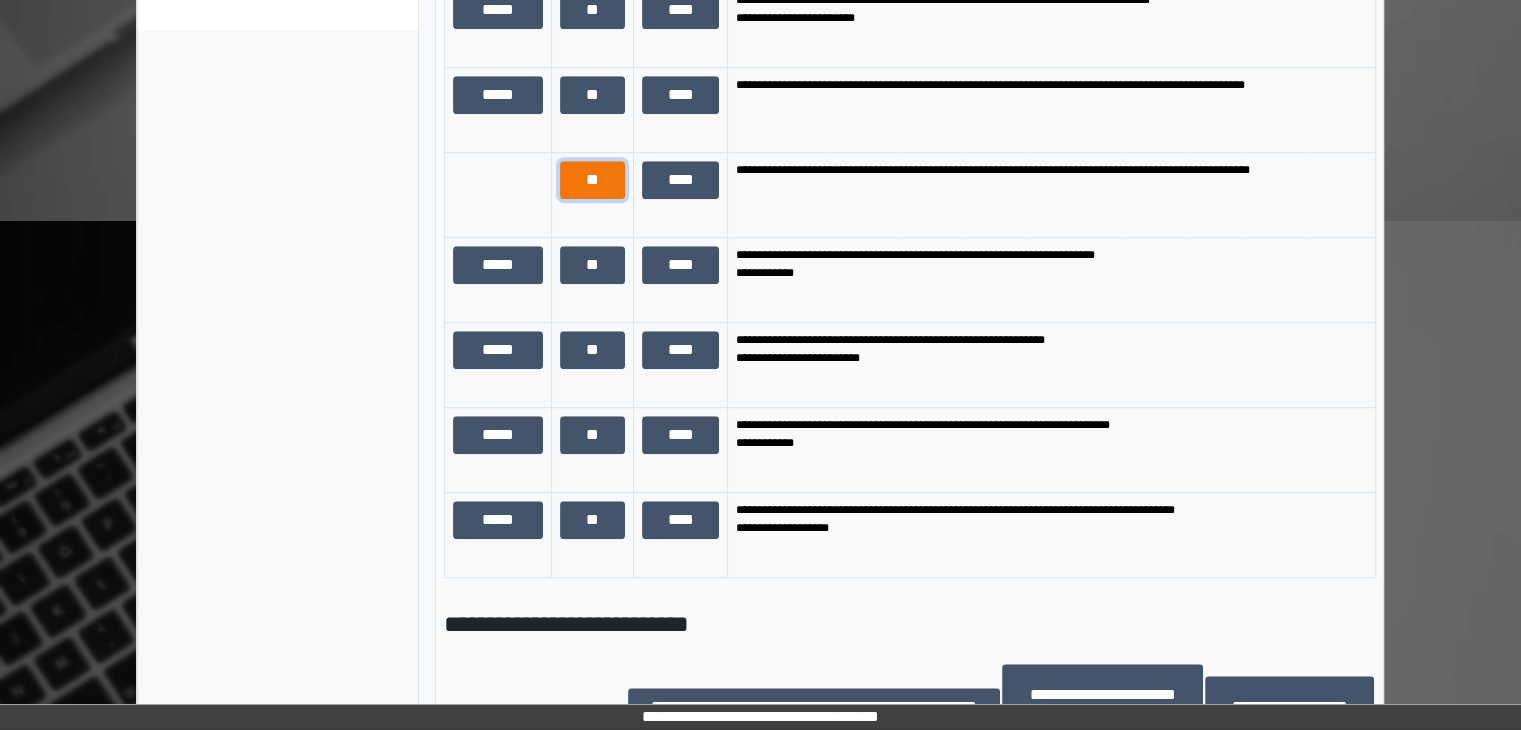 click on "**" at bounding box center (592, 180) 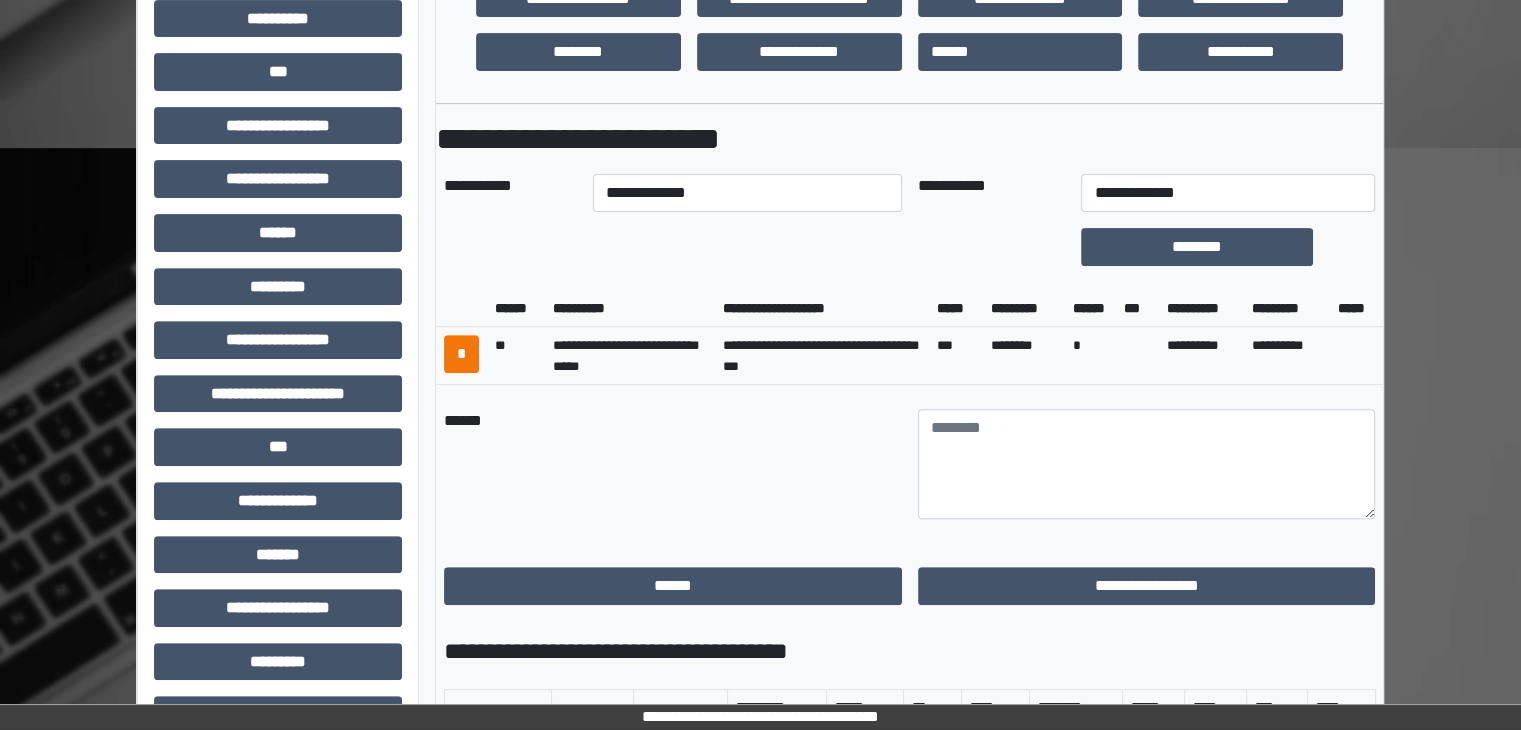 scroll, scrollTop: 400, scrollLeft: 0, axis: vertical 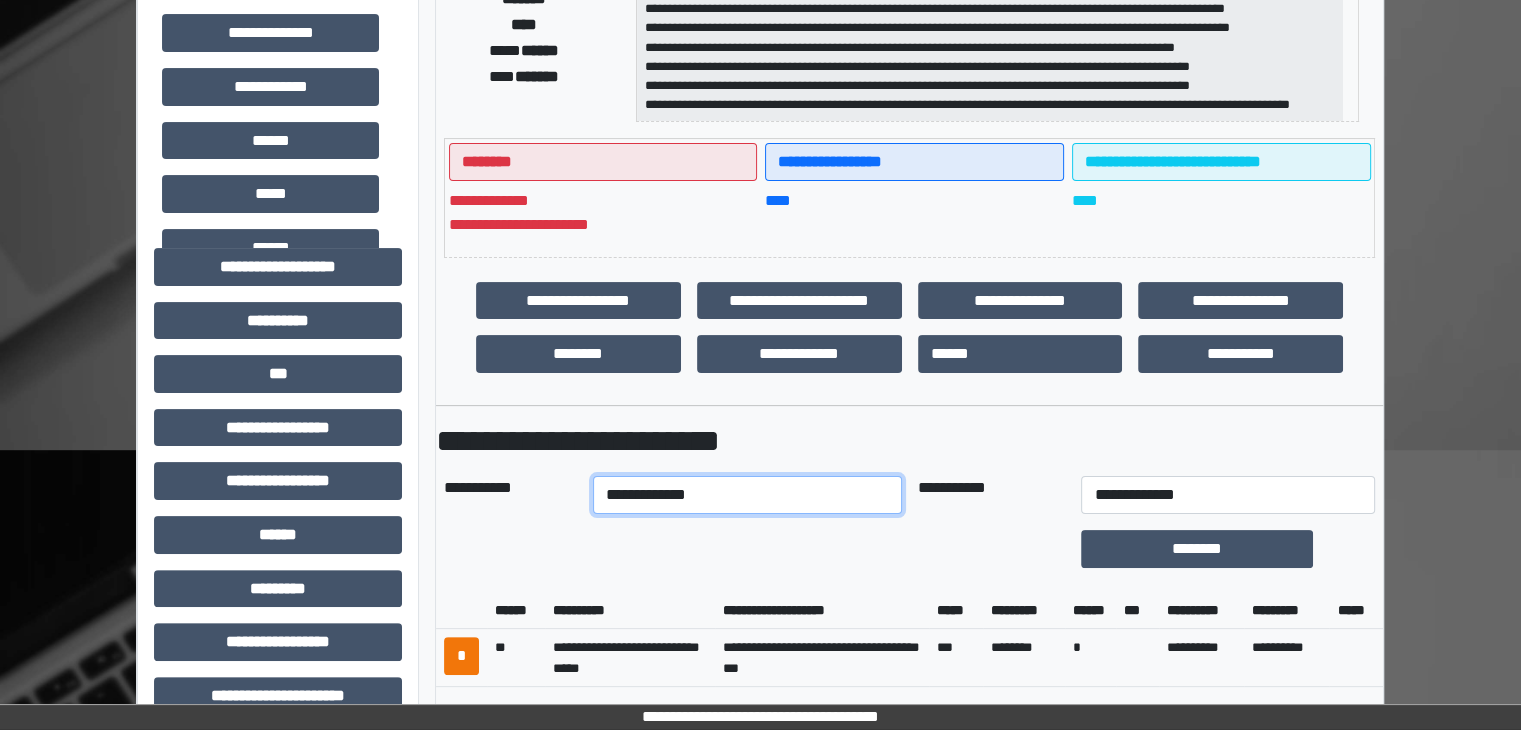 click on "**********" at bounding box center [747, 495] 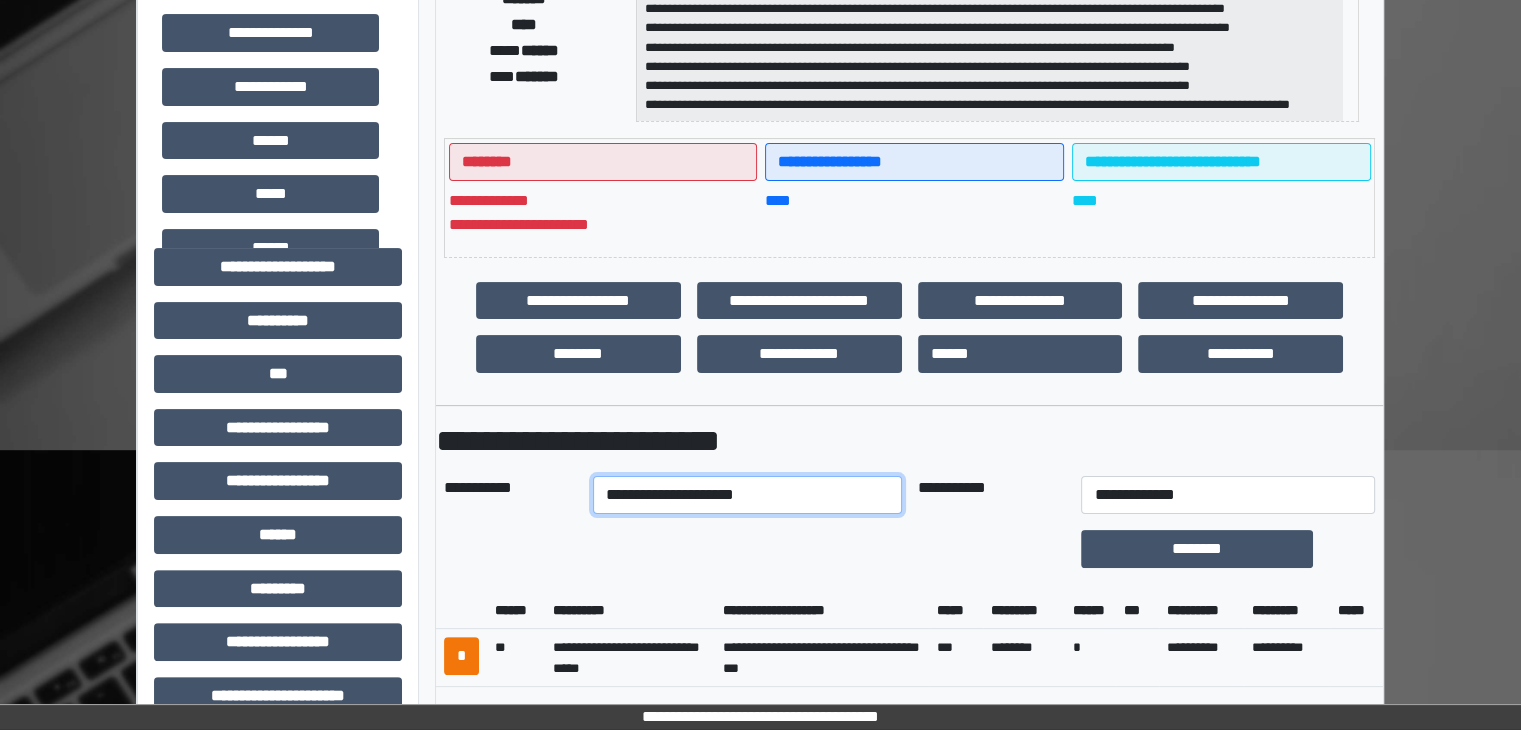 click on "**********" at bounding box center [747, 495] 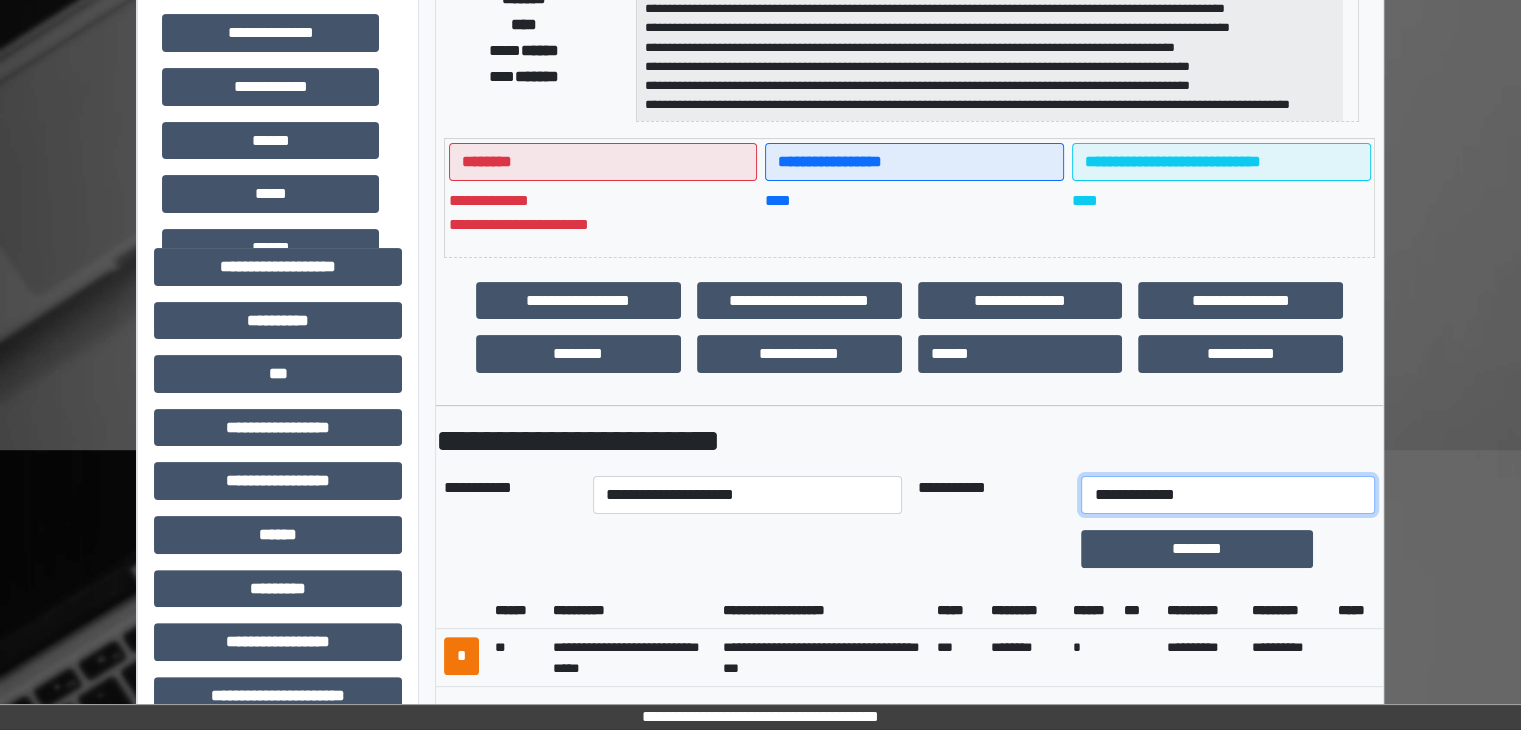 click on "**********" at bounding box center (1227, 495) 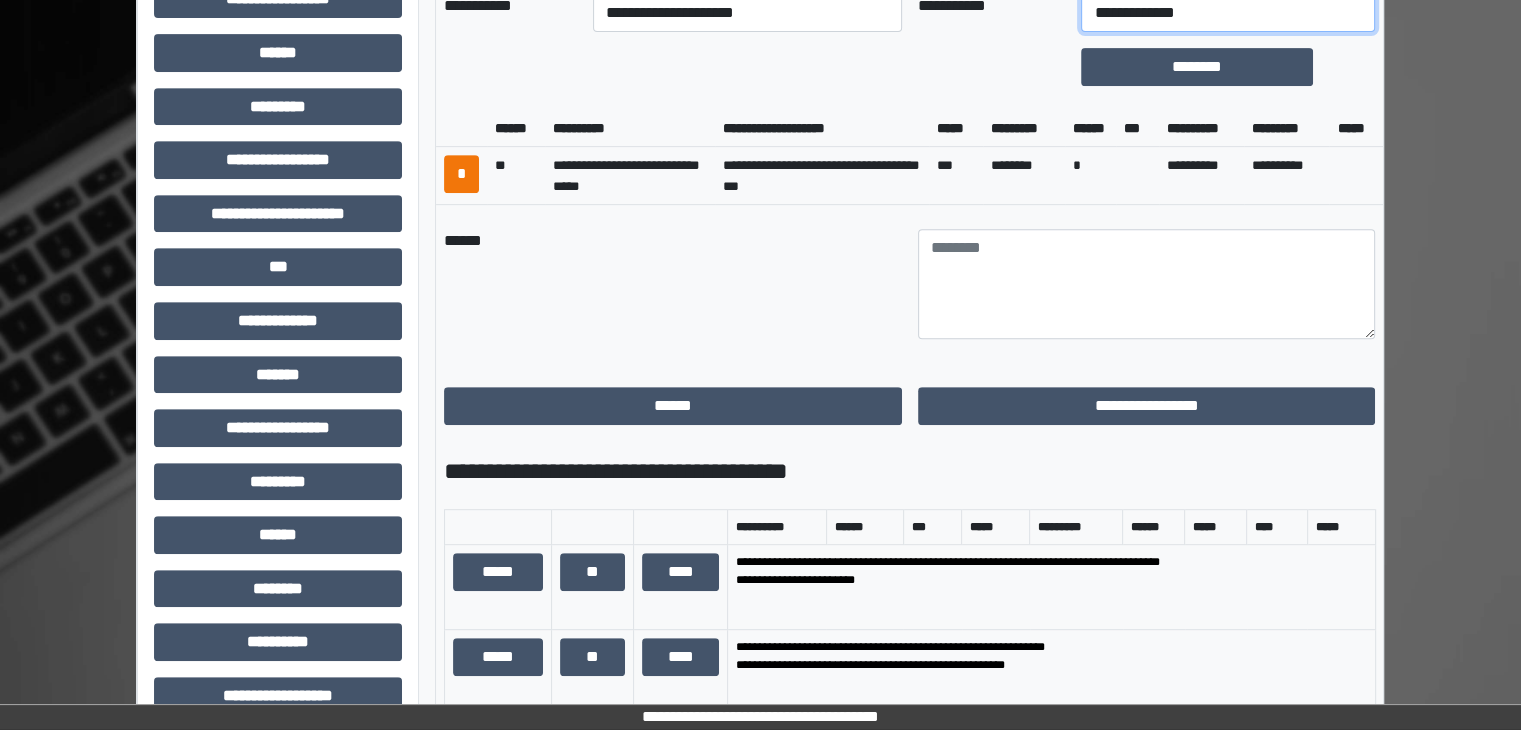 scroll, scrollTop: 700, scrollLeft: 0, axis: vertical 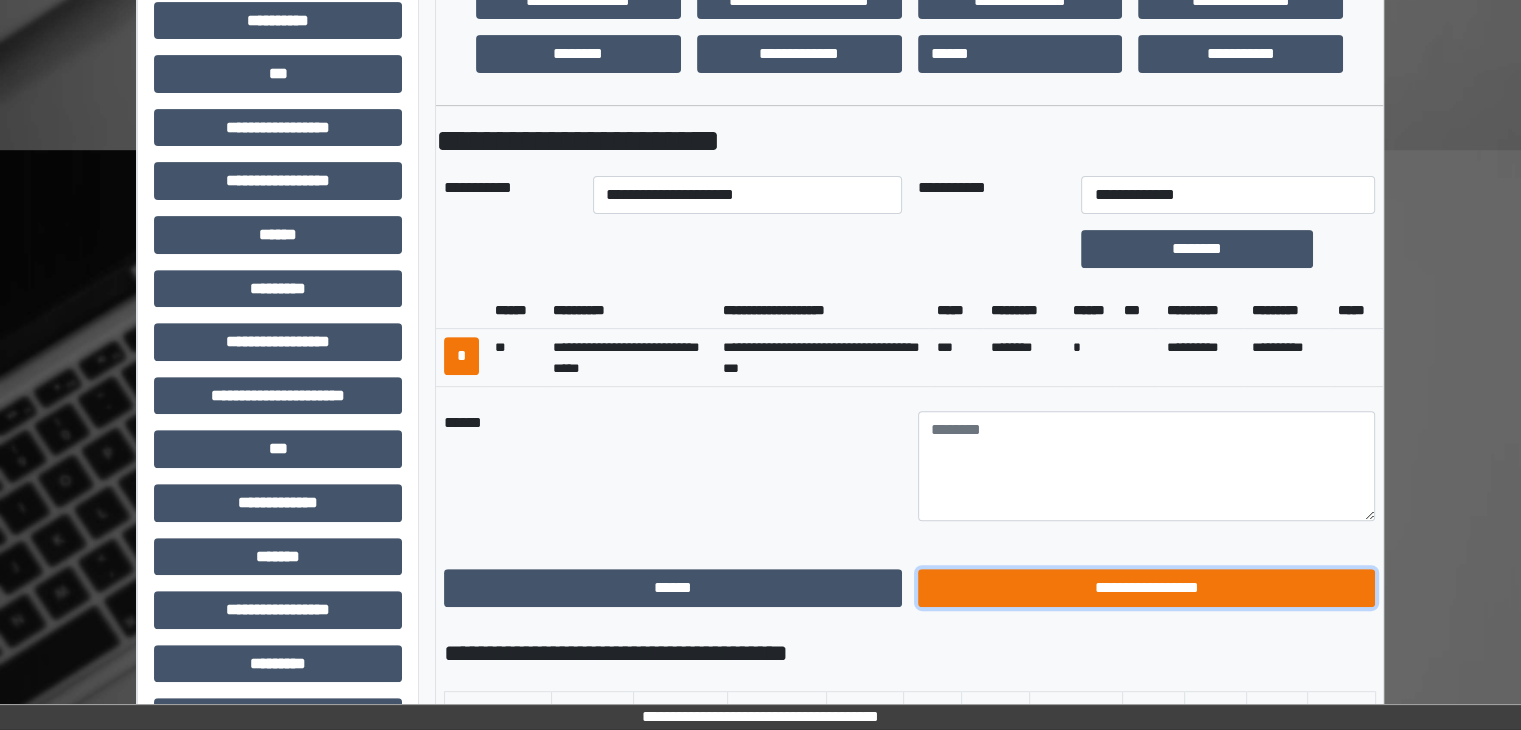 click on "**********" at bounding box center (1147, 588) 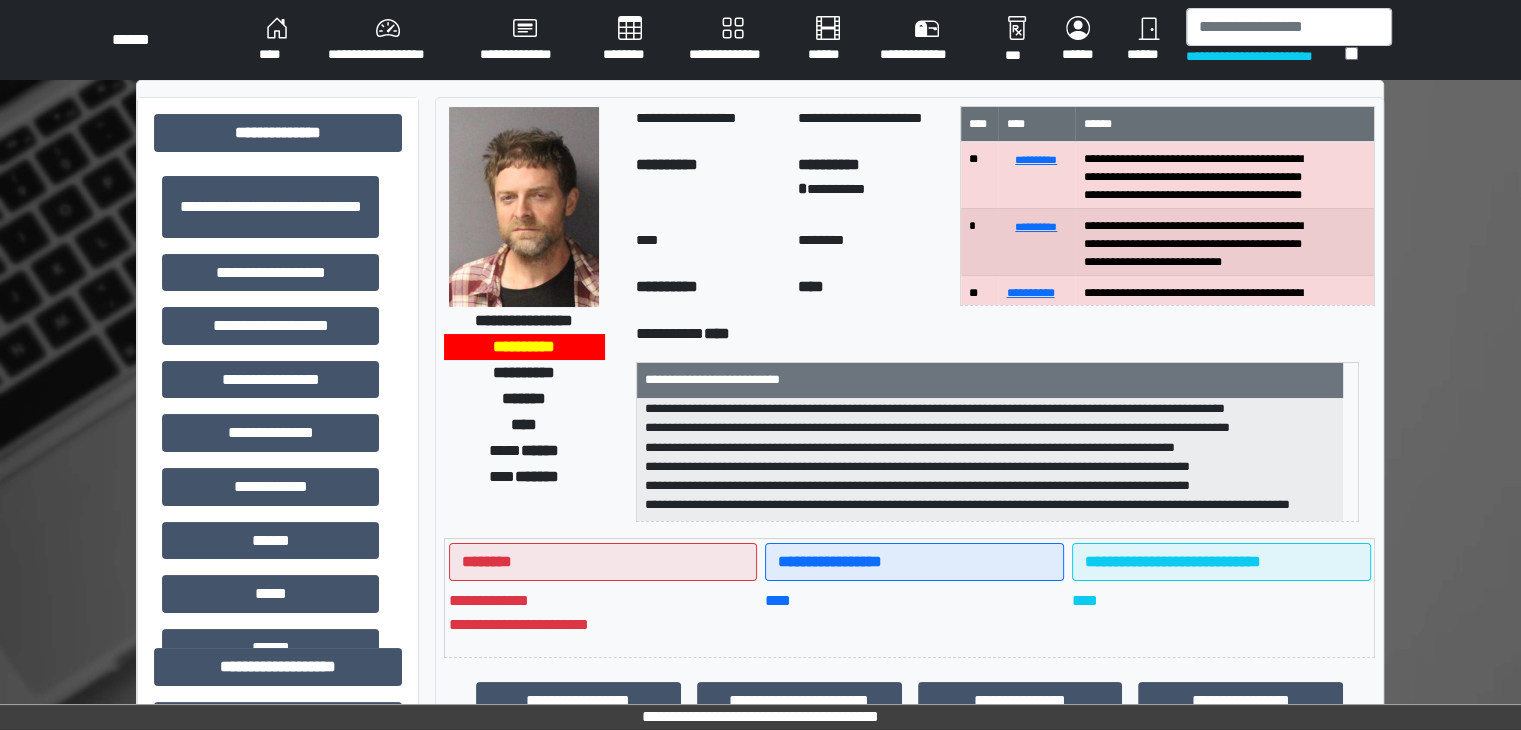 scroll, scrollTop: 0, scrollLeft: 0, axis: both 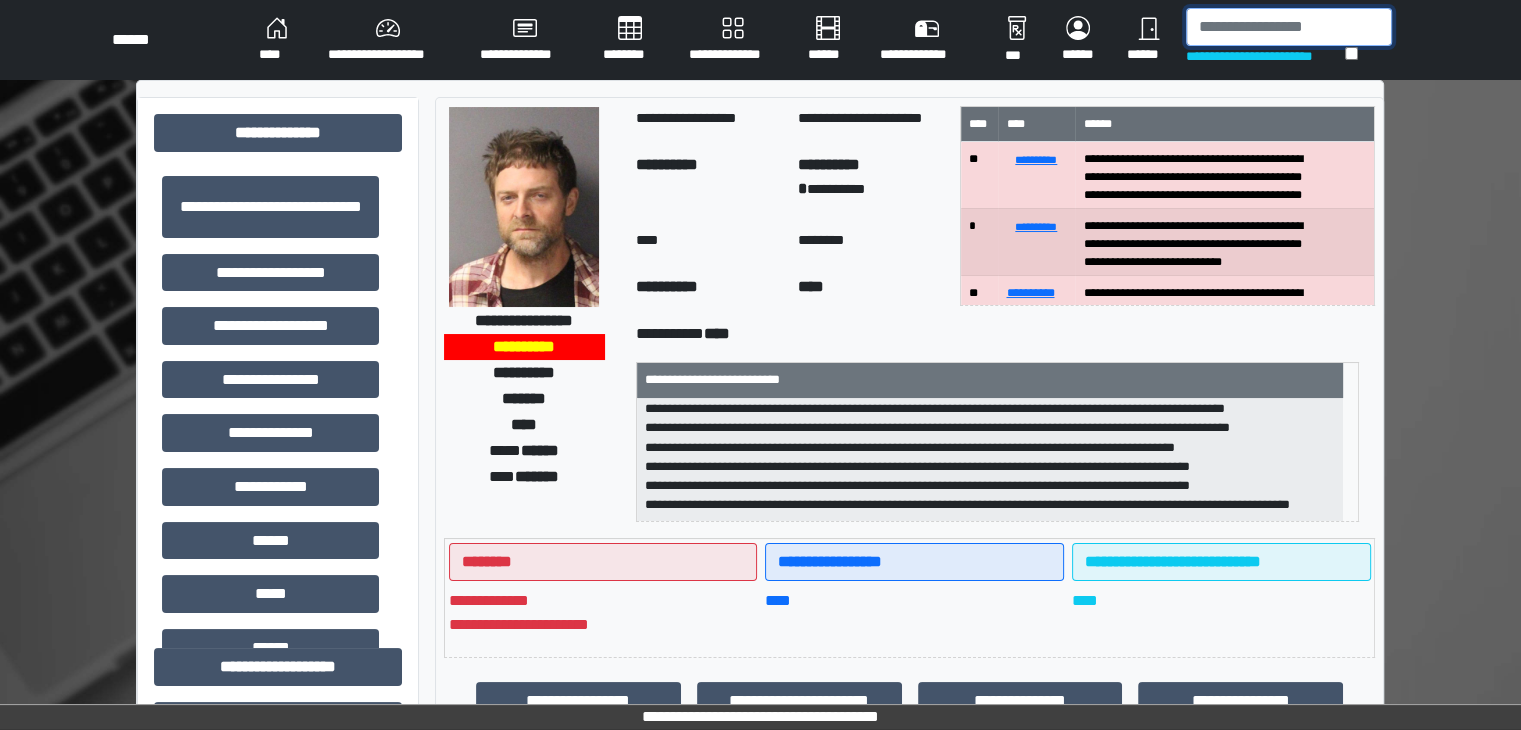 click at bounding box center [1289, 27] 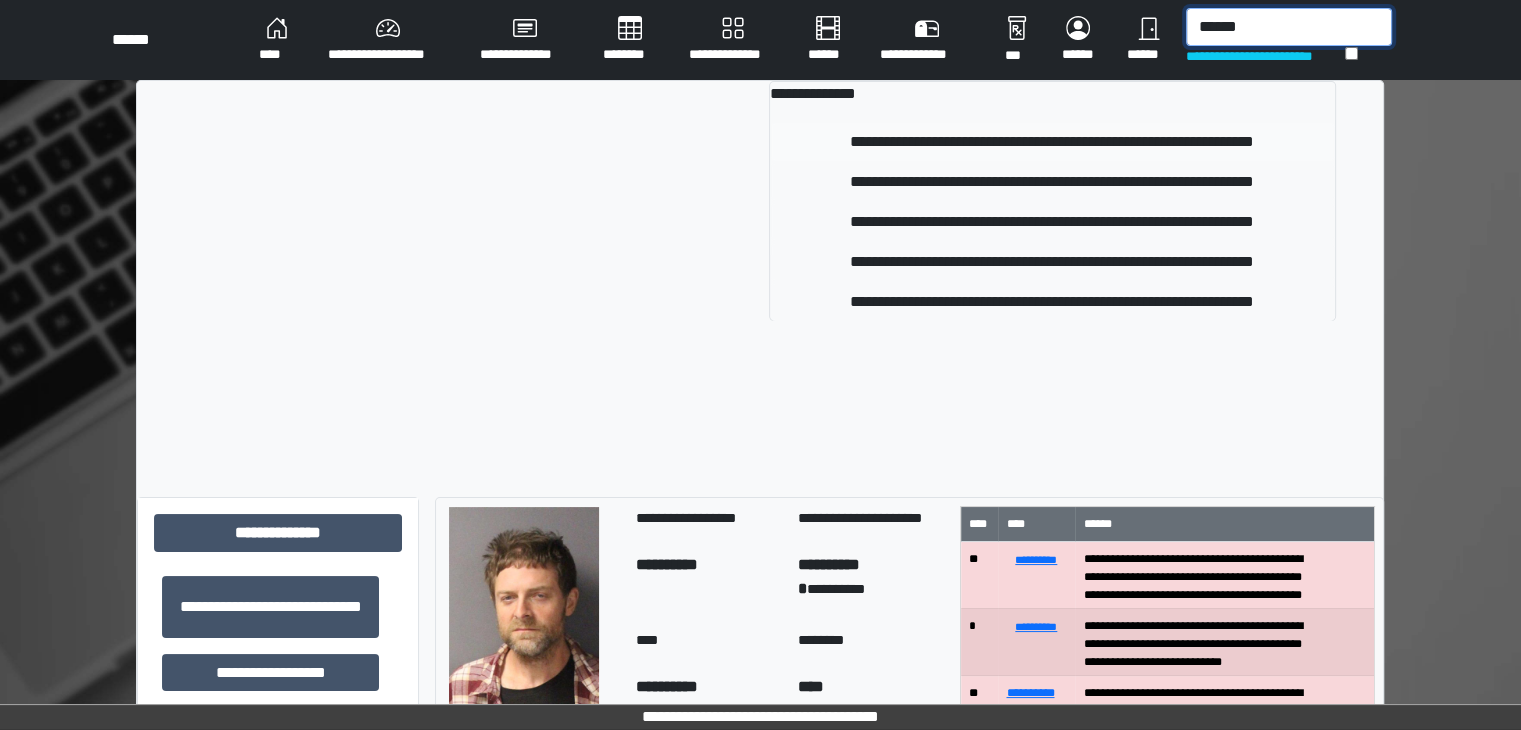 type on "******" 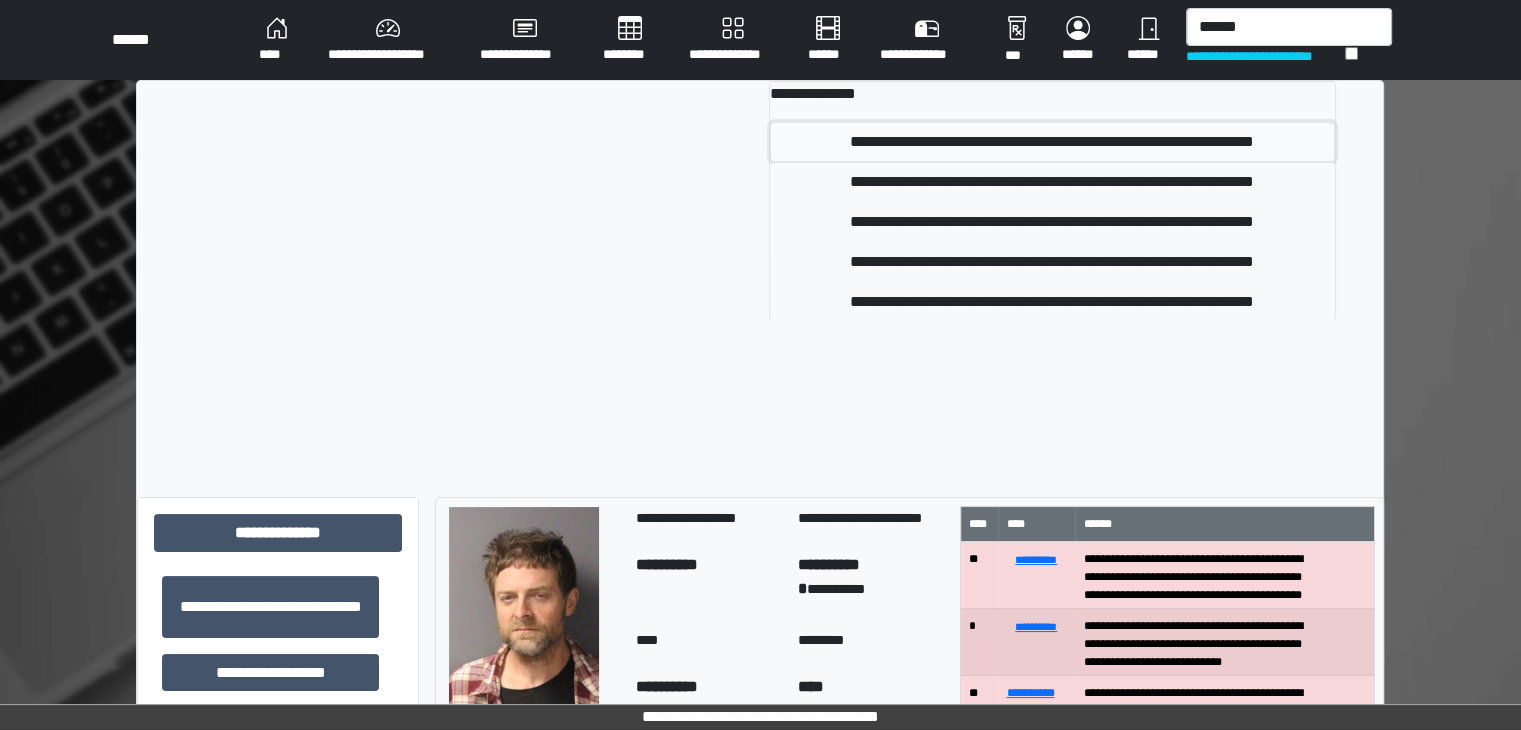 click on "**********" at bounding box center (1052, 142) 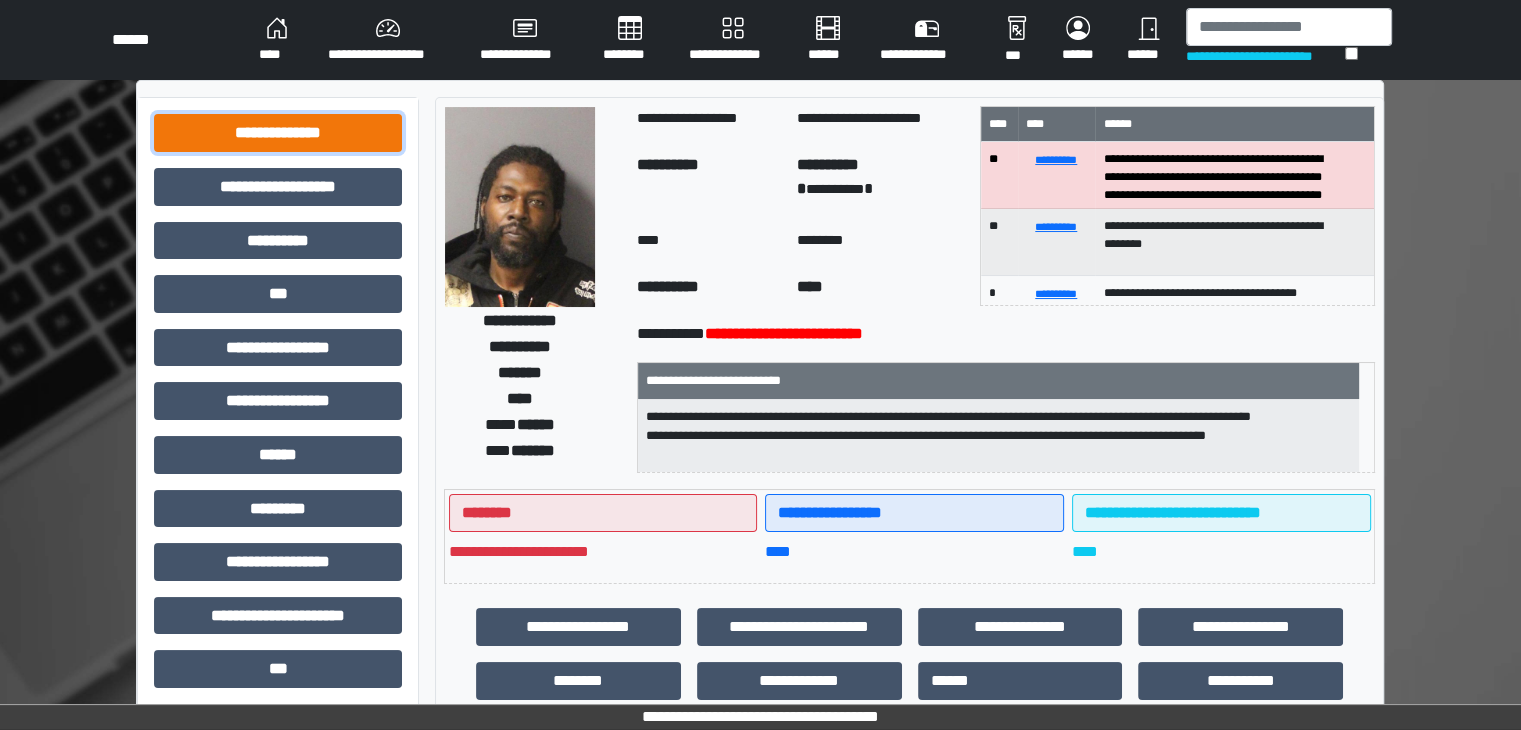 click on "**********" at bounding box center (278, 133) 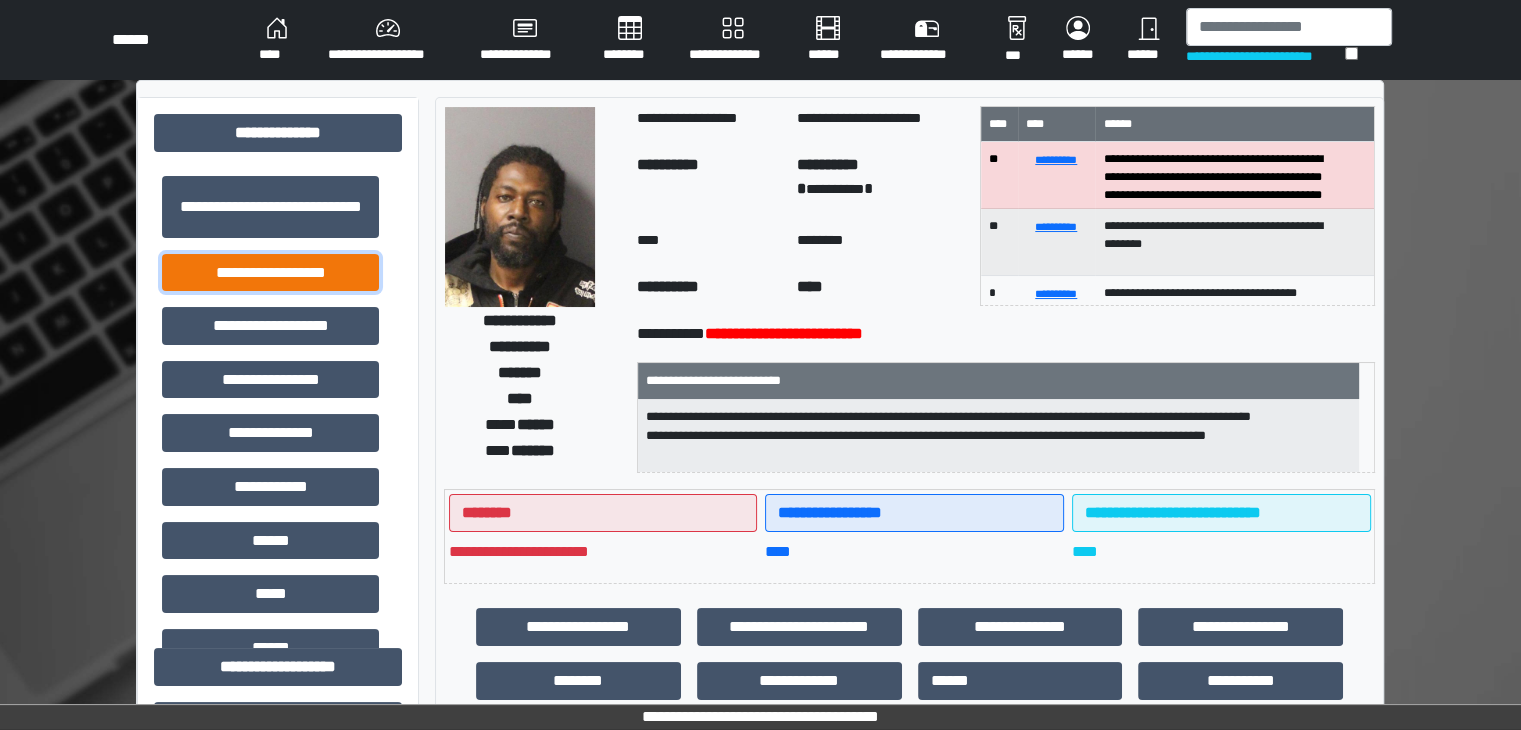 click on "**********" at bounding box center (270, 273) 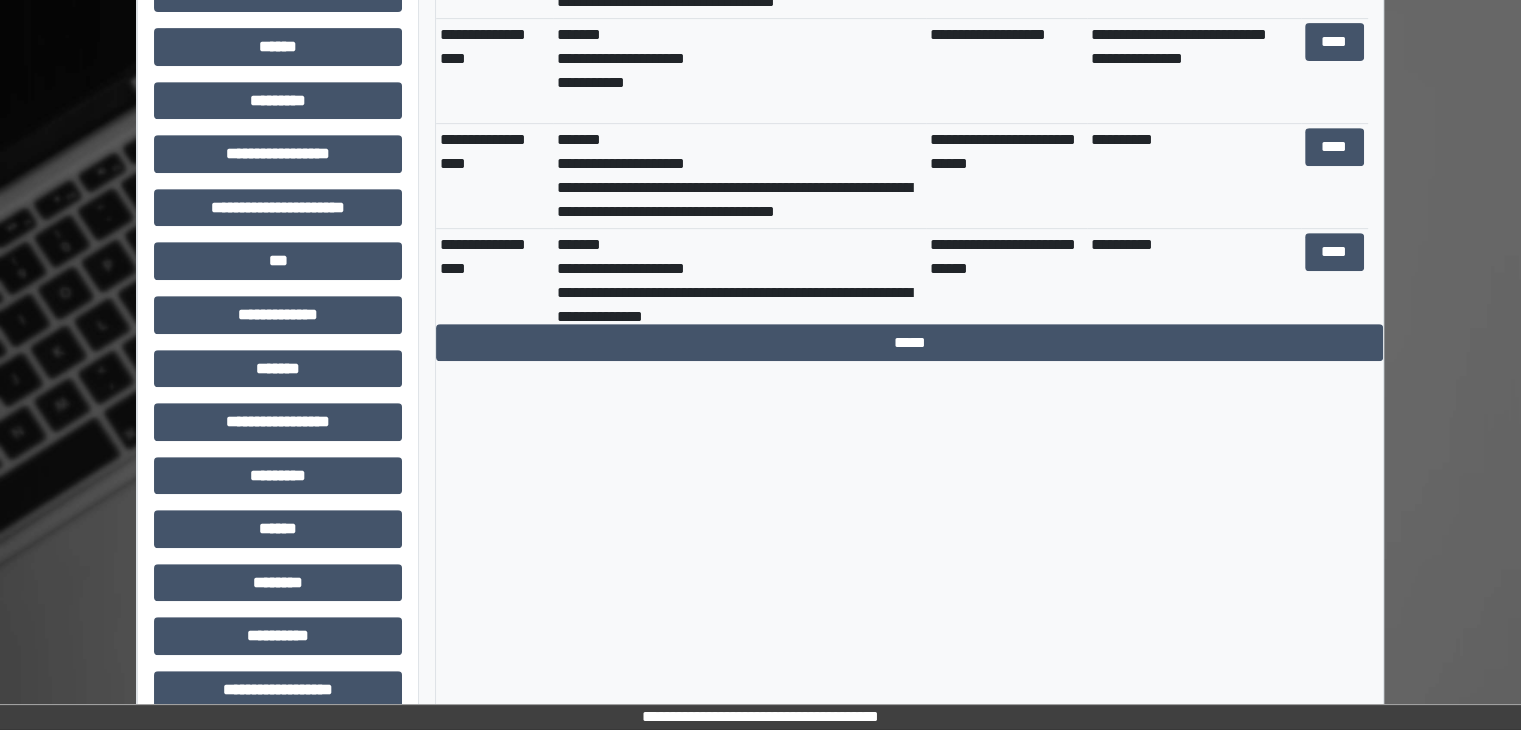 scroll, scrollTop: 916, scrollLeft: 0, axis: vertical 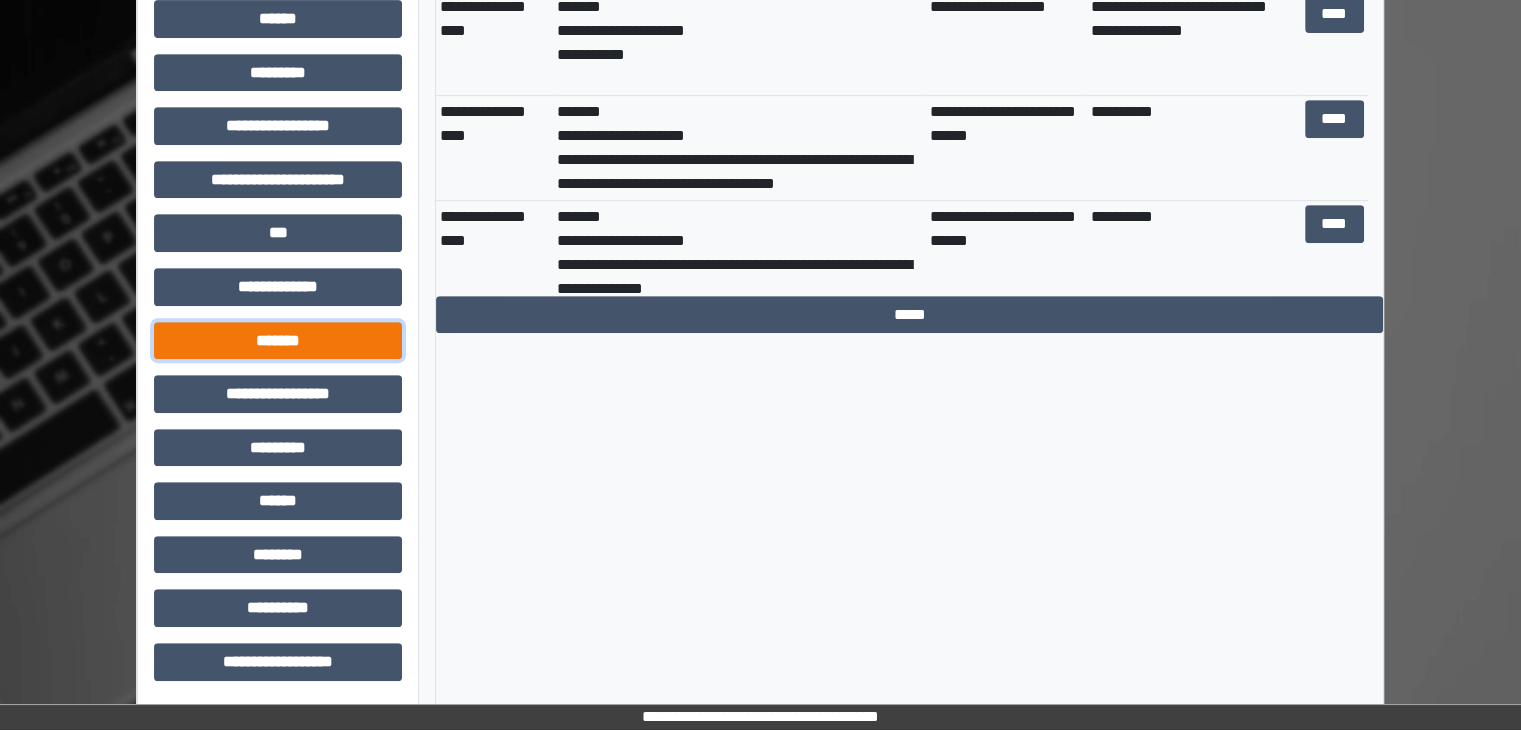 click on "*******" at bounding box center [278, 341] 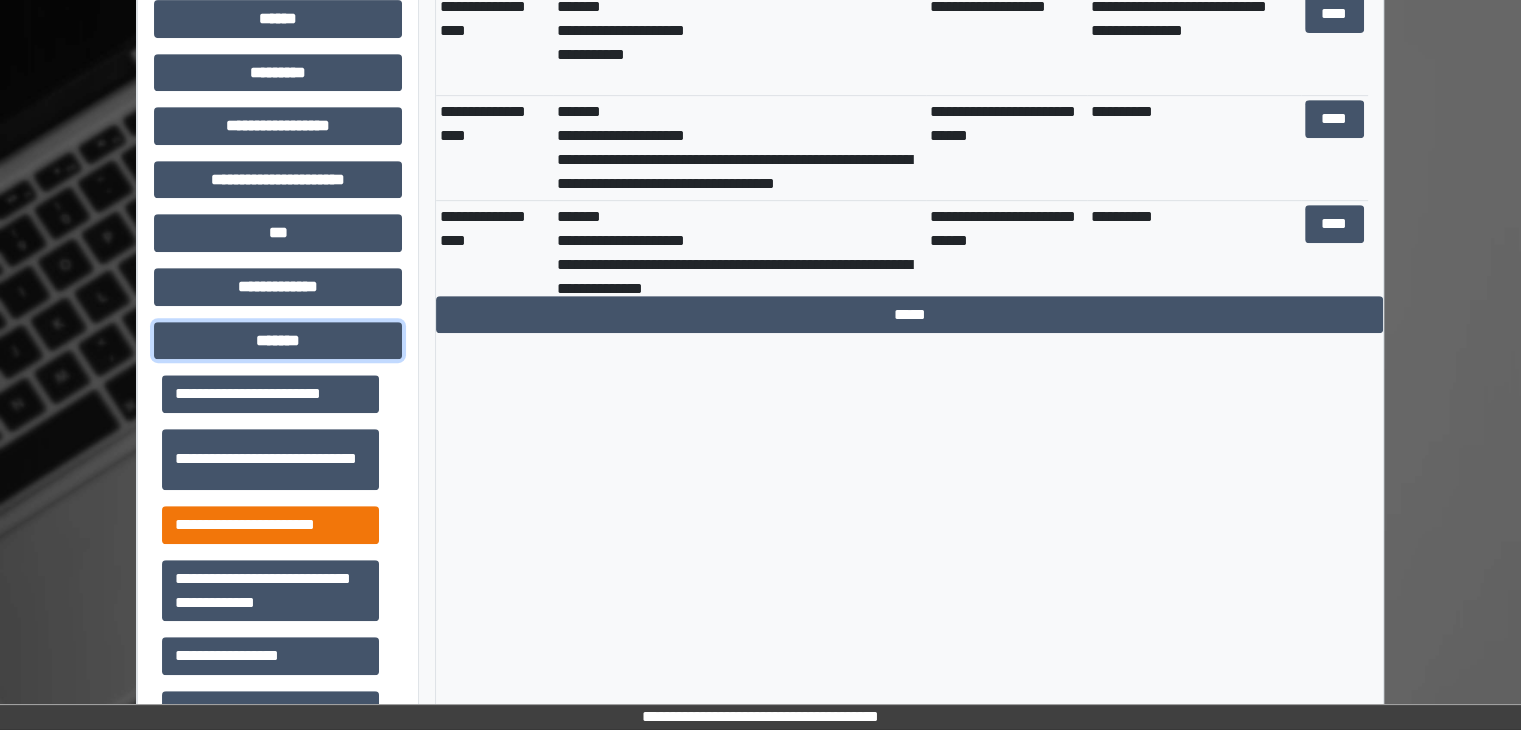scroll, scrollTop: 912, scrollLeft: 0, axis: vertical 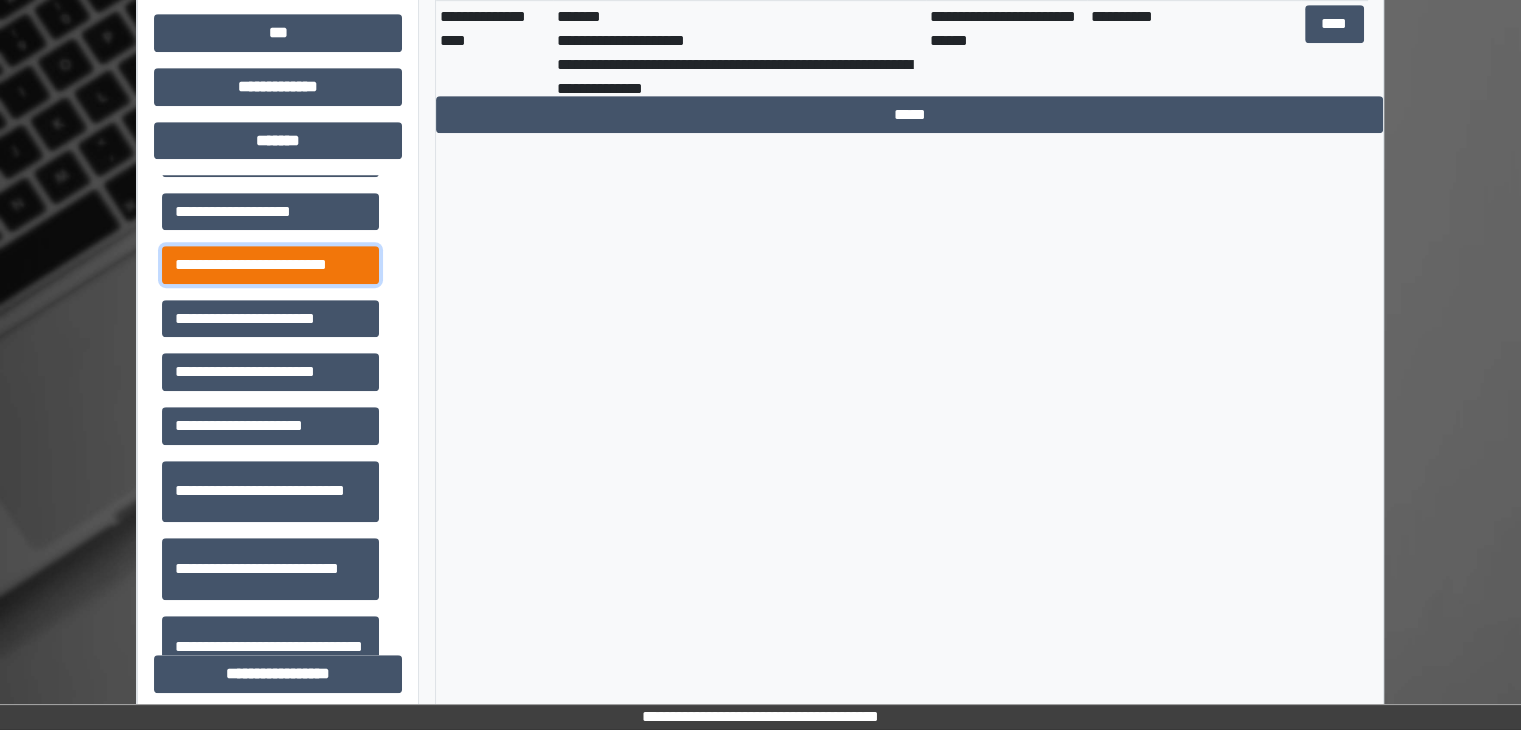 click on "**********" at bounding box center (270, 265) 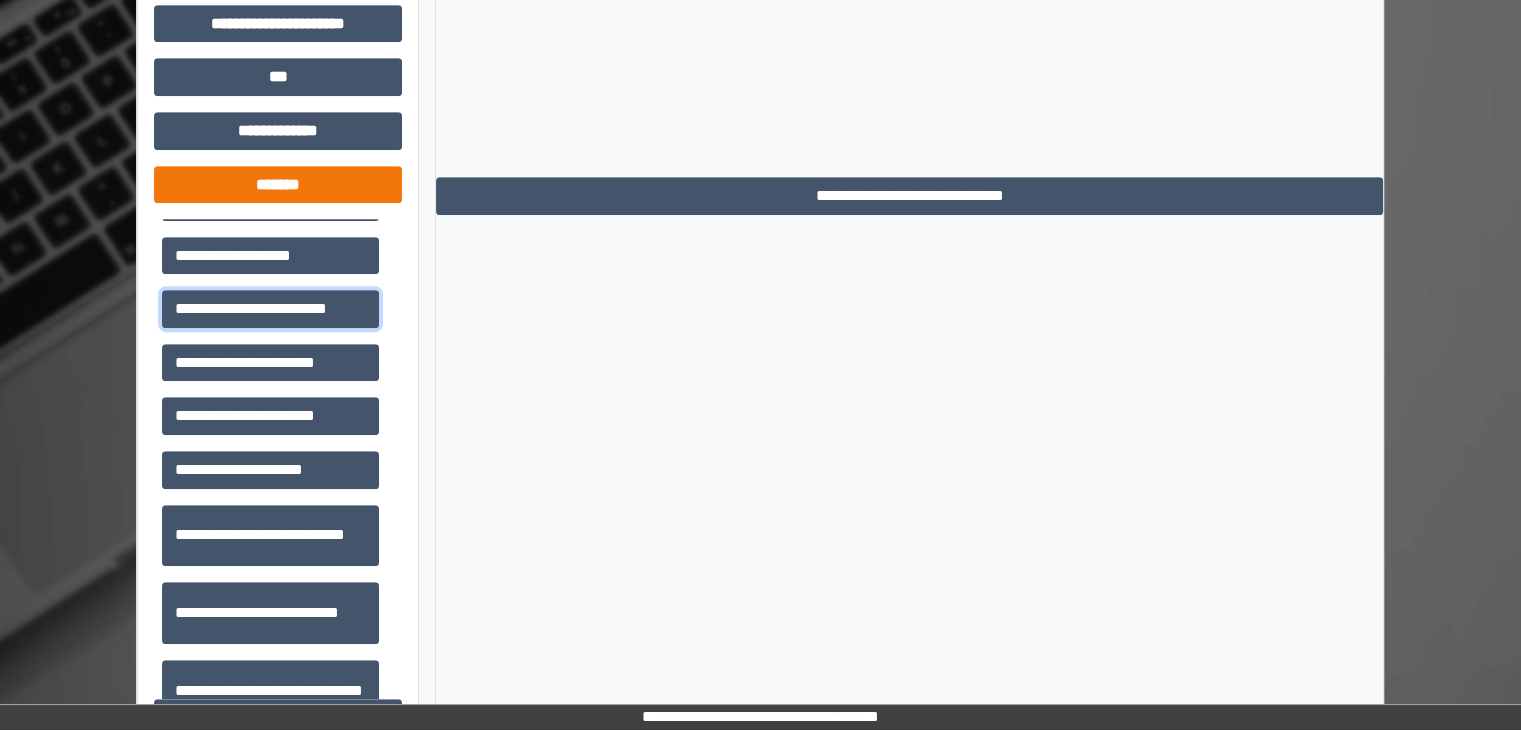 scroll, scrollTop: 1116, scrollLeft: 0, axis: vertical 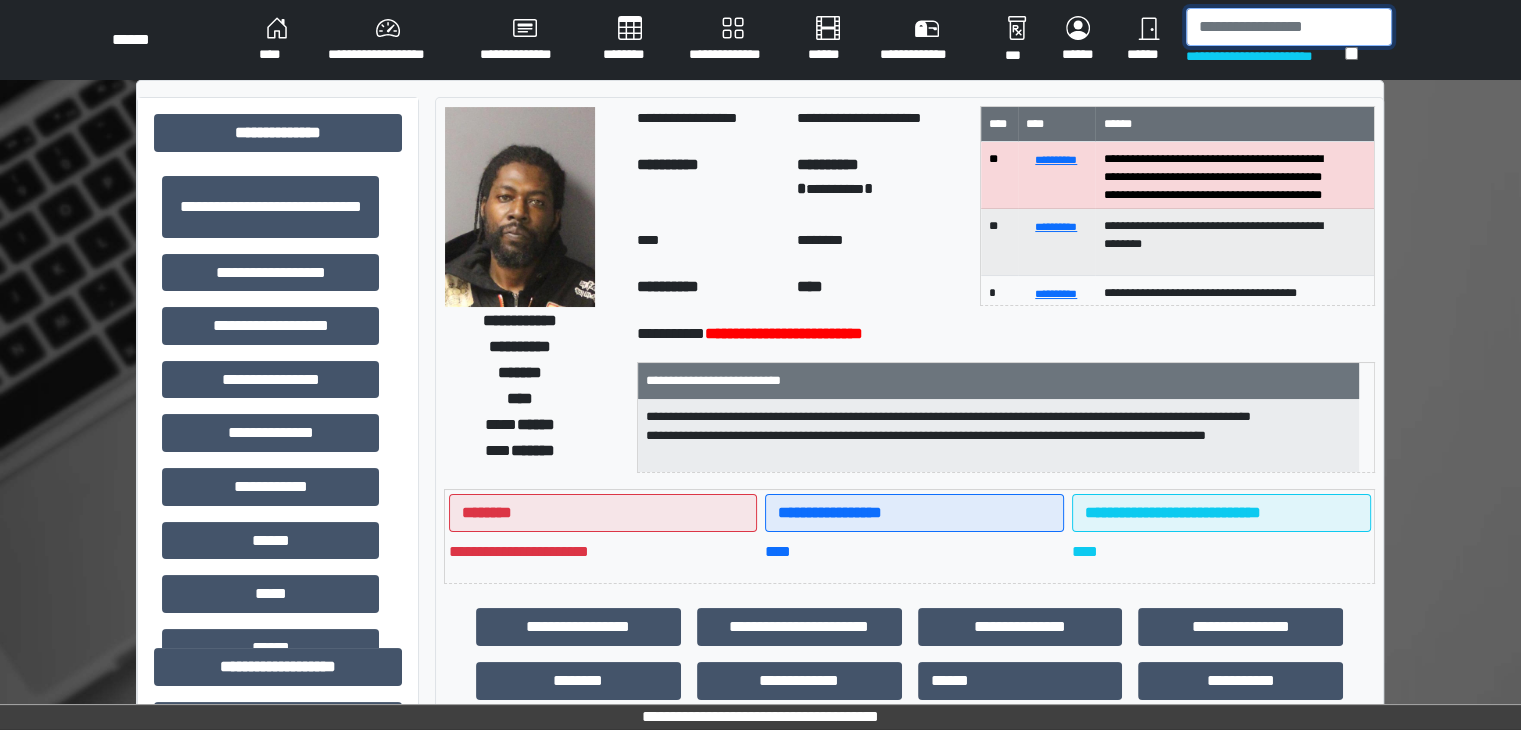 click at bounding box center (1289, 27) 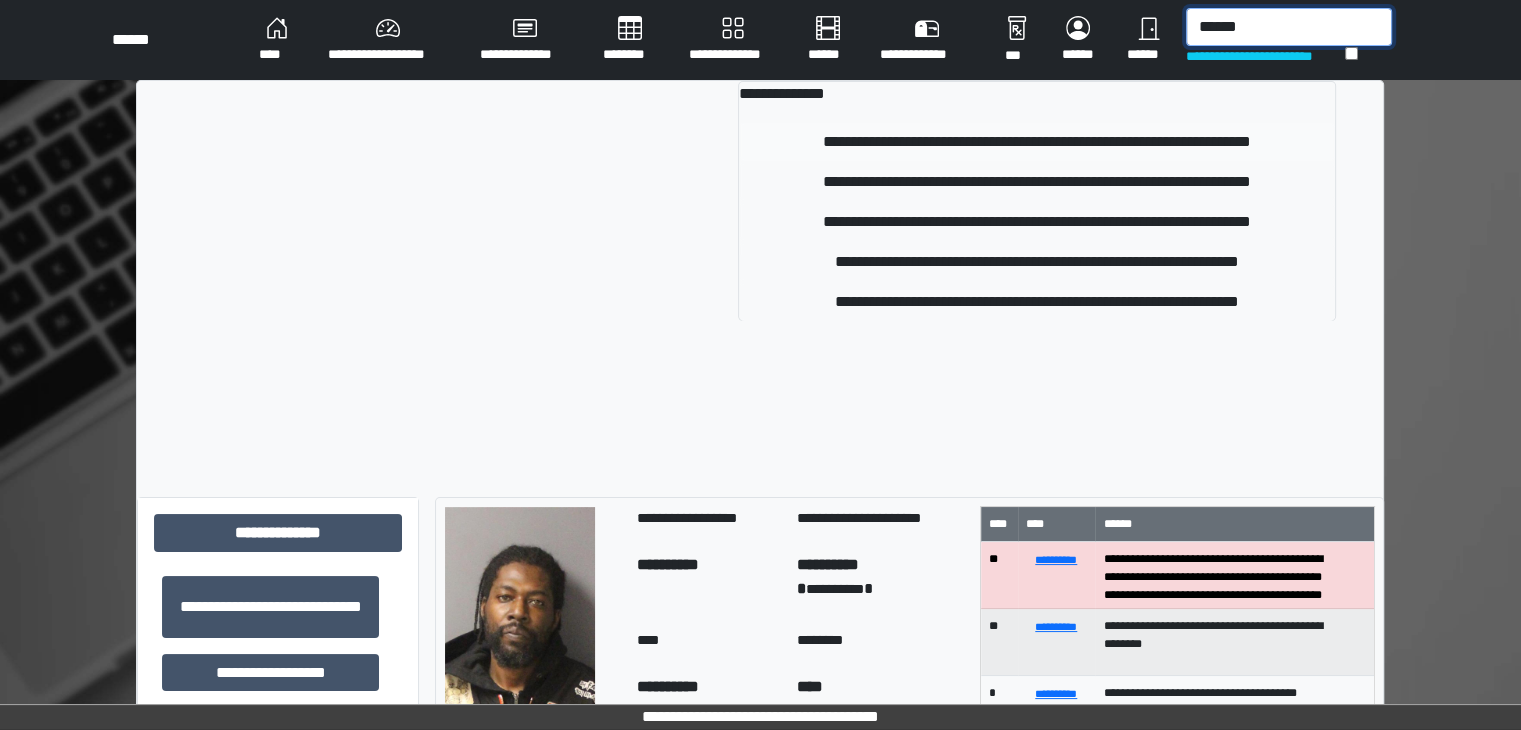 type on "******" 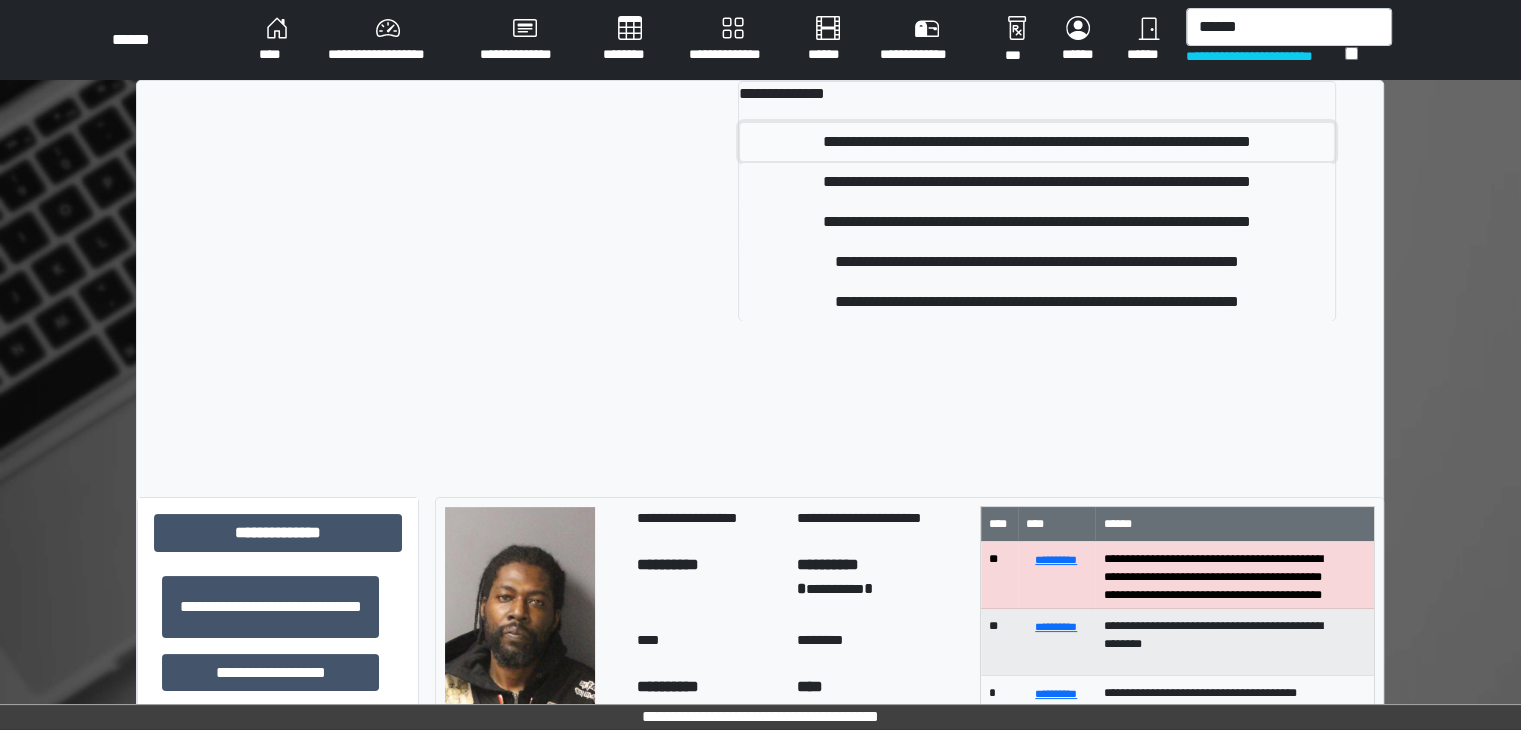 click on "**********" at bounding box center [1037, 142] 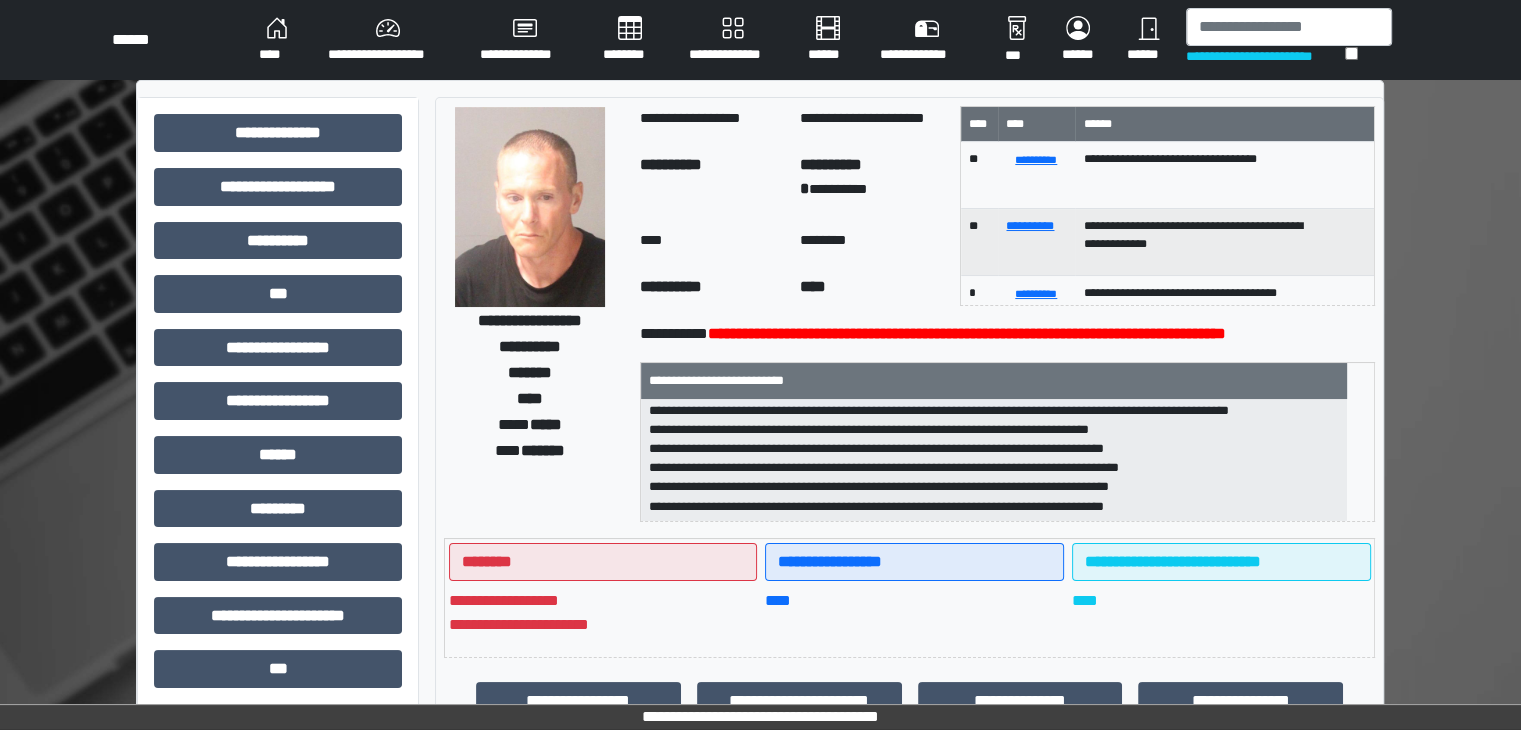 scroll, scrollTop: 0, scrollLeft: 0, axis: both 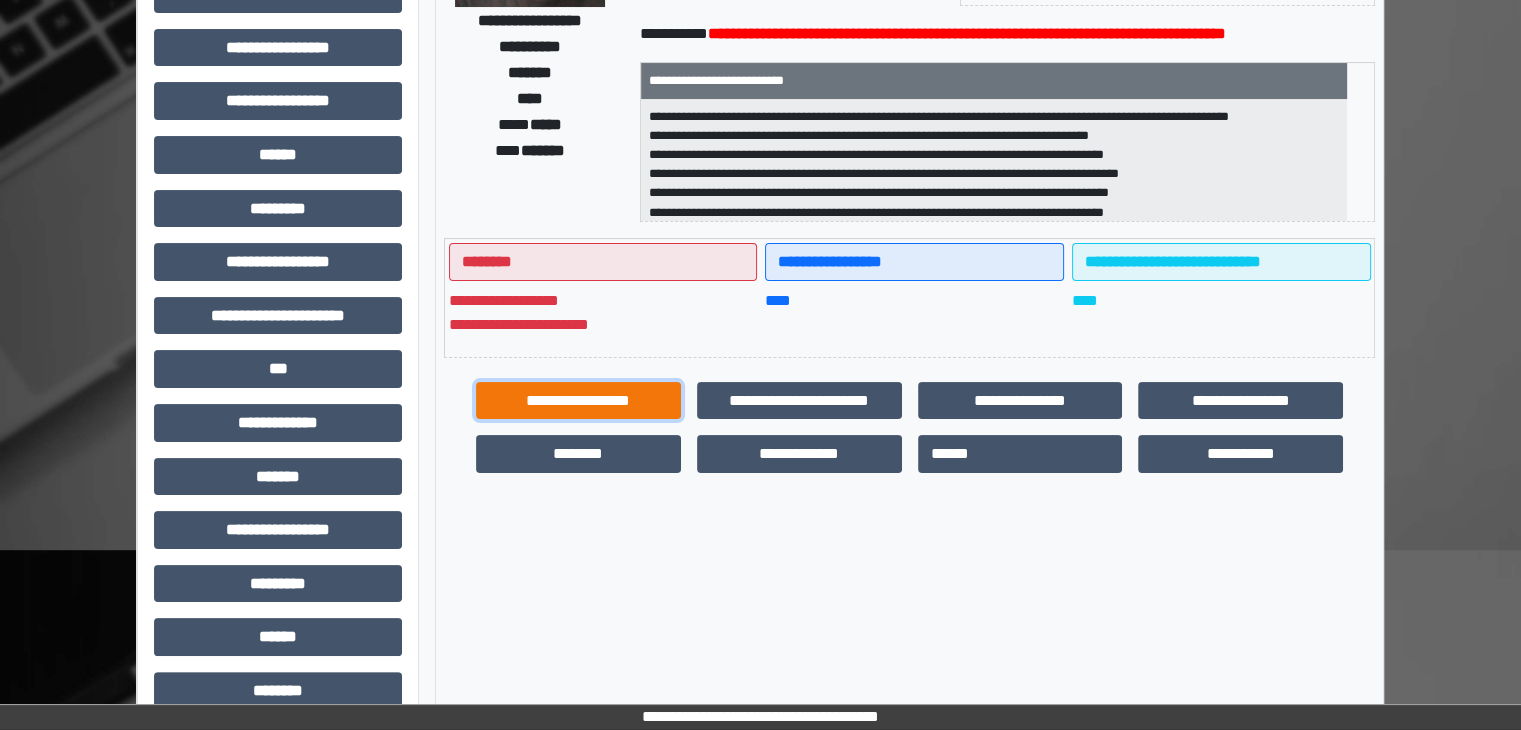 click on "**********" at bounding box center (578, 401) 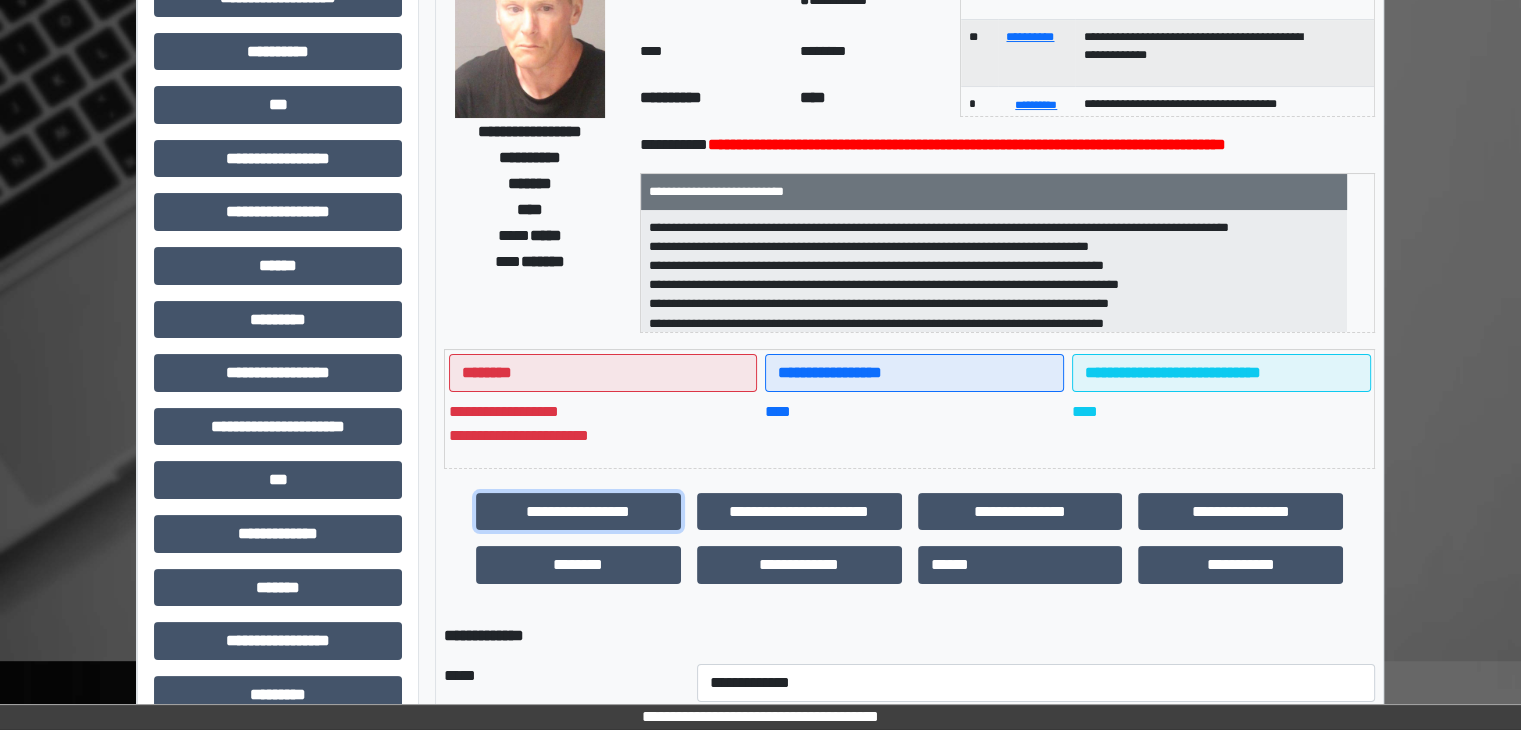 scroll, scrollTop: 0, scrollLeft: 0, axis: both 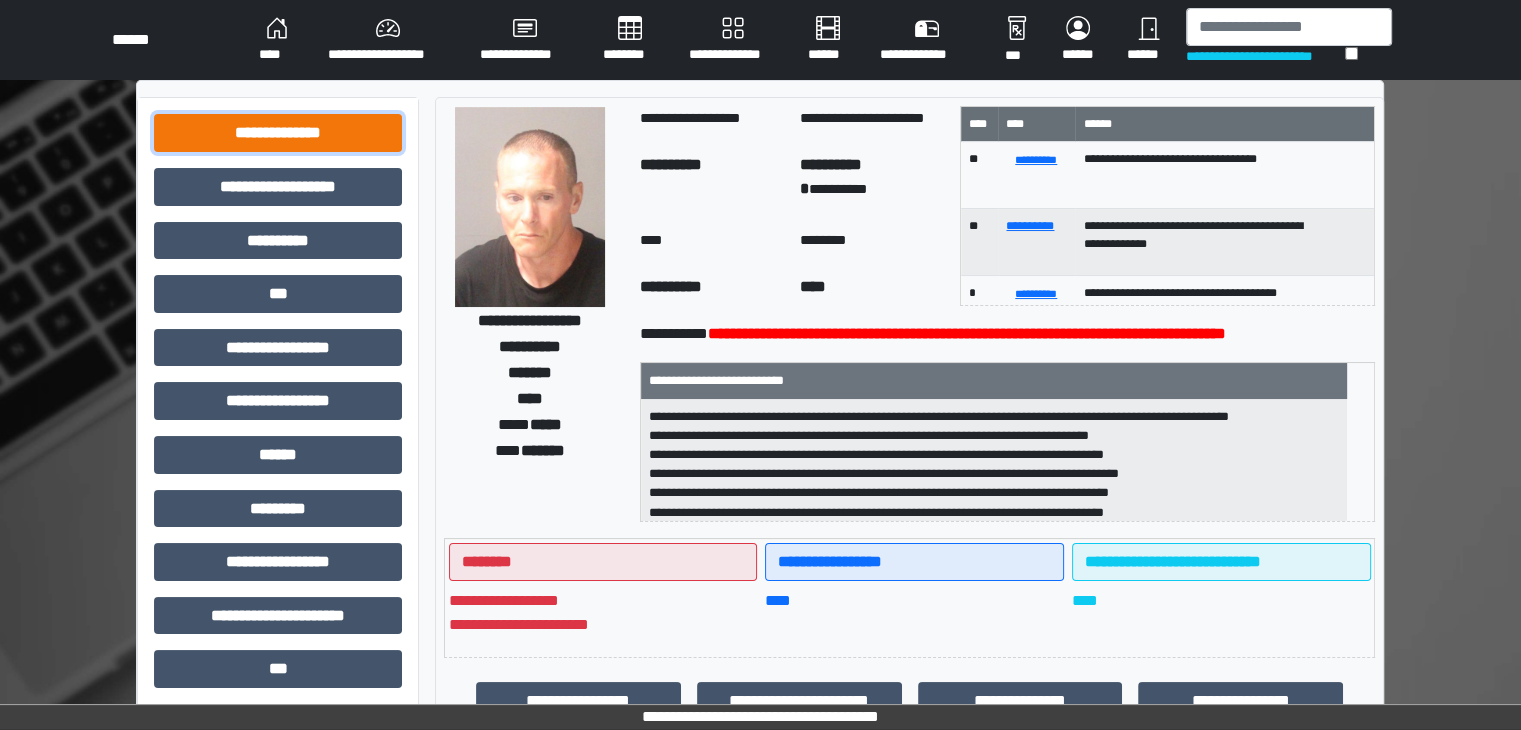 click on "**********" at bounding box center [278, 133] 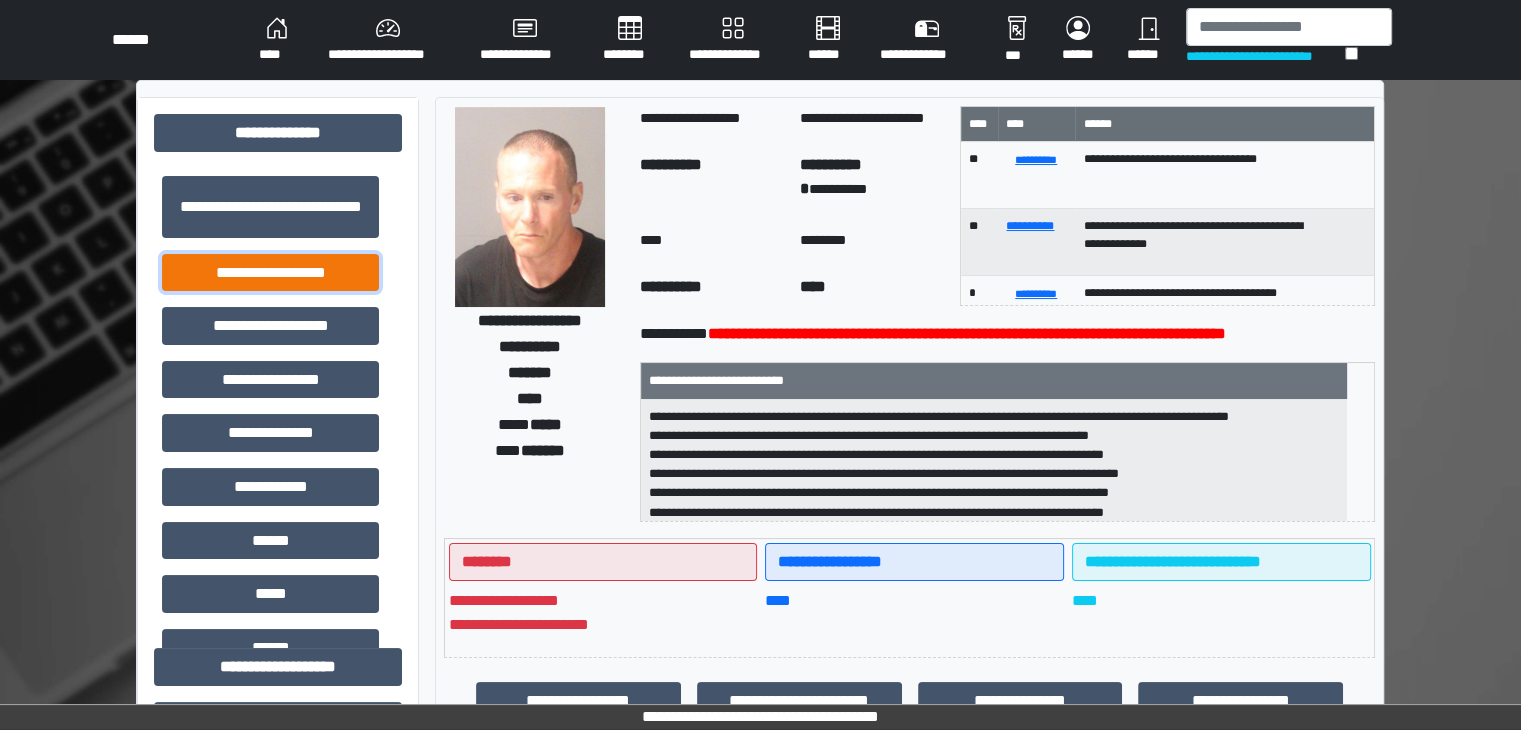 click on "**********" at bounding box center [270, 273] 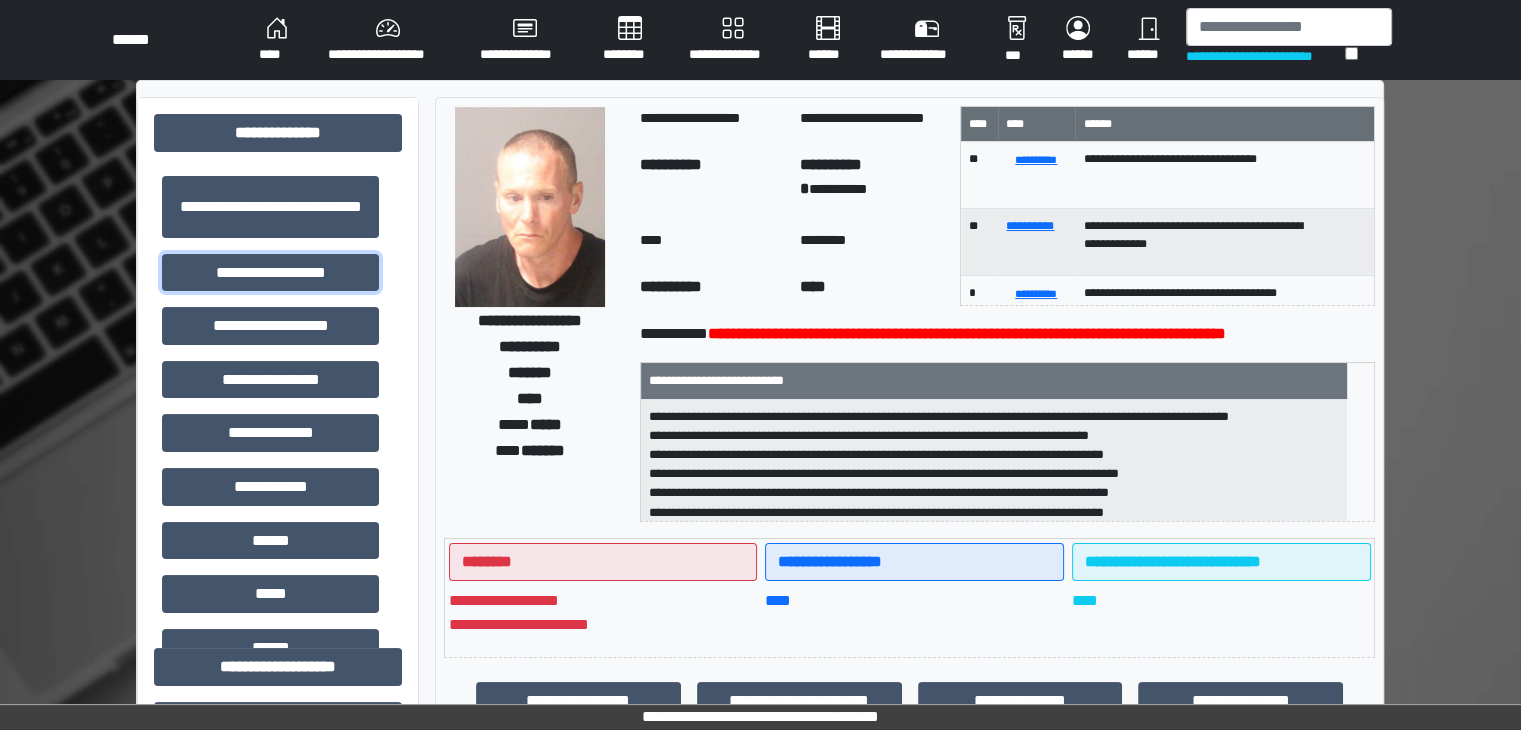 scroll, scrollTop: 25, scrollLeft: 0, axis: vertical 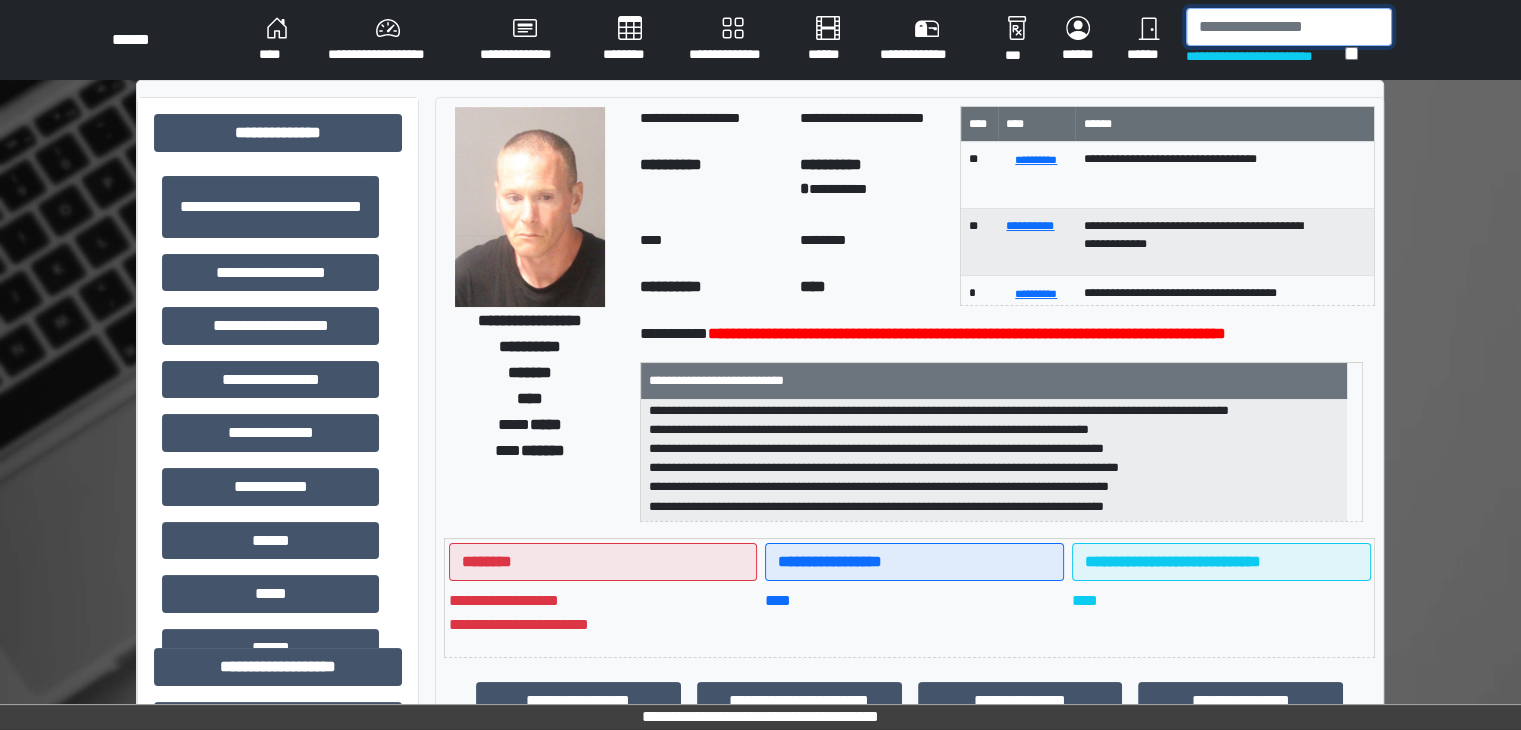 click at bounding box center (1289, 27) 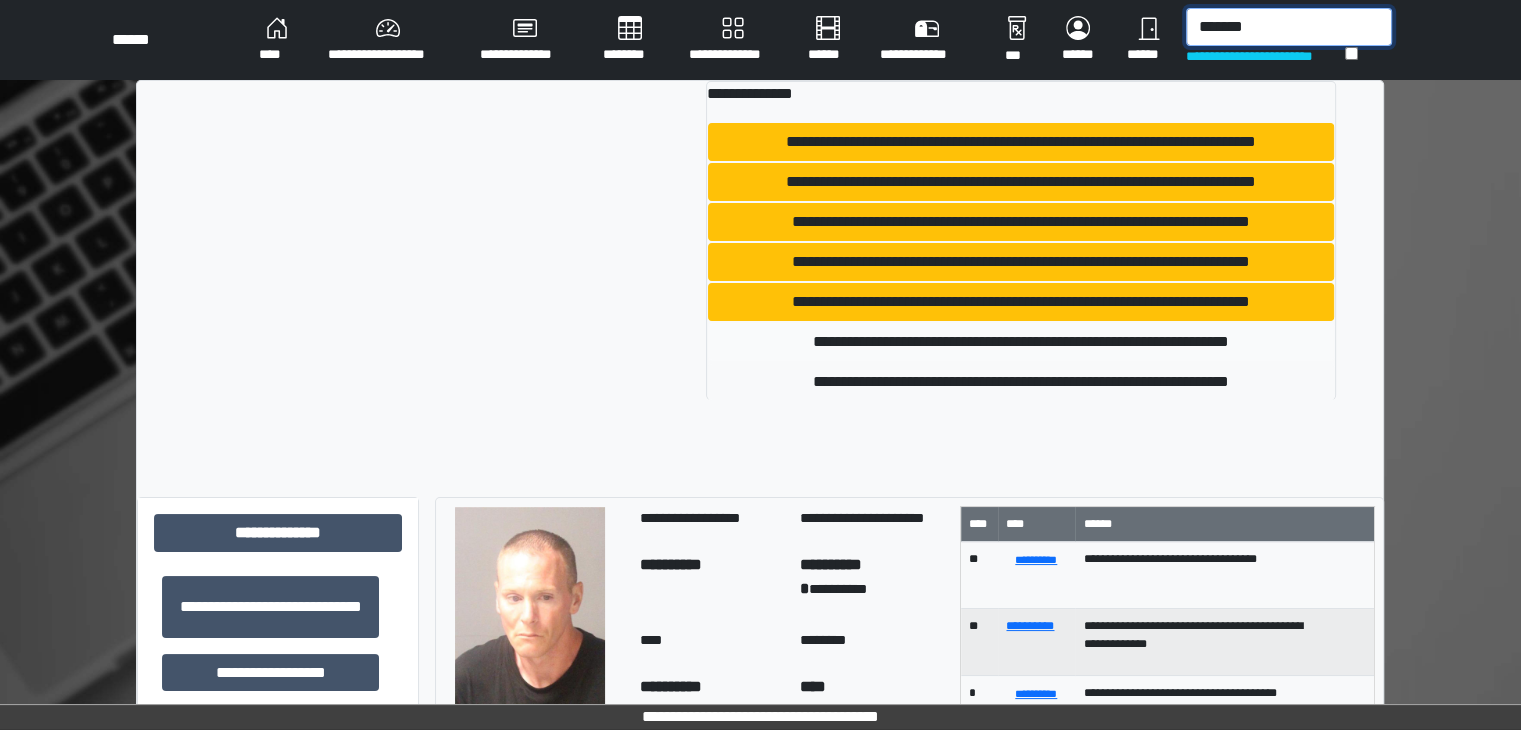 type on "*******" 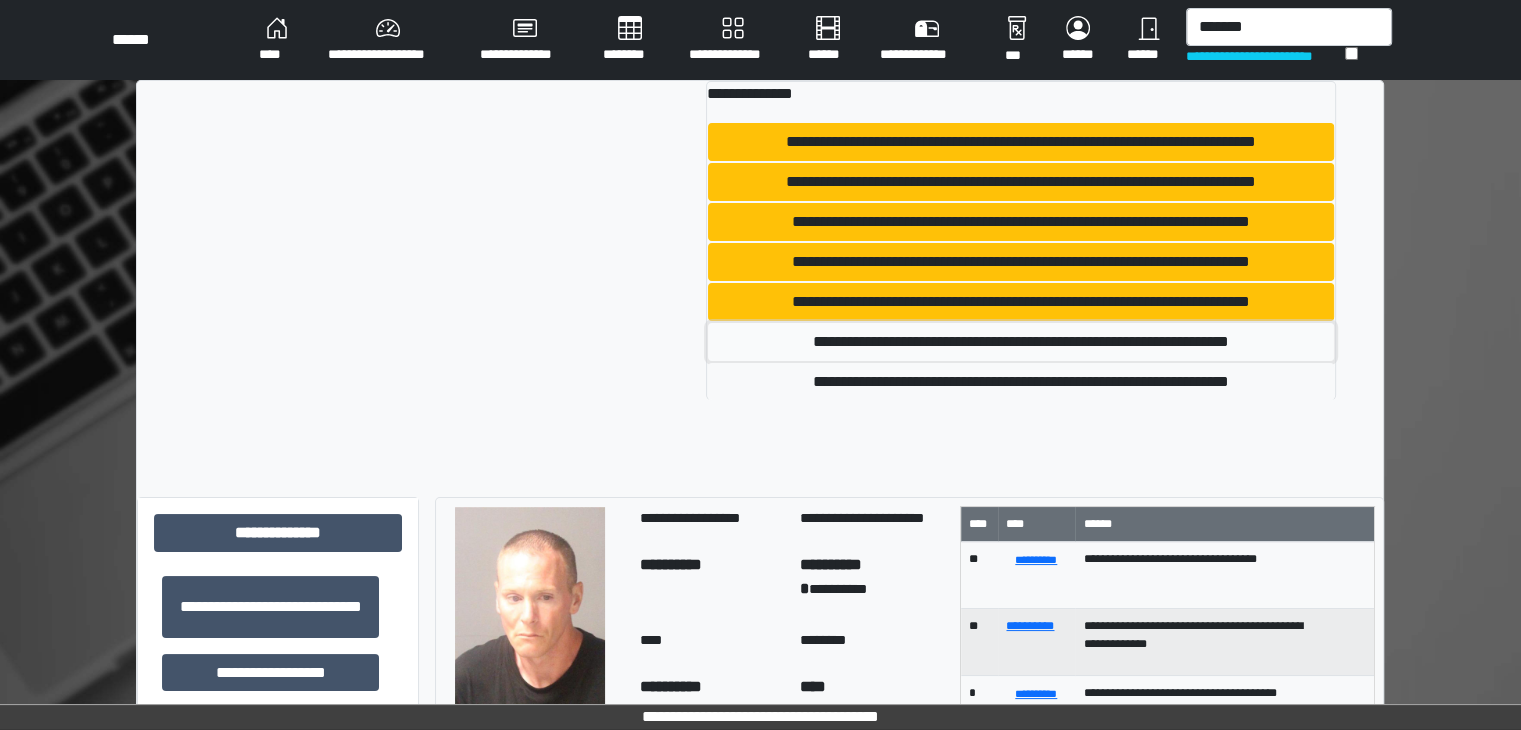 click on "**********" at bounding box center (1021, 342) 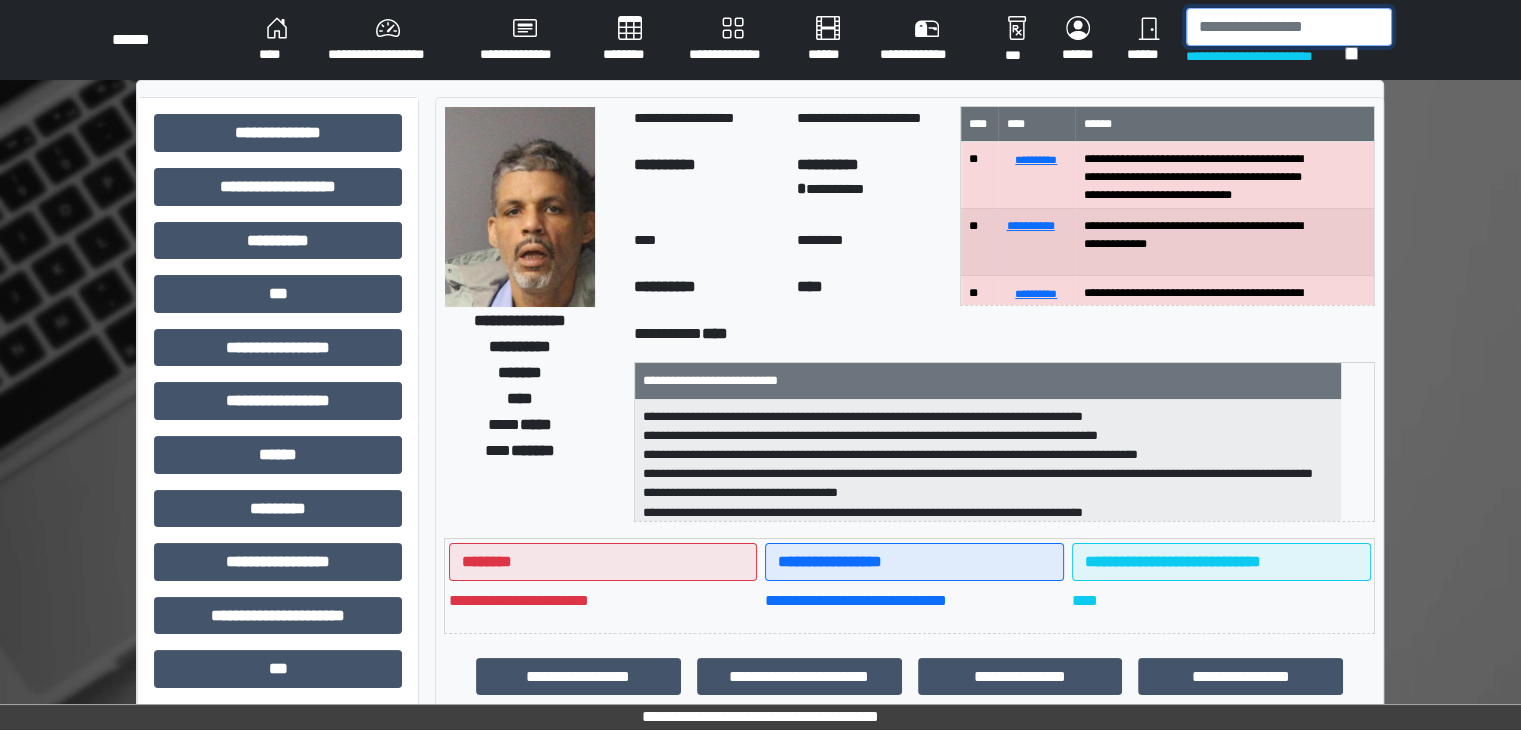 click at bounding box center (1289, 27) 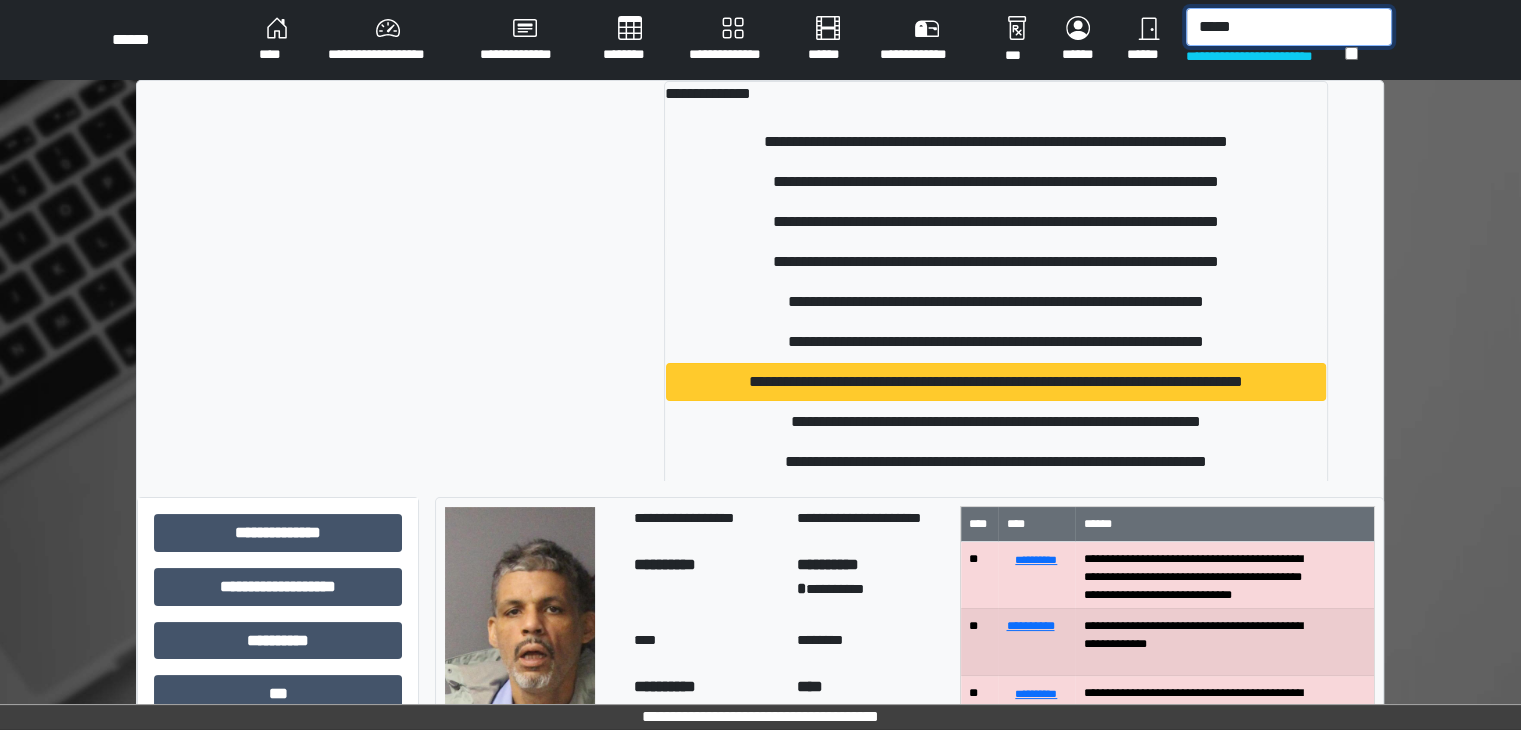 type on "*****" 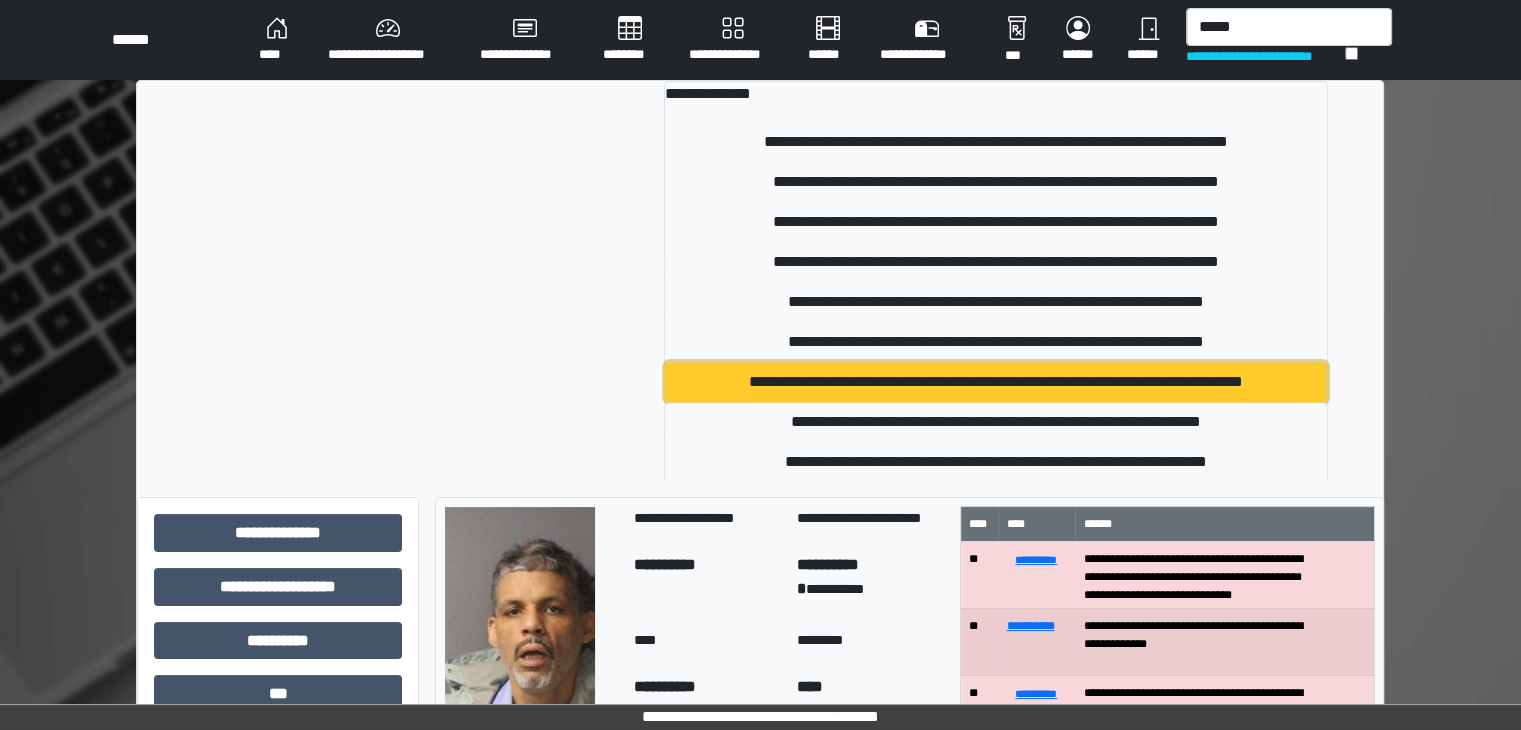 click on "**********" at bounding box center (996, 382) 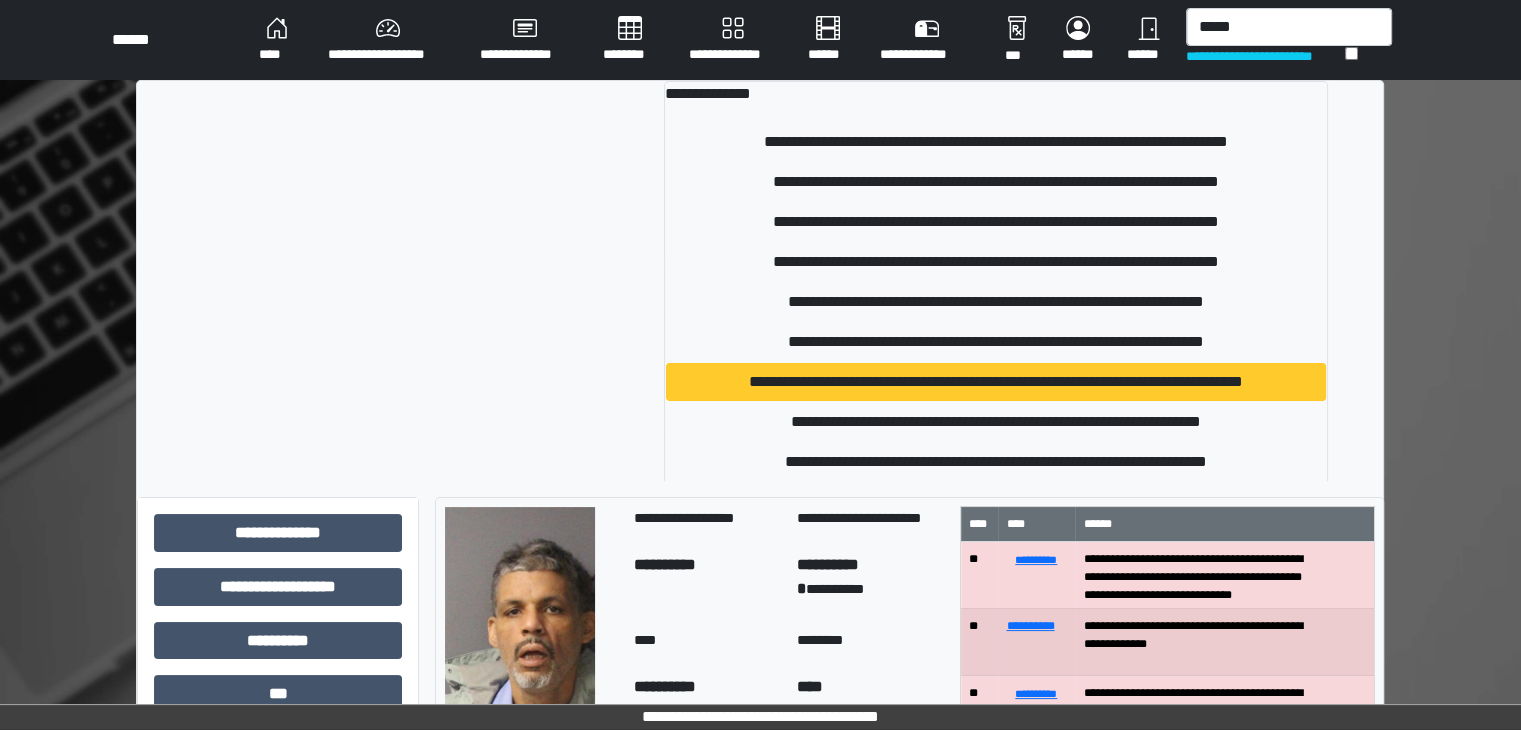 type 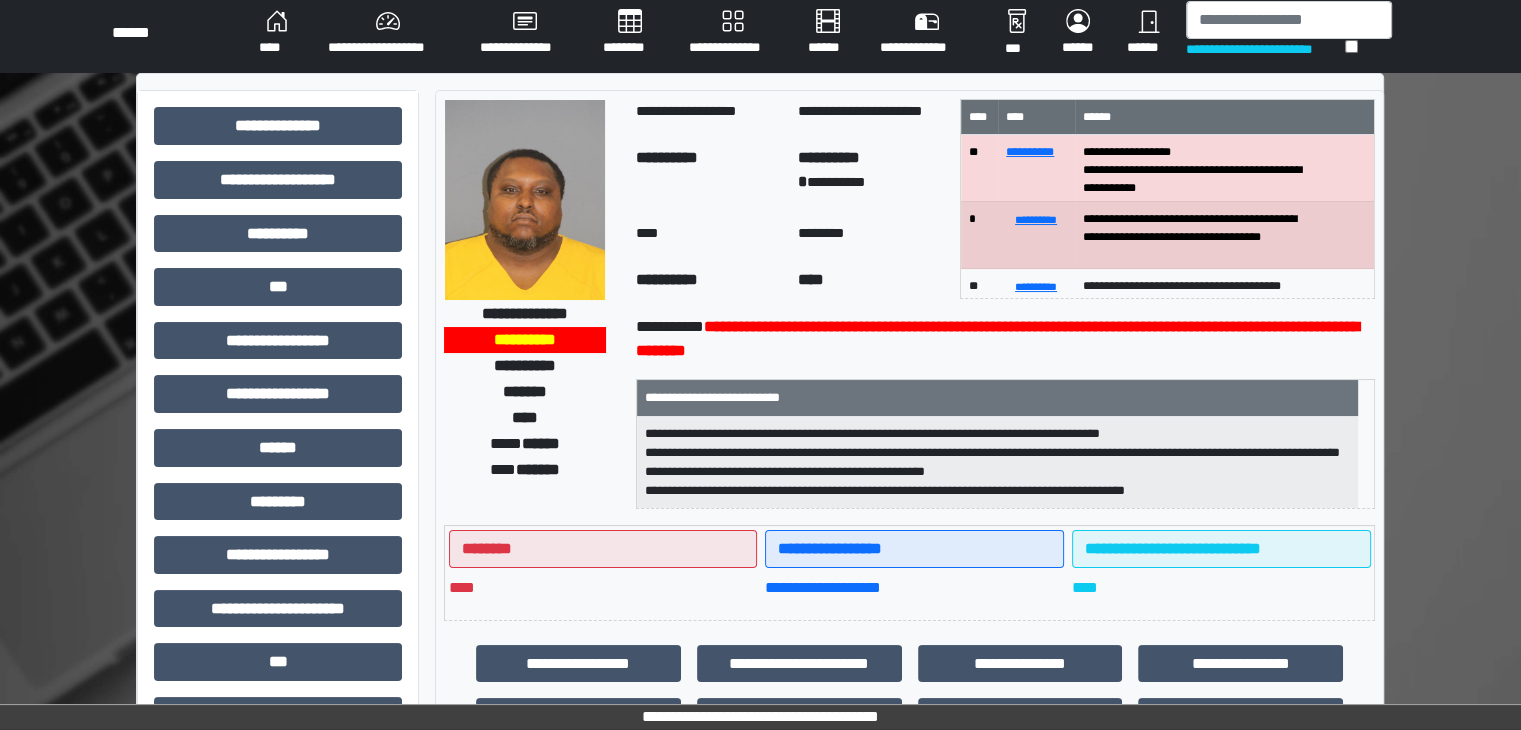 scroll, scrollTop: 0, scrollLeft: 0, axis: both 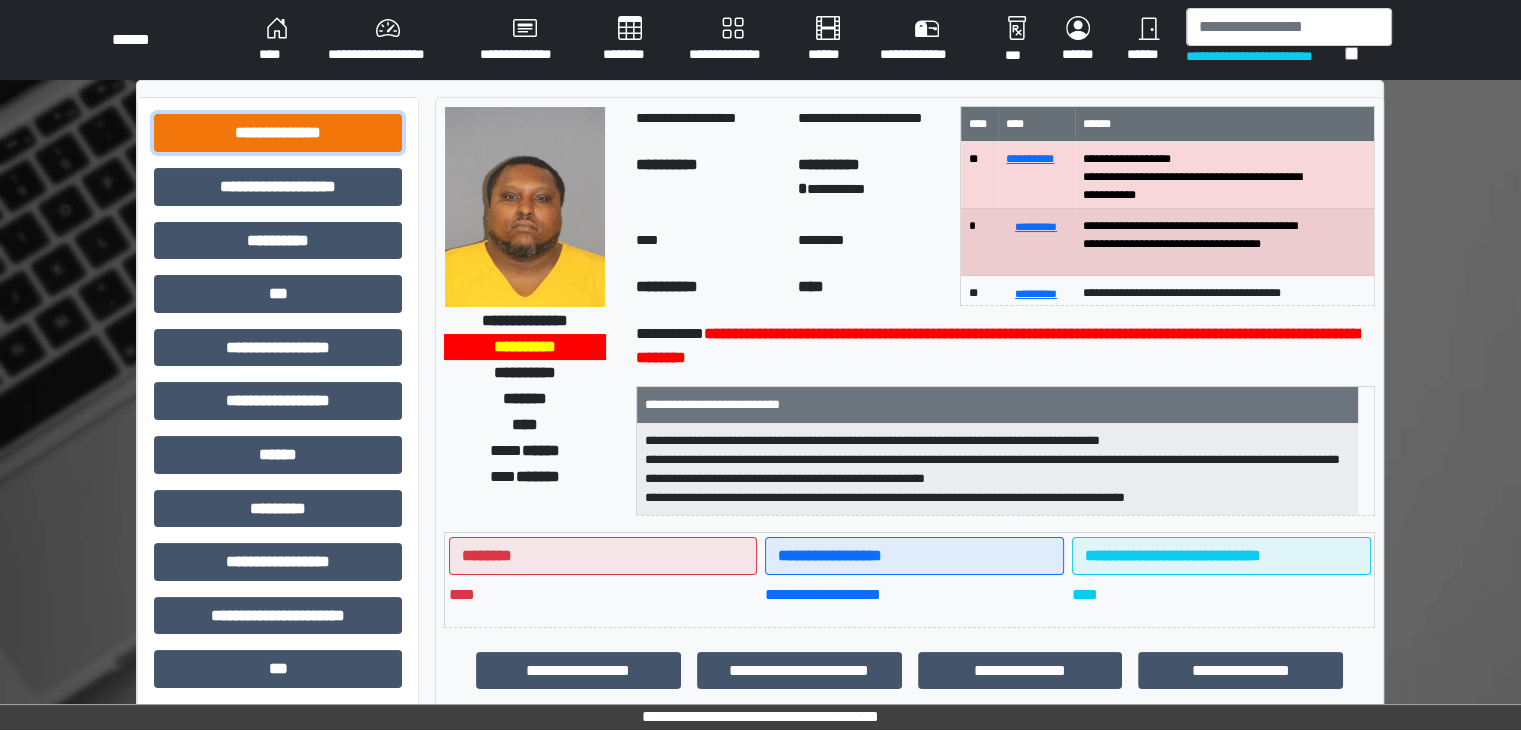 click on "**********" at bounding box center (278, 133) 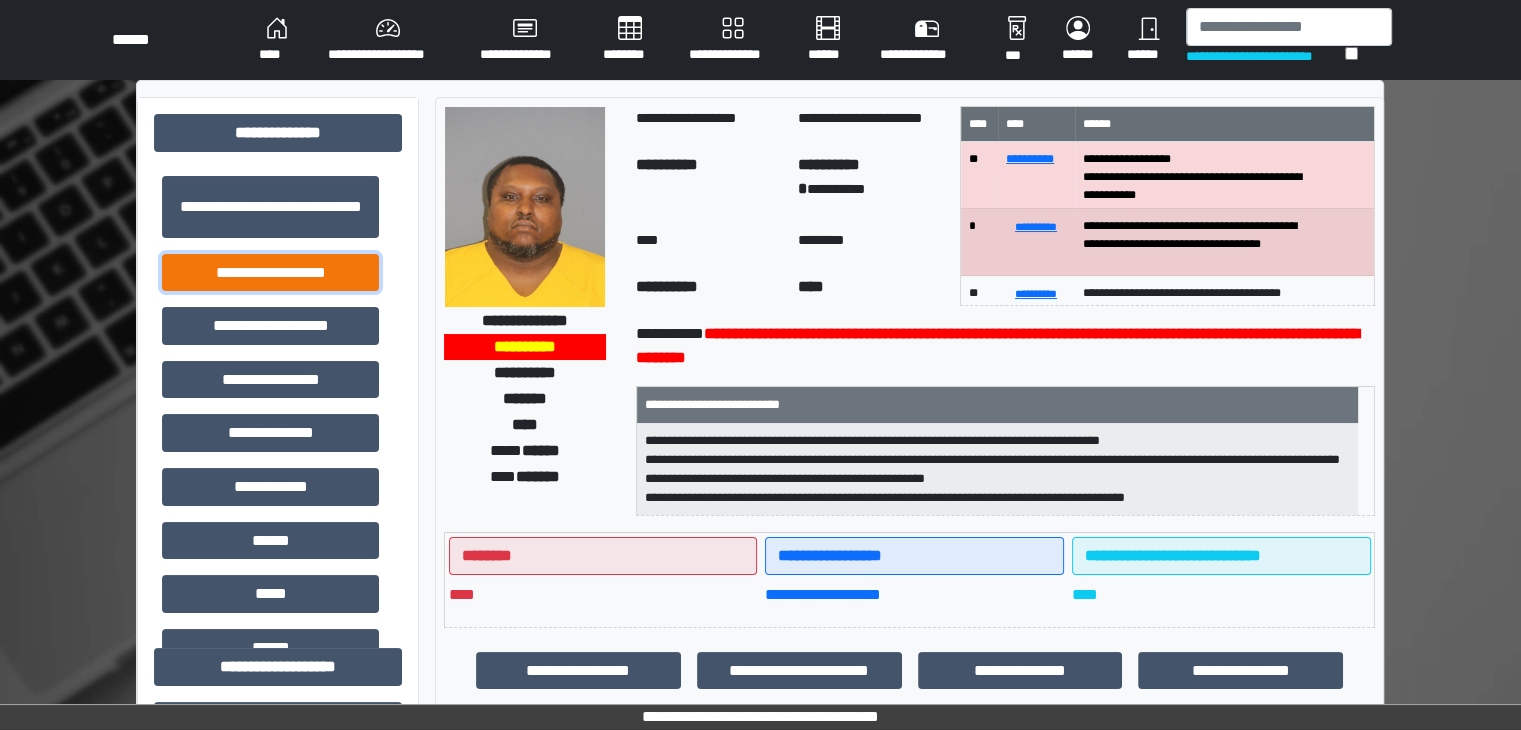 click on "**********" at bounding box center [270, 273] 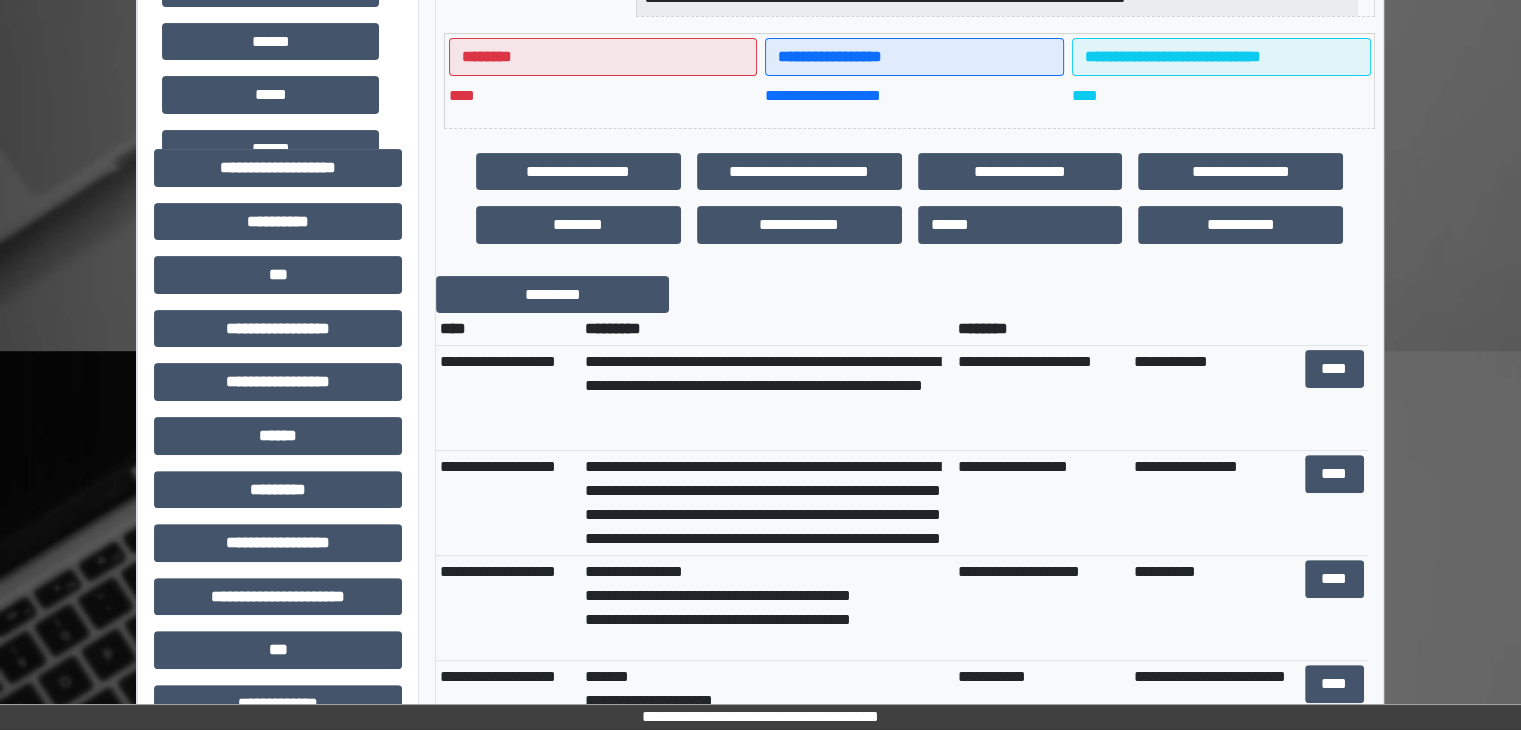 scroll, scrollTop: 500, scrollLeft: 0, axis: vertical 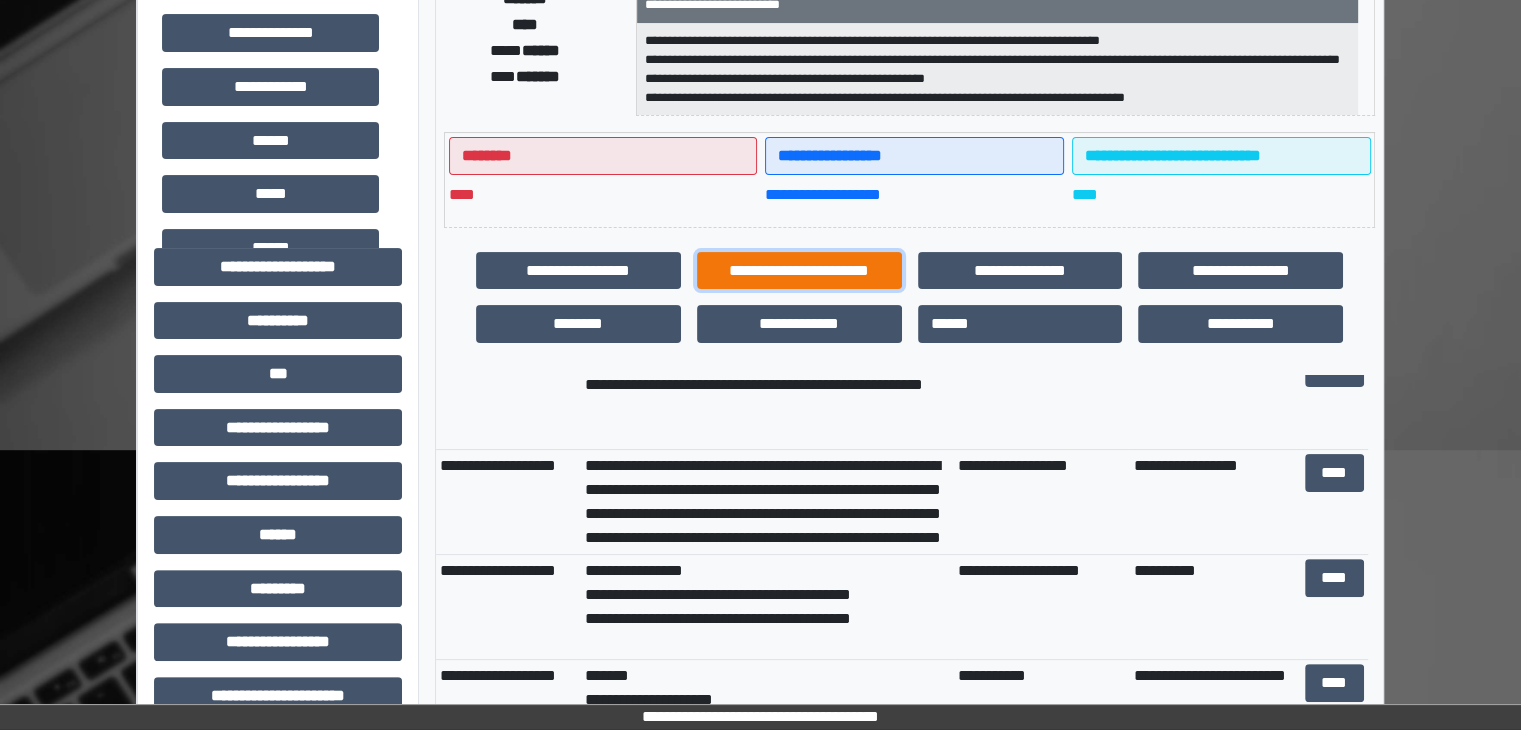 click on "**********" at bounding box center [799, 271] 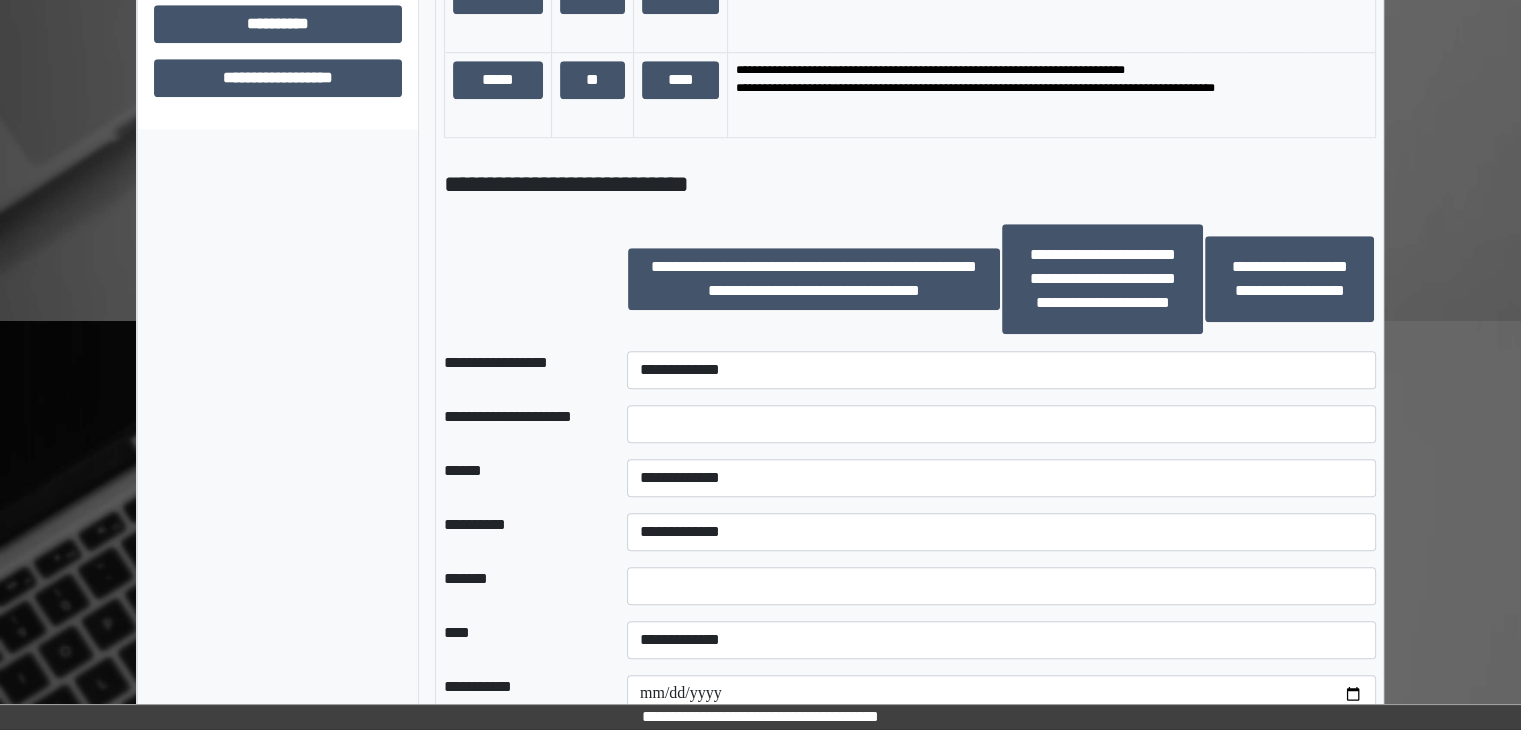 scroll, scrollTop: 1800, scrollLeft: 0, axis: vertical 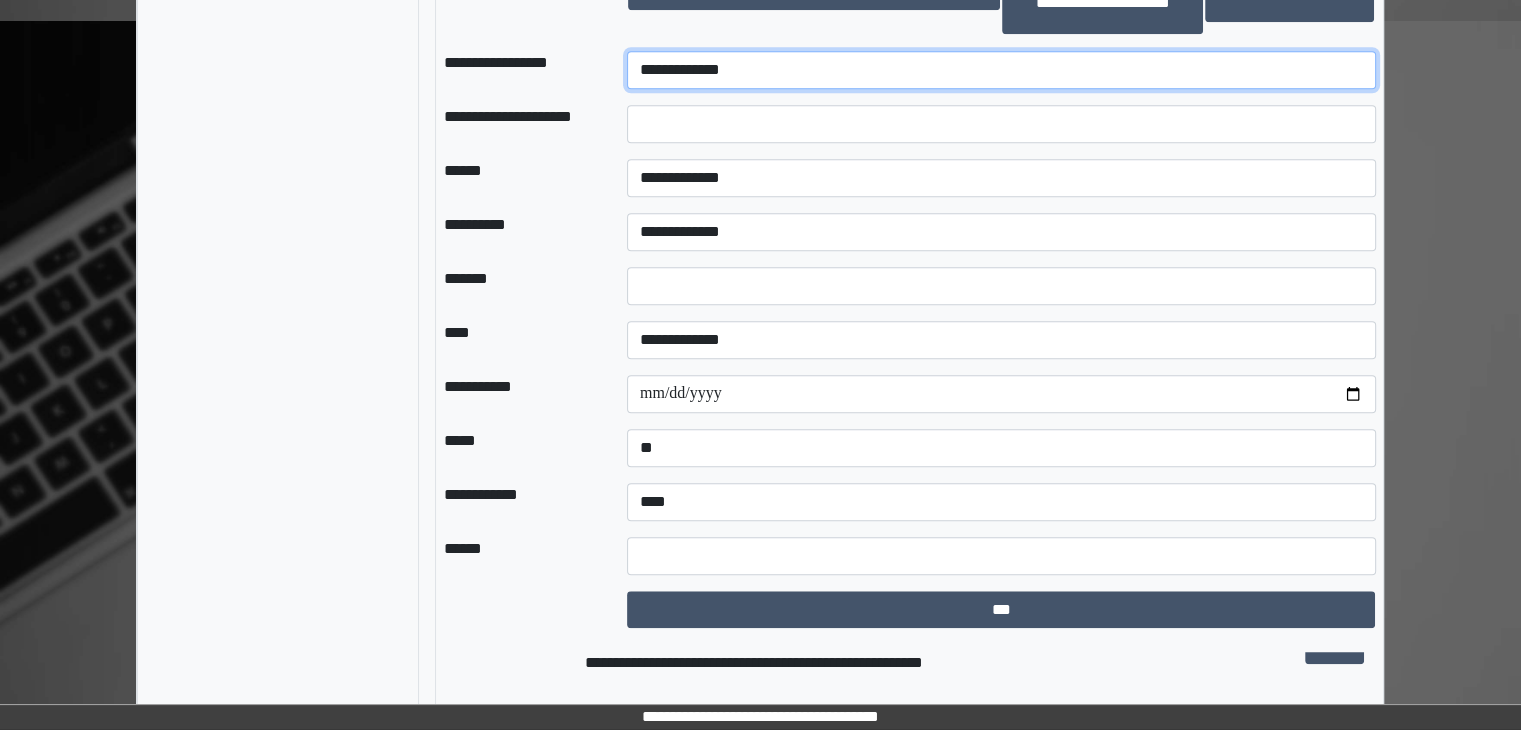 click on "**********" at bounding box center (1001, 70) 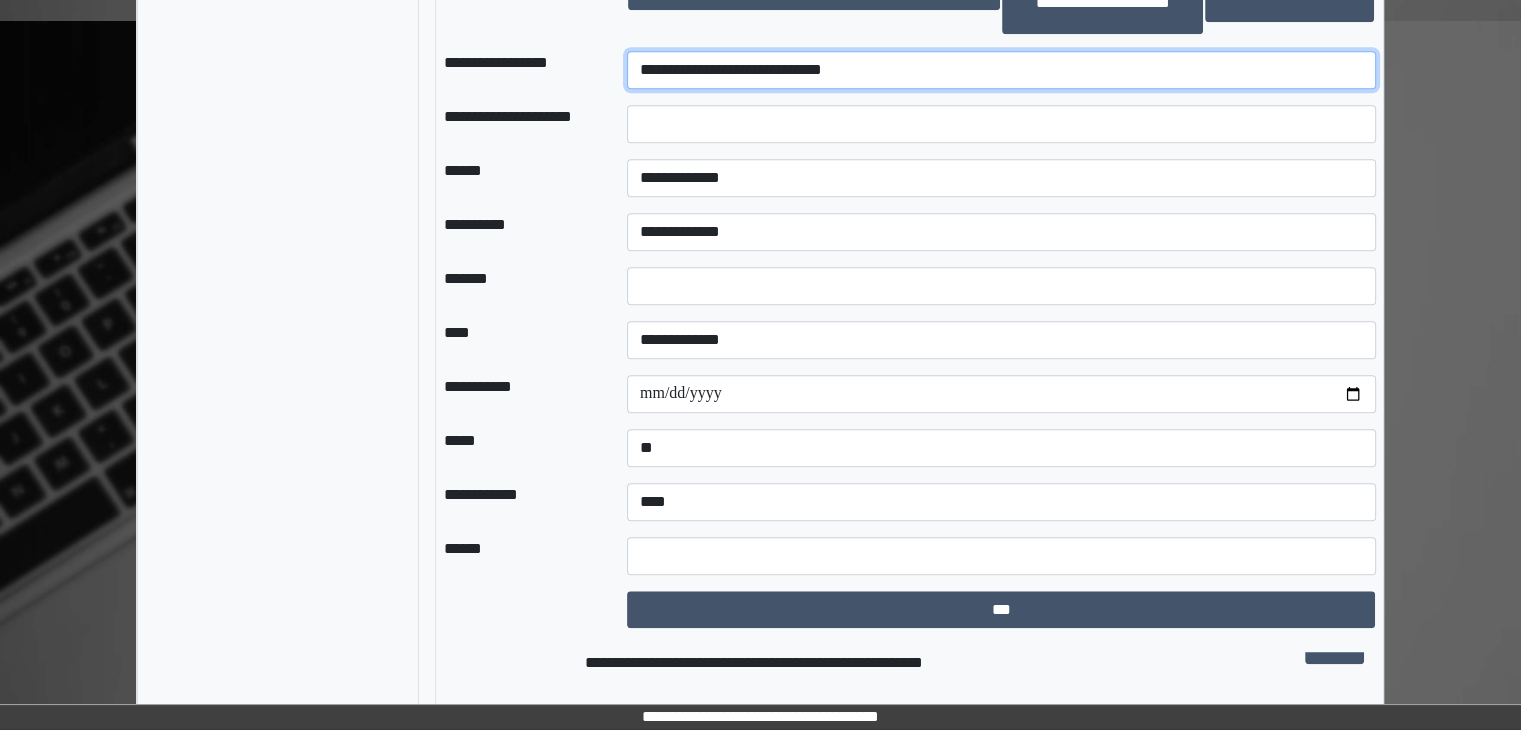 click on "**********" at bounding box center (1001, 70) 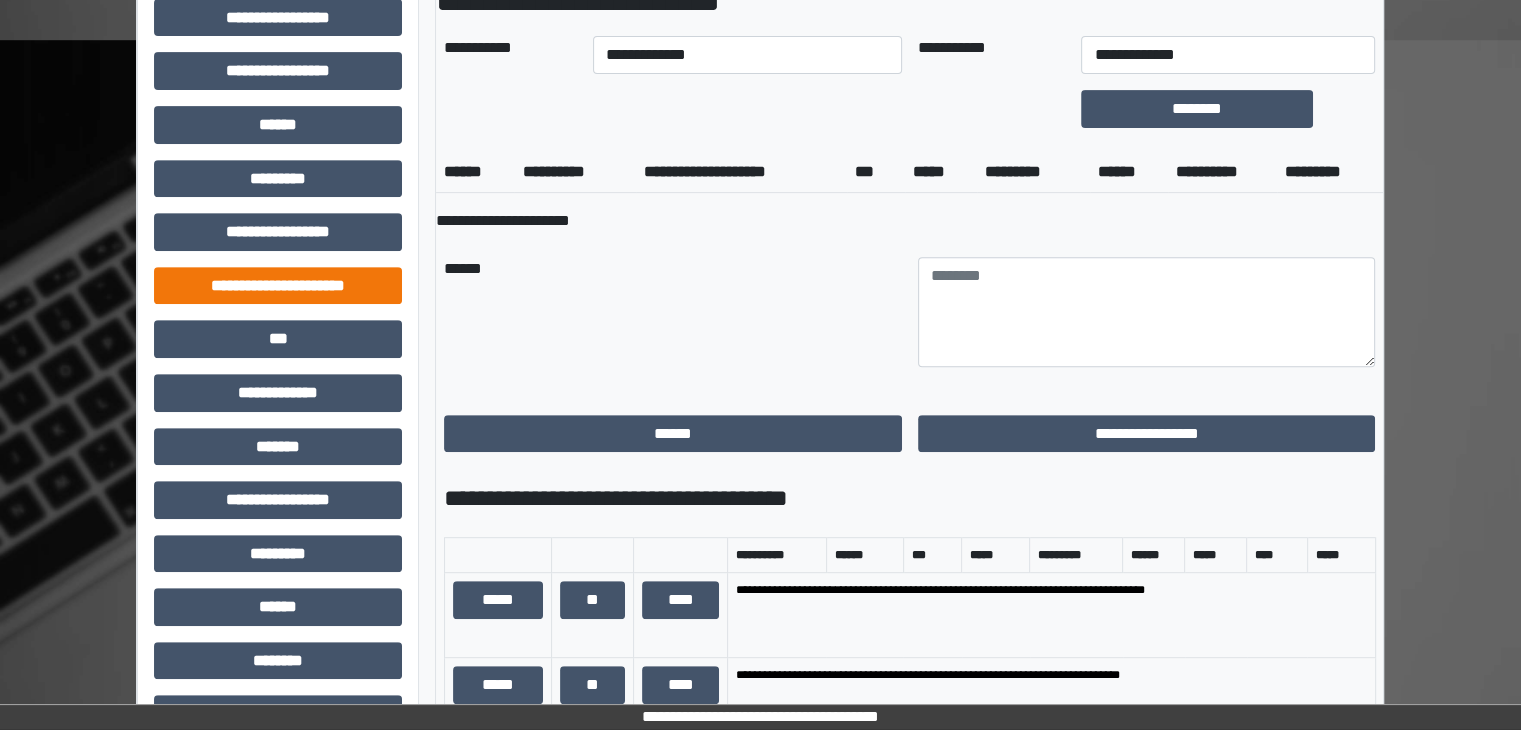 scroll, scrollTop: 600, scrollLeft: 0, axis: vertical 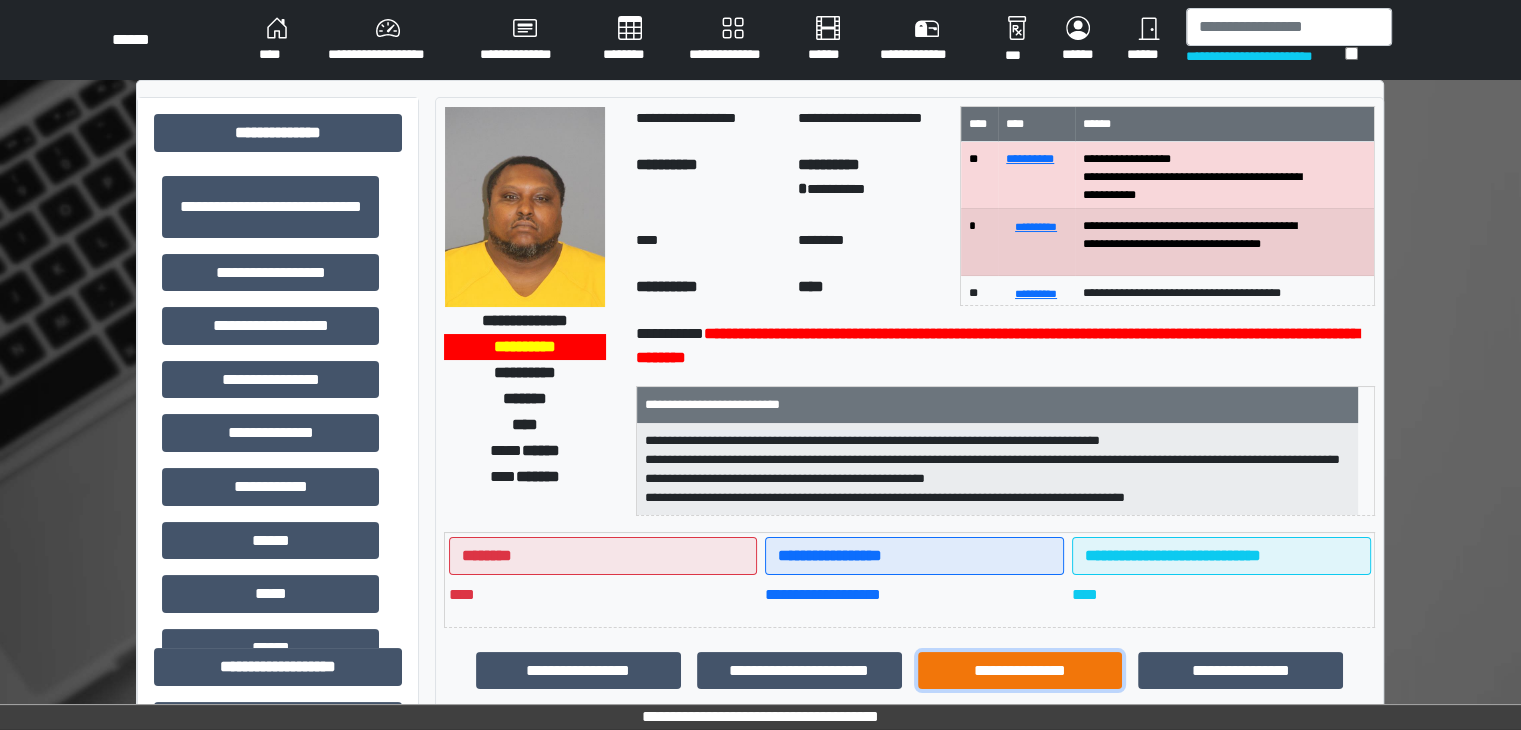 click on "**********" at bounding box center [1020, 671] 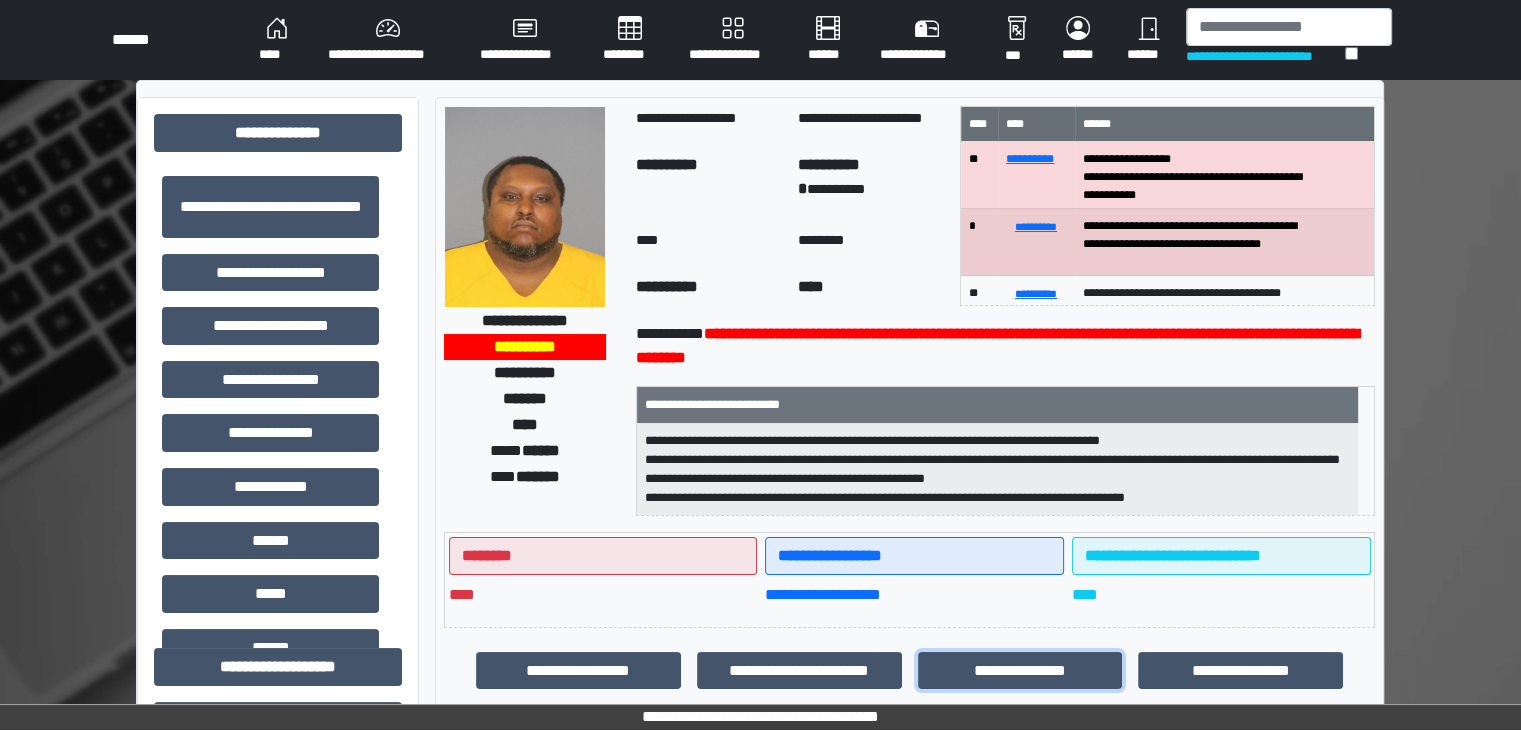 click on "**********" at bounding box center [909, 1530] 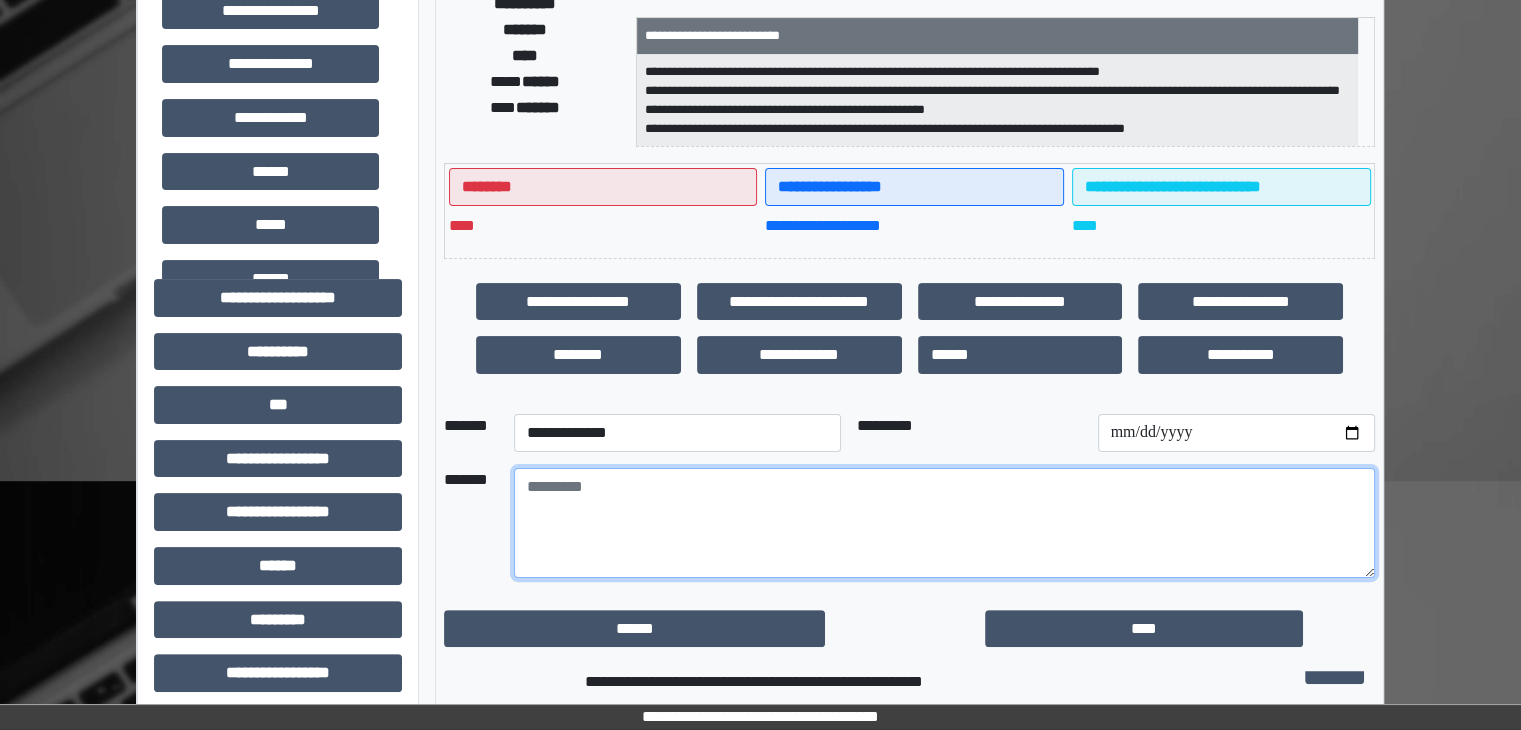 click on "**********" at bounding box center [909, 494] 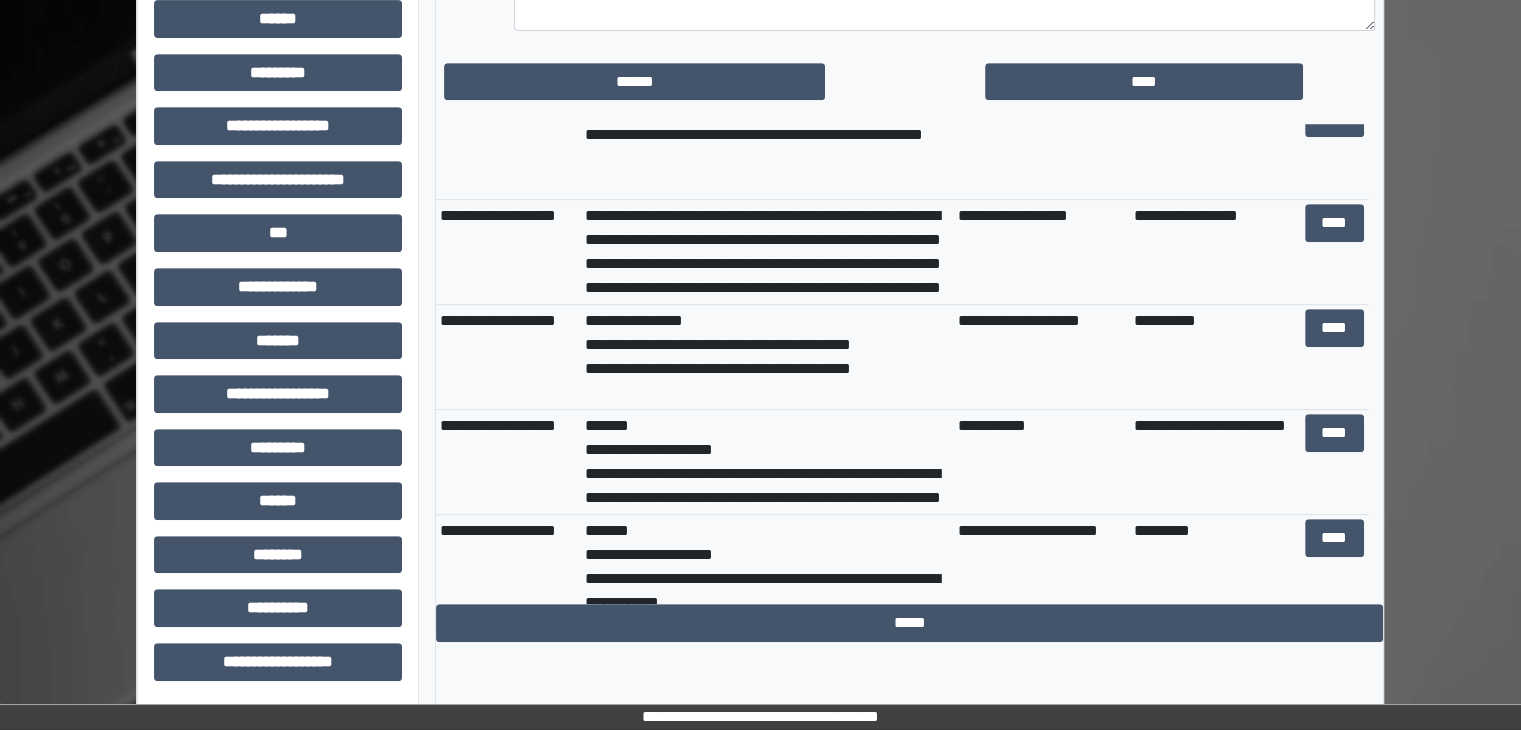 click on "**********" at bounding box center (909, -53) 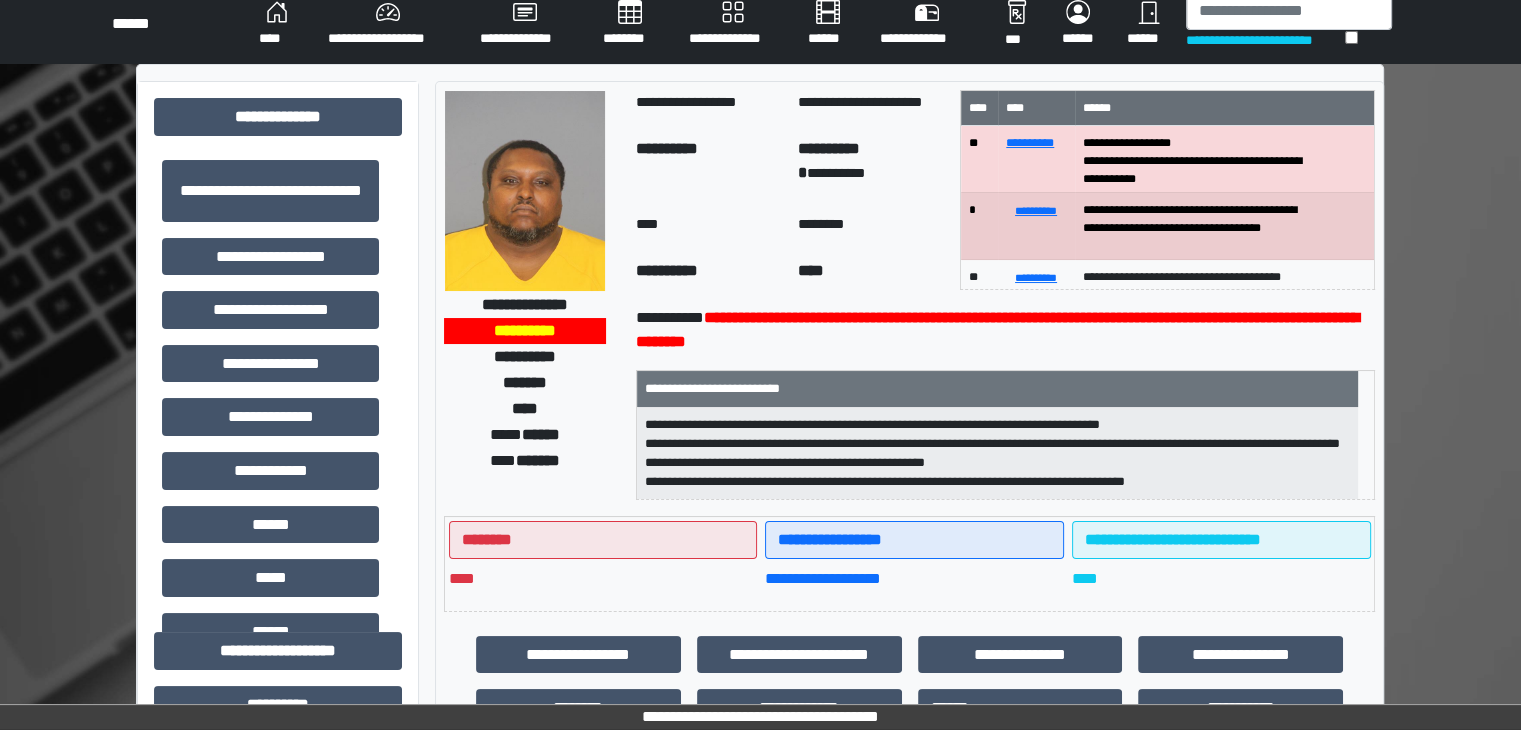 scroll, scrollTop: 0, scrollLeft: 0, axis: both 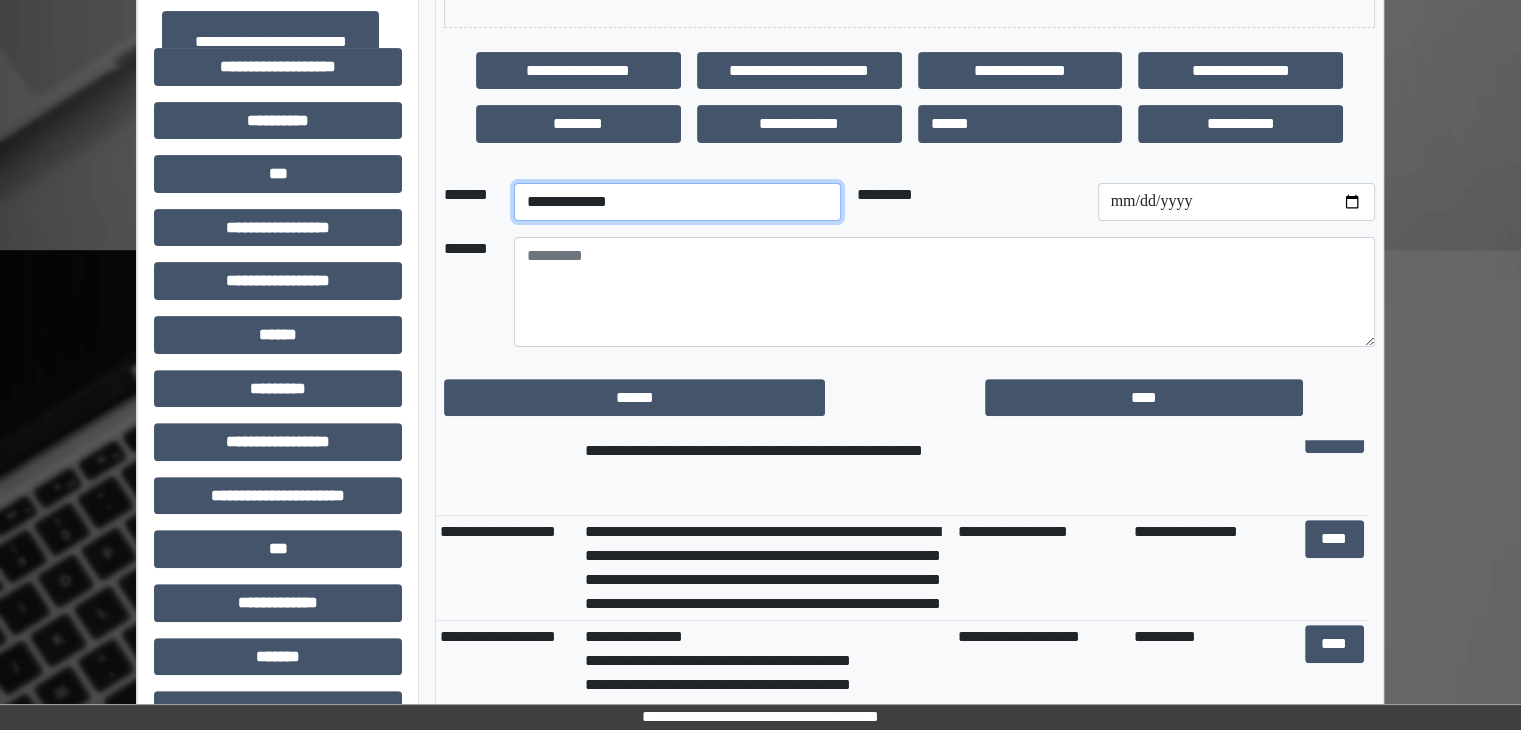 click on "**********" at bounding box center (677, 202) 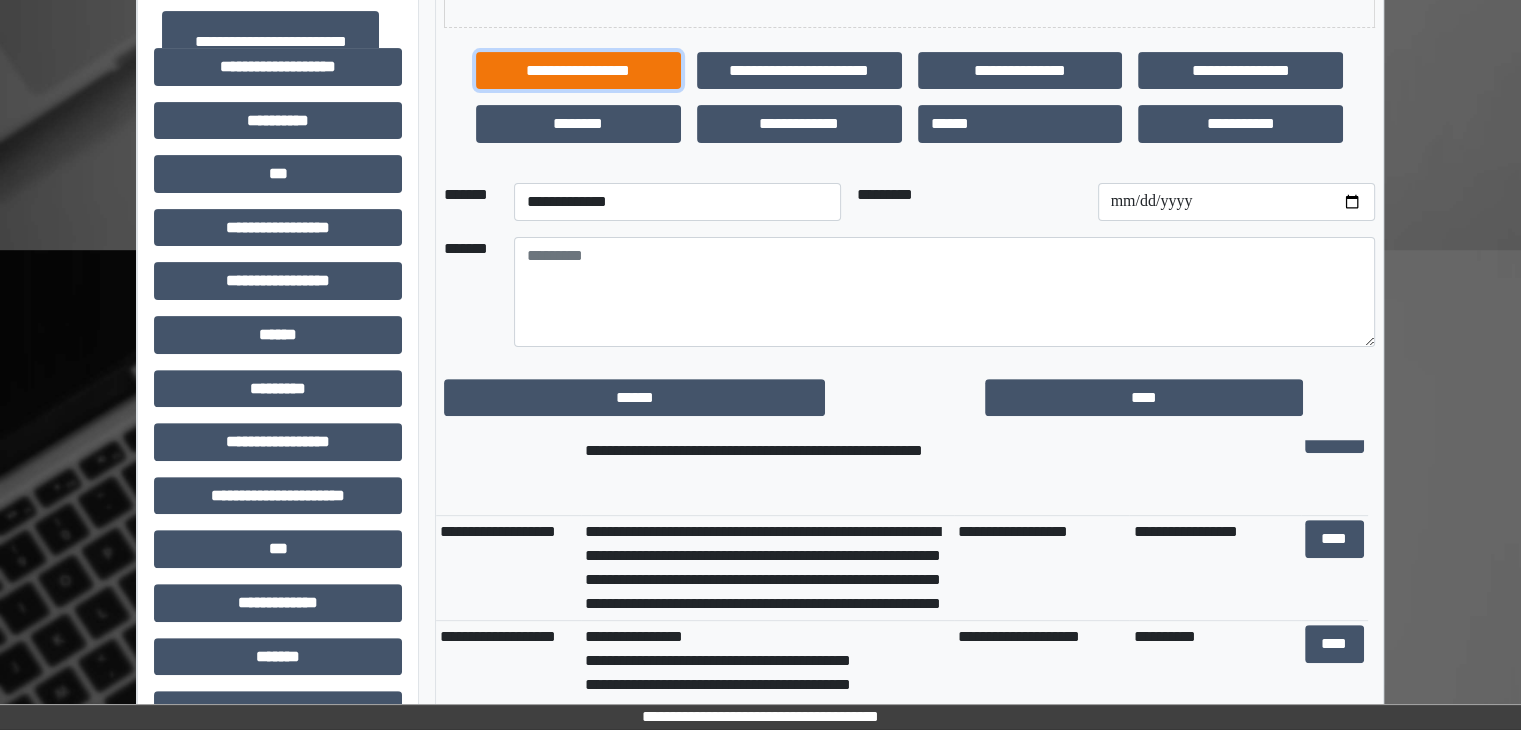 click on "**********" at bounding box center [578, 71] 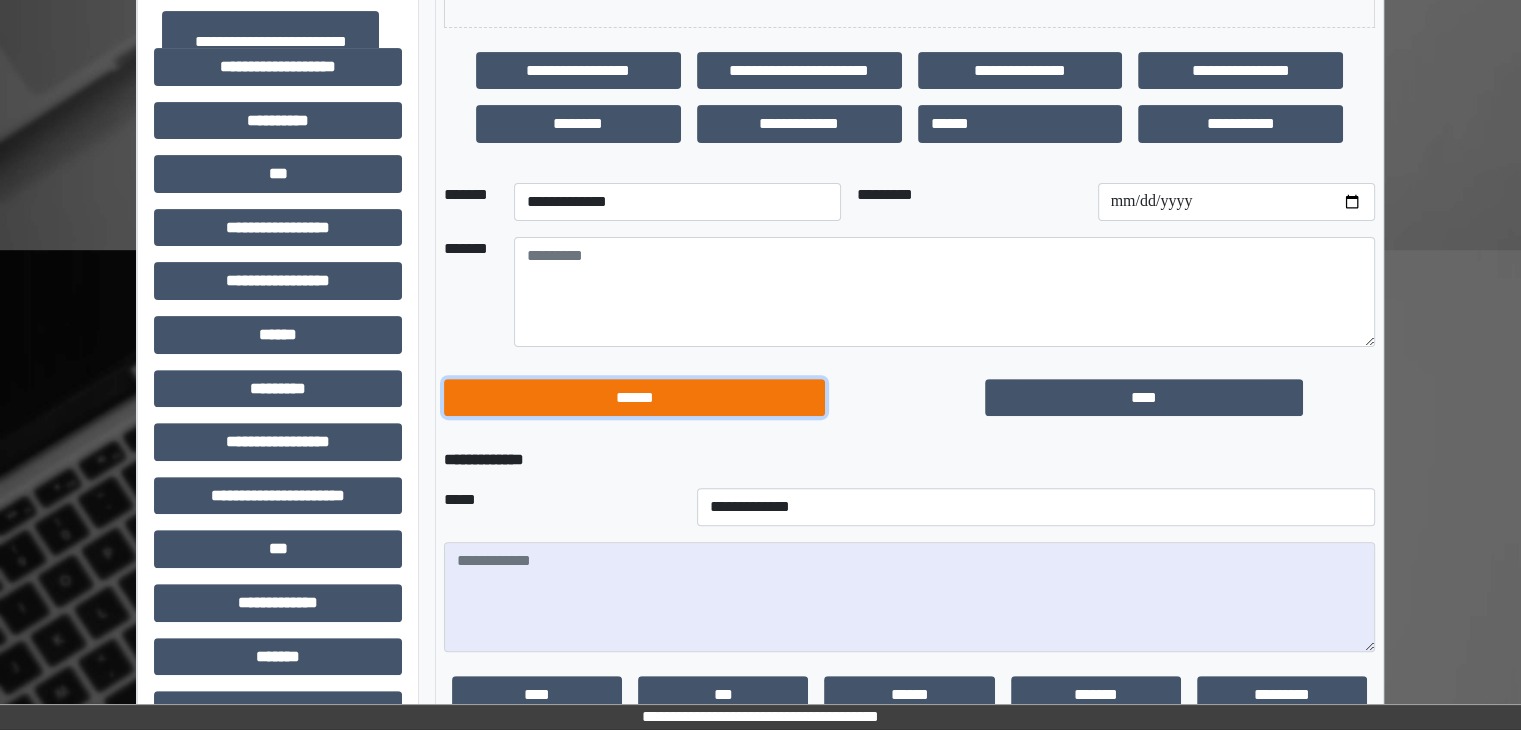 click on "******" at bounding box center (634, 398) 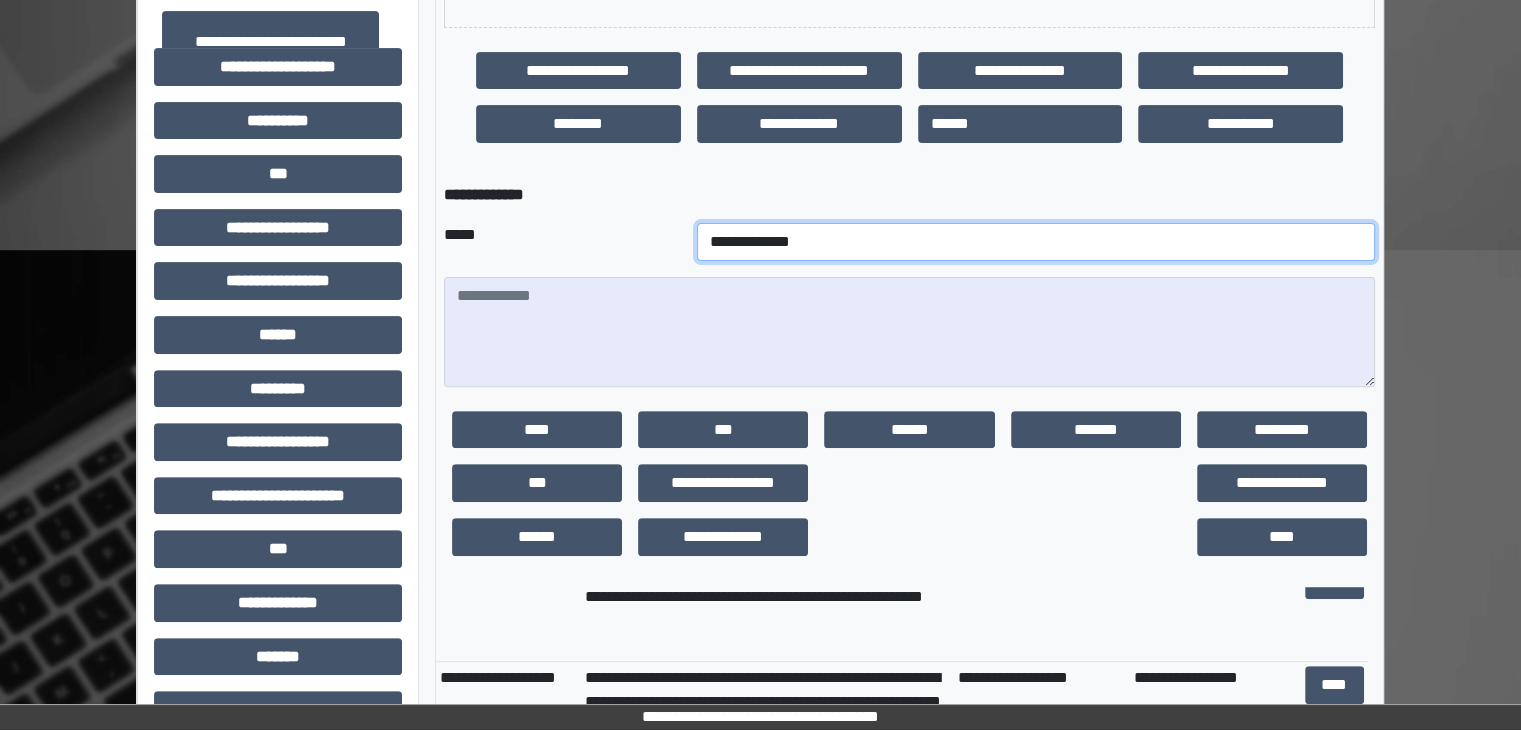 click on "**********" at bounding box center [1036, 242] 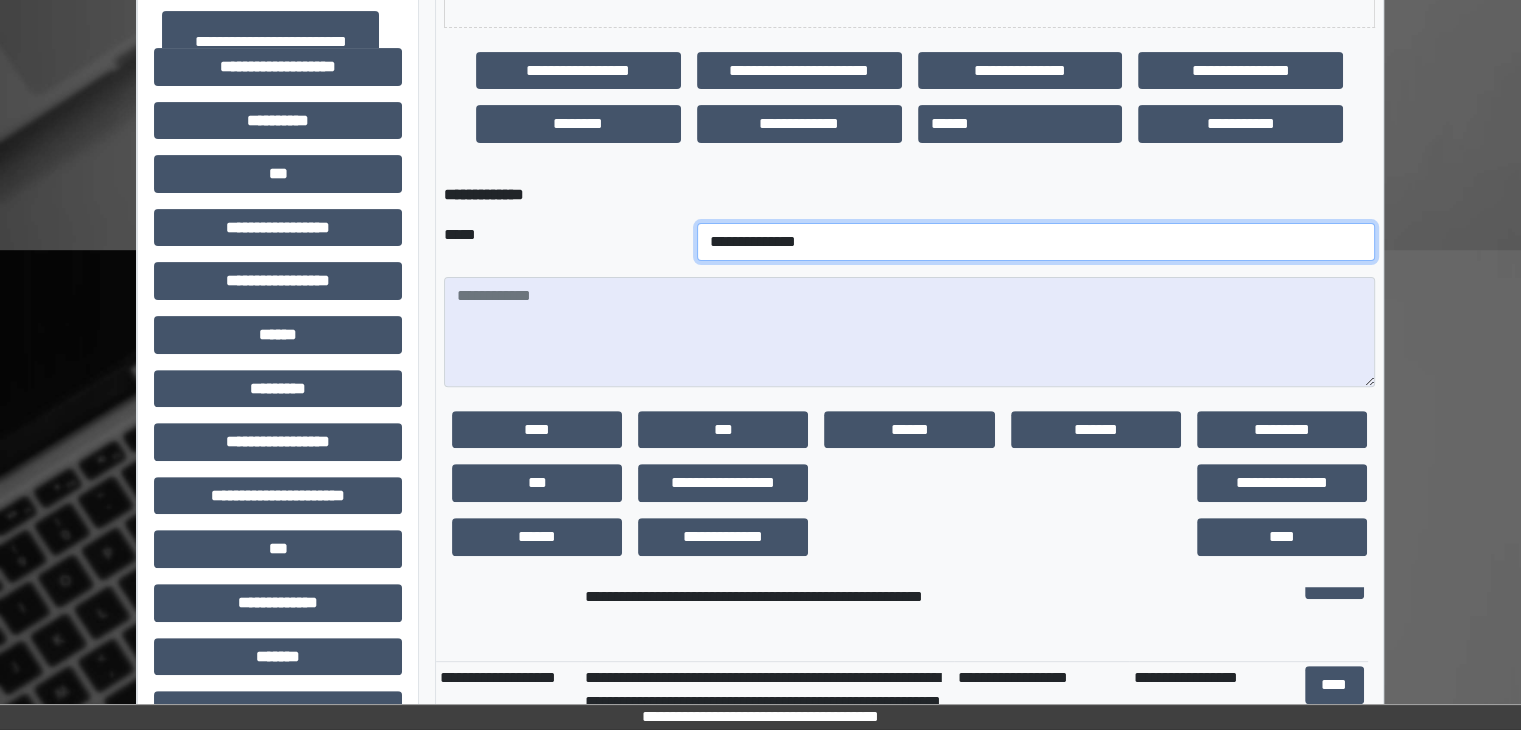 click on "**********" at bounding box center [1036, 242] 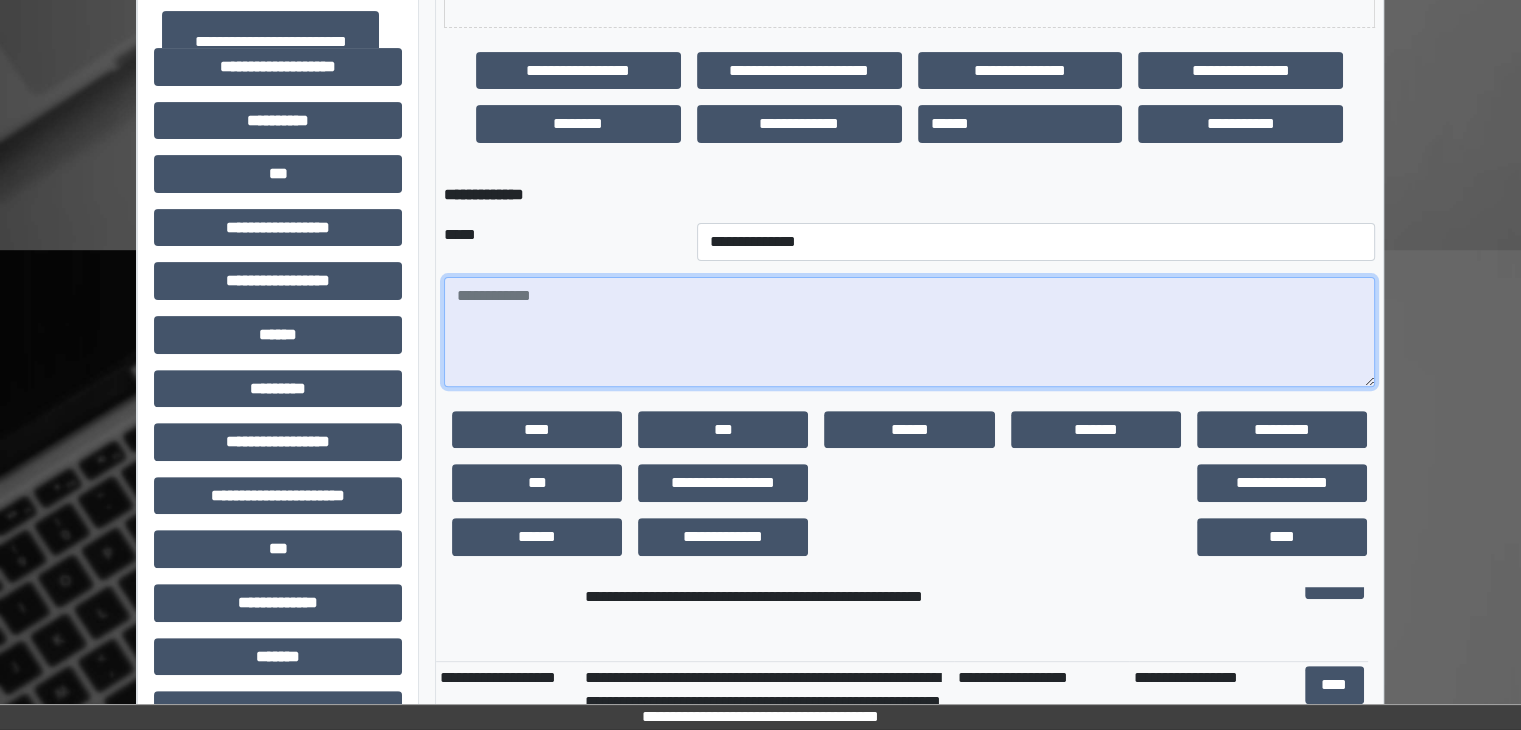 click at bounding box center (909, 332) 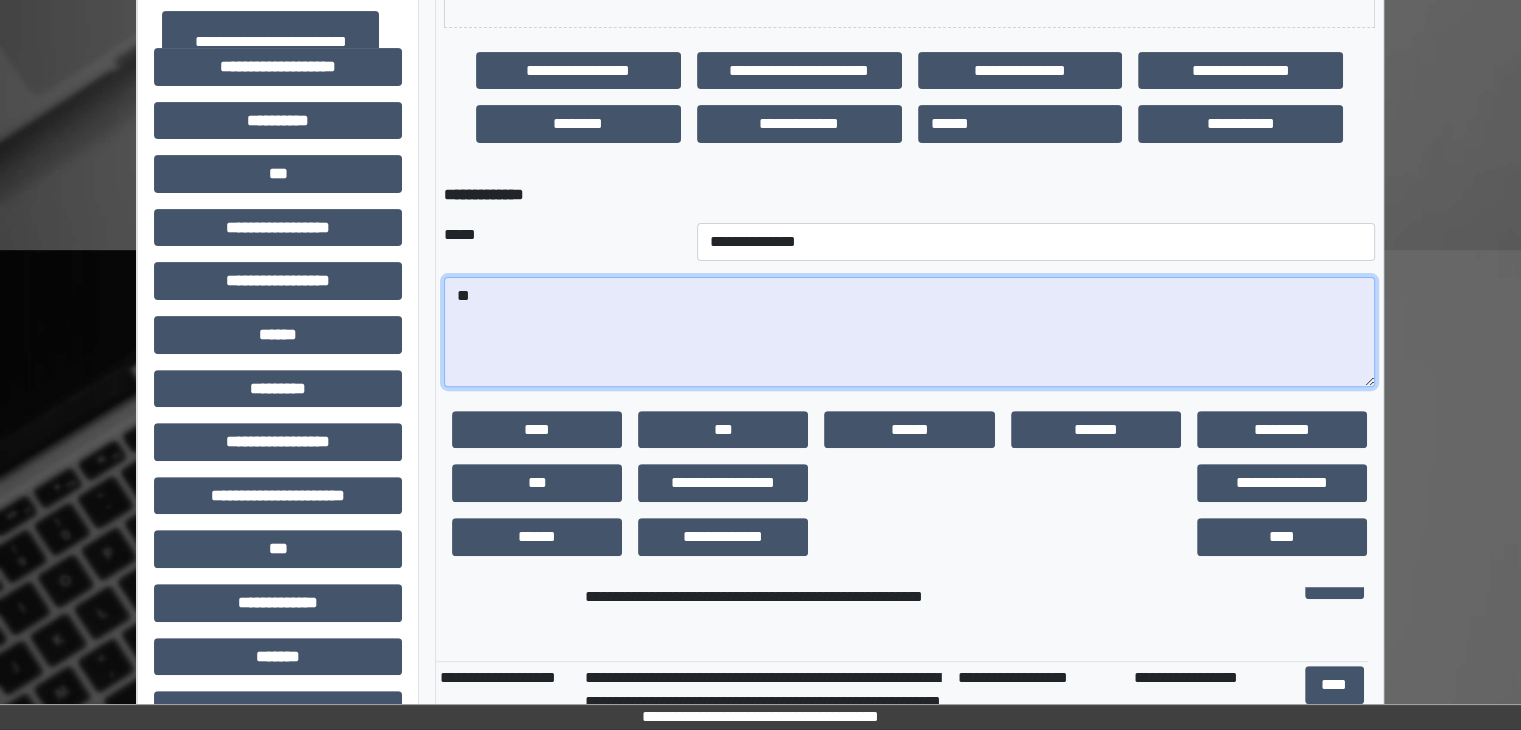 type on "*" 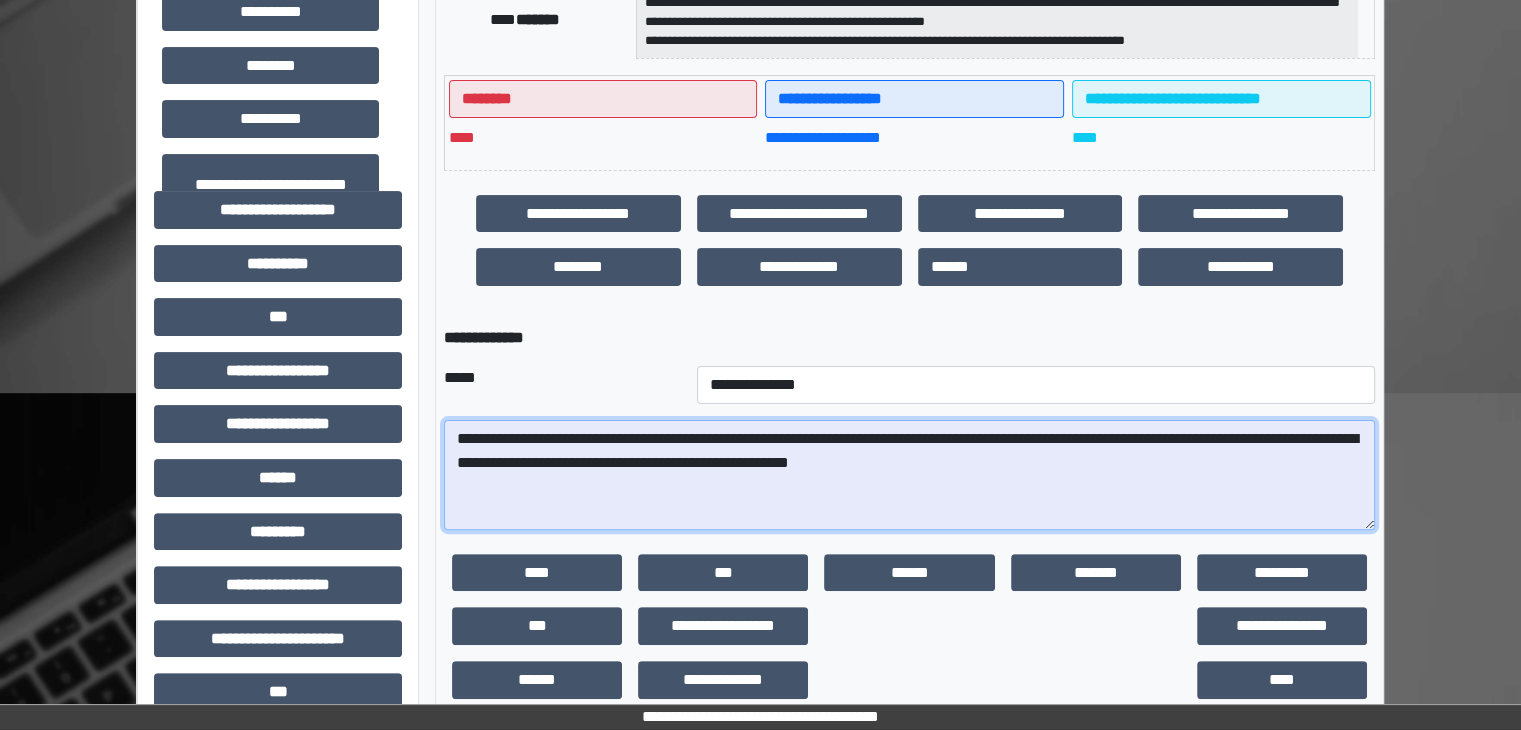 scroll, scrollTop: 200, scrollLeft: 0, axis: vertical 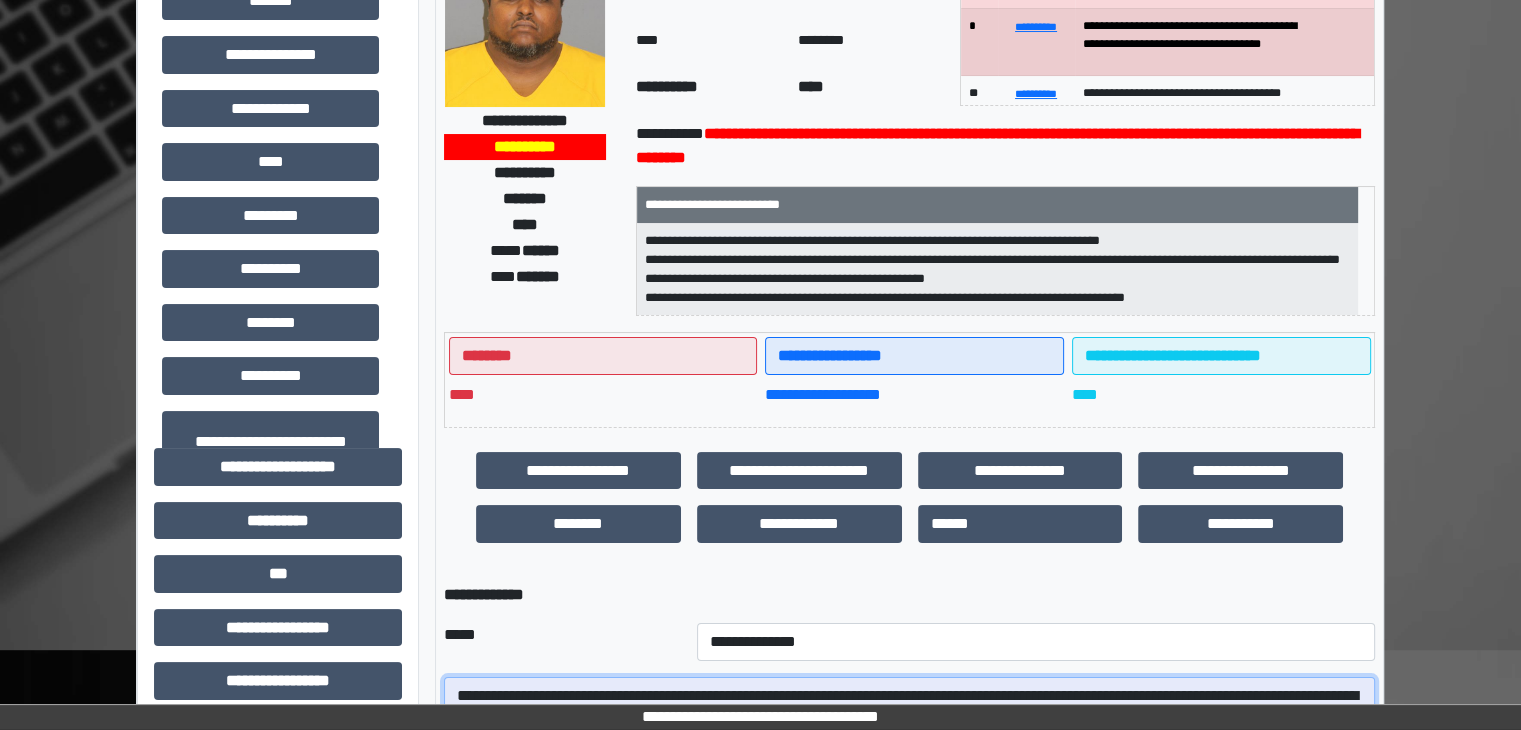 type on "**********" 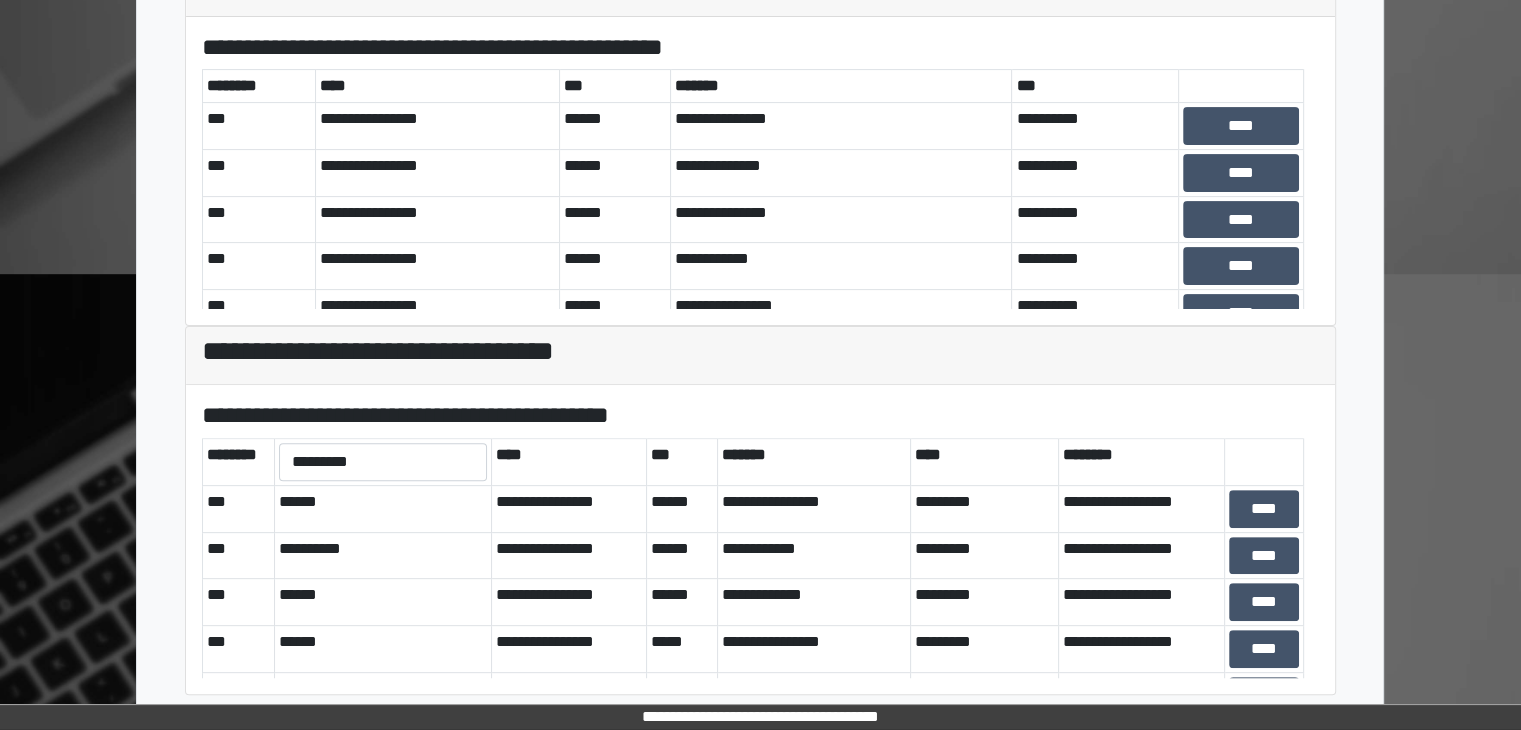 scroll, scrollTop: 581, scrollLeft: 0, axis: vertical 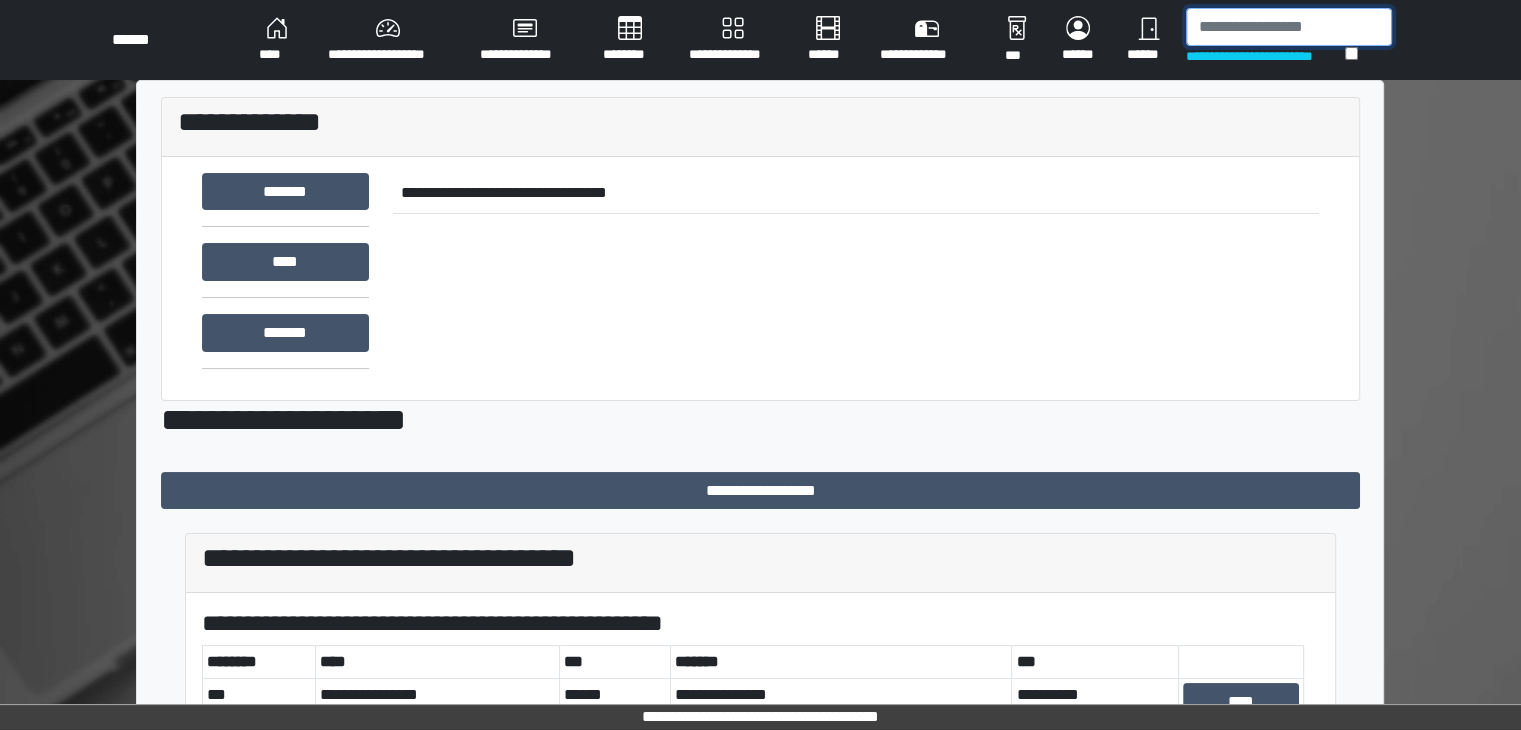 click at bounding box center [1289, 27] 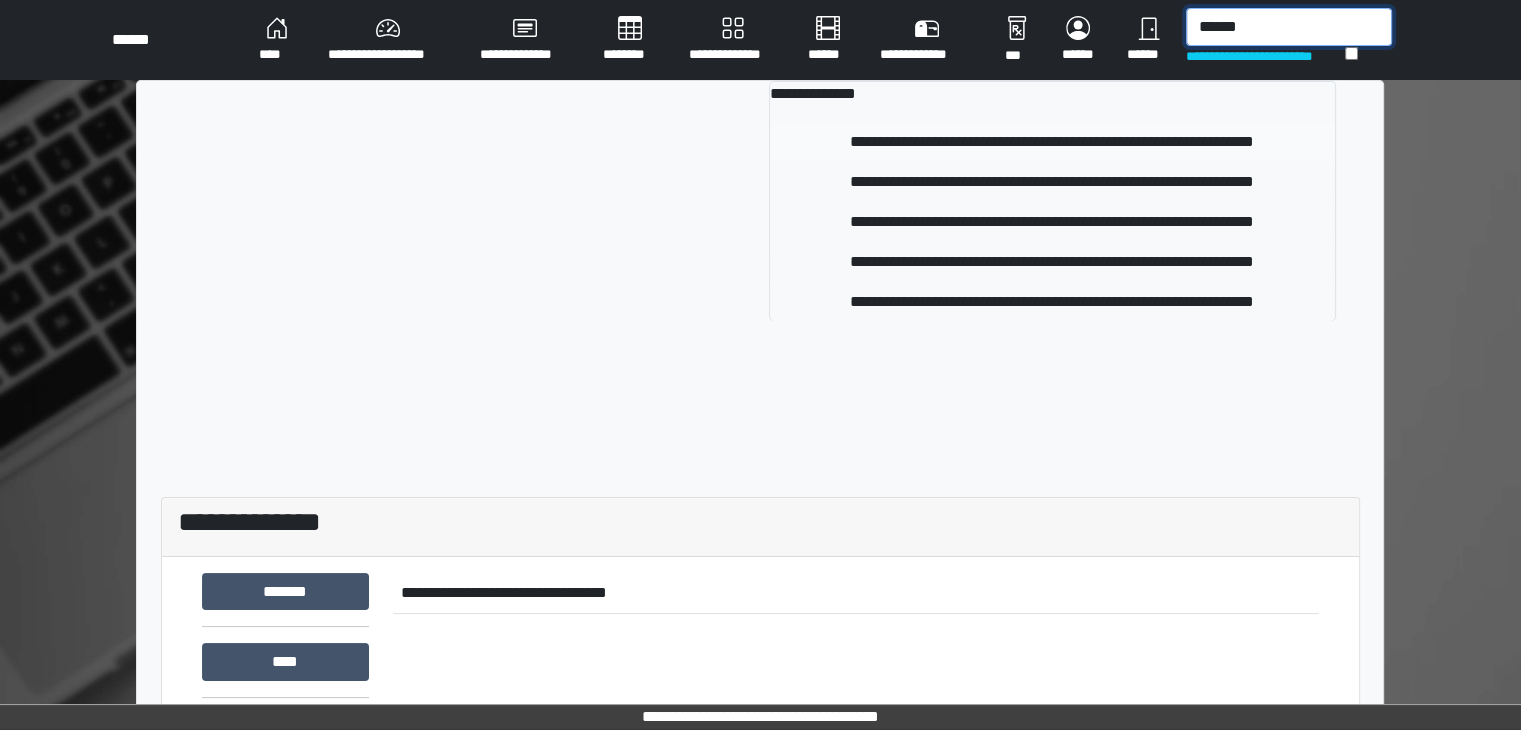 type on "******" 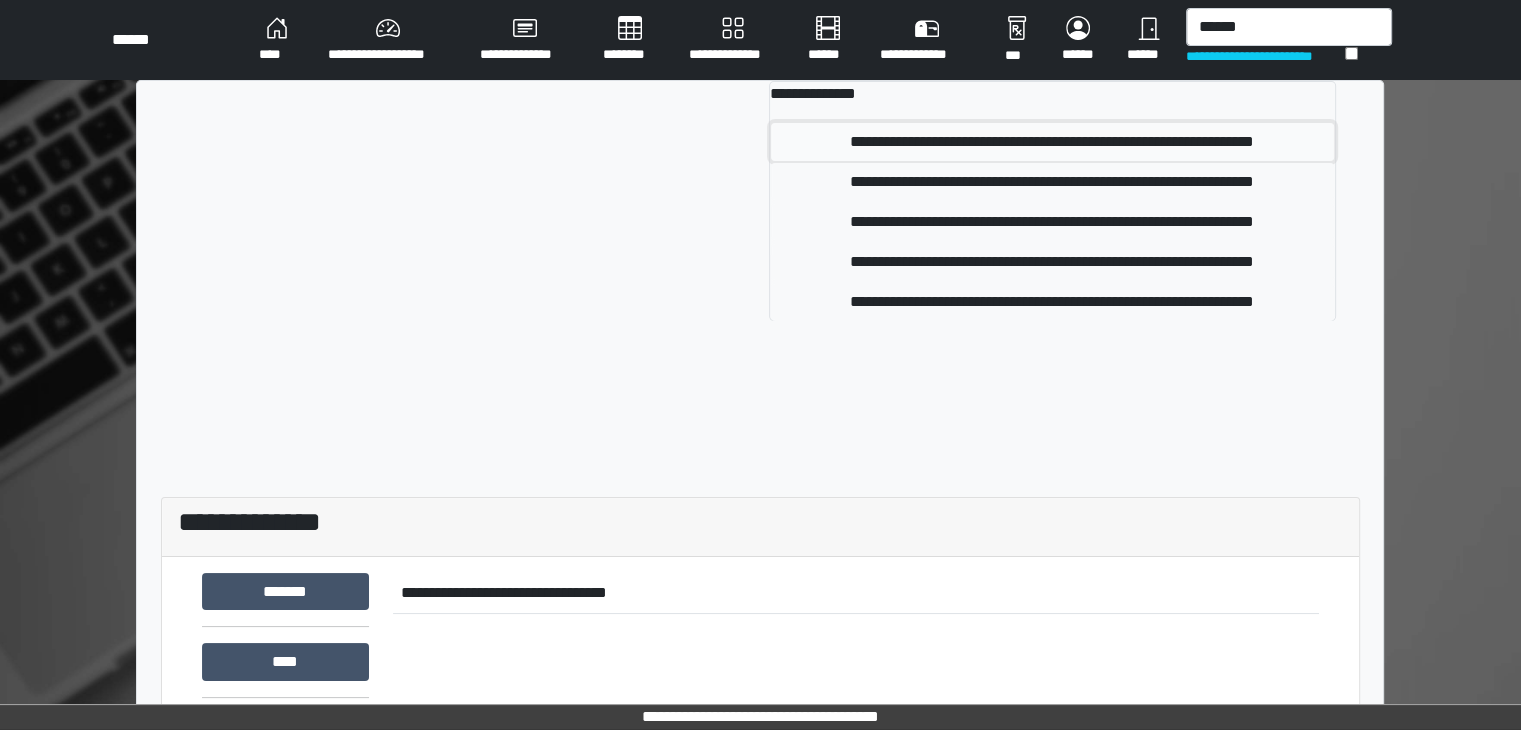 click on "**********" at bounding box center (1052, 142) 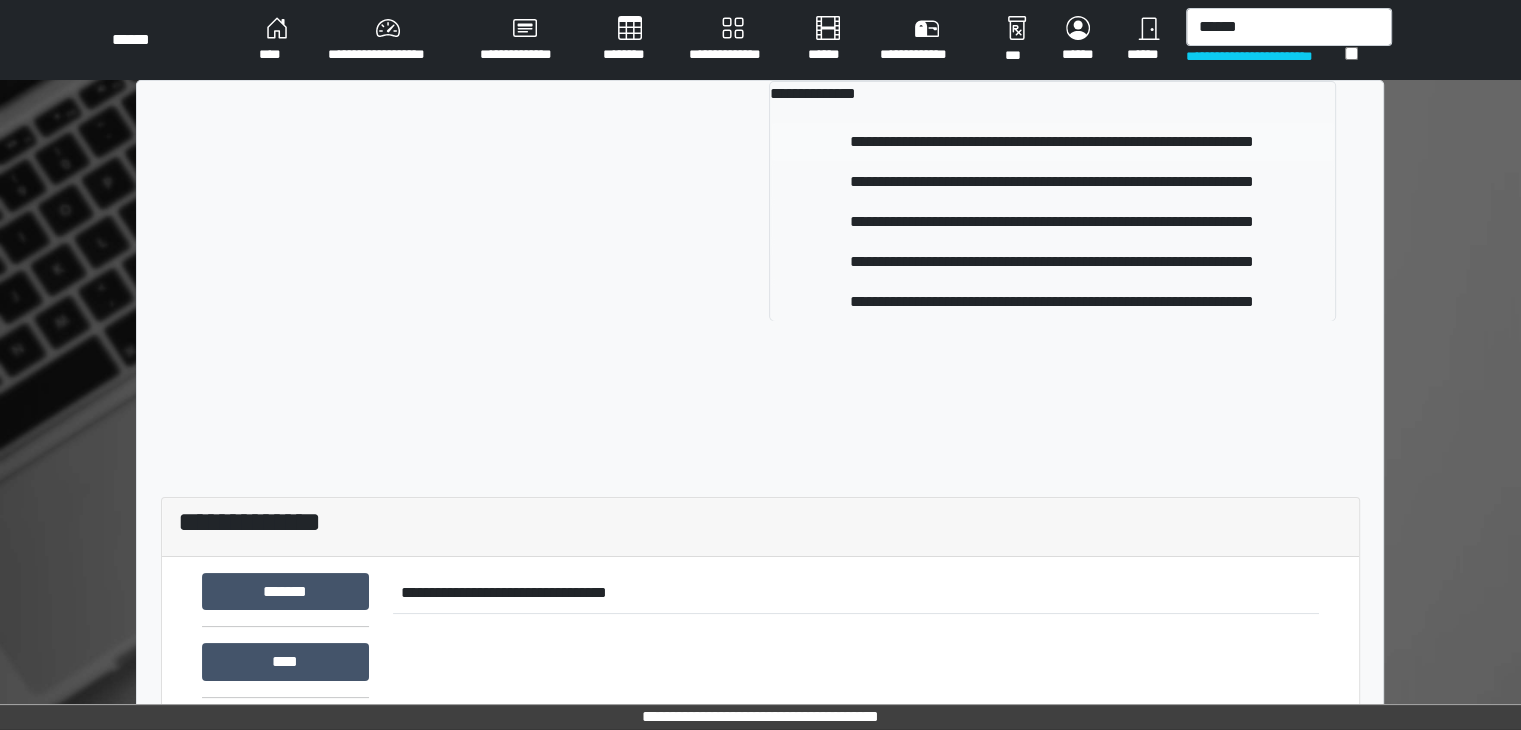 type 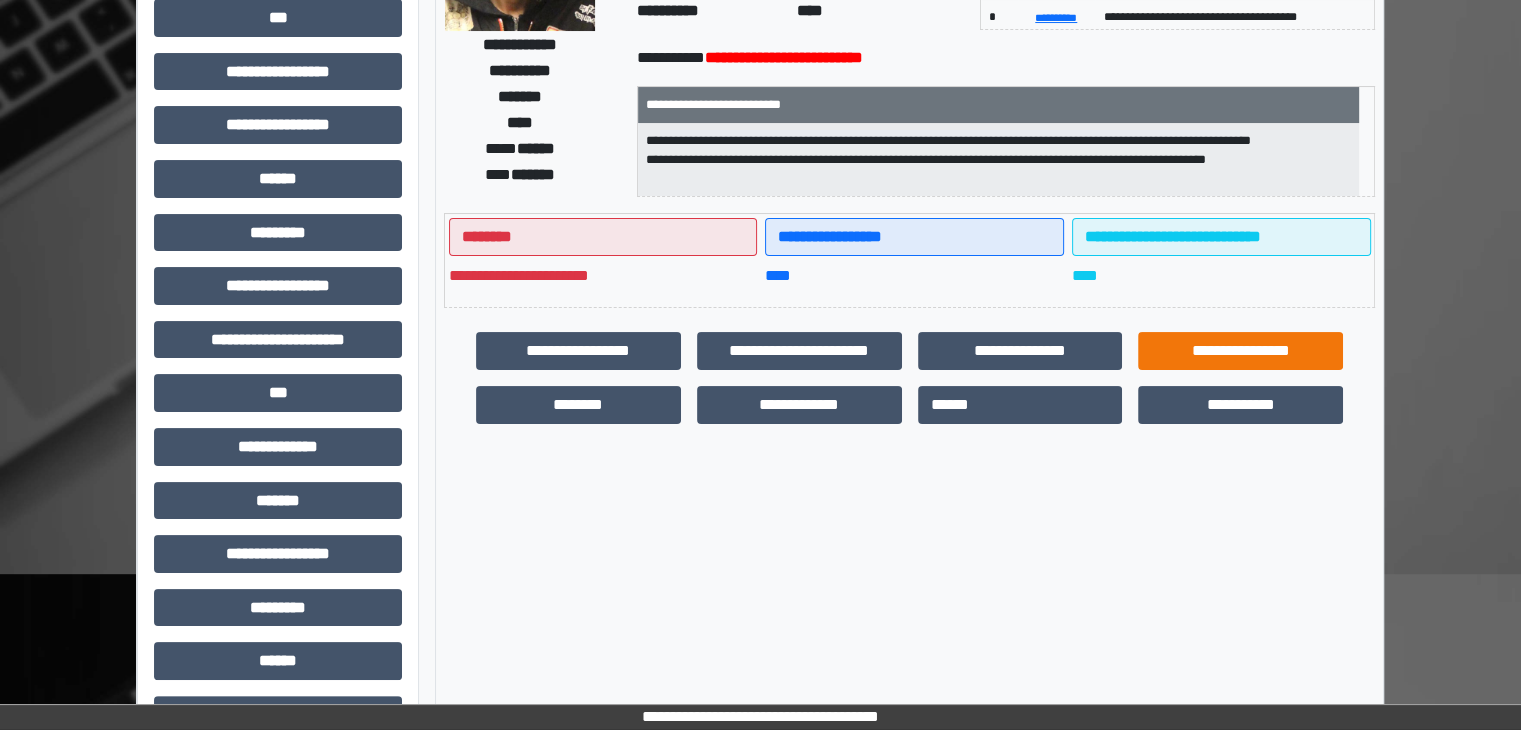 scroll, scrollTop: 300, scrollLeft: 0, axis: vertical 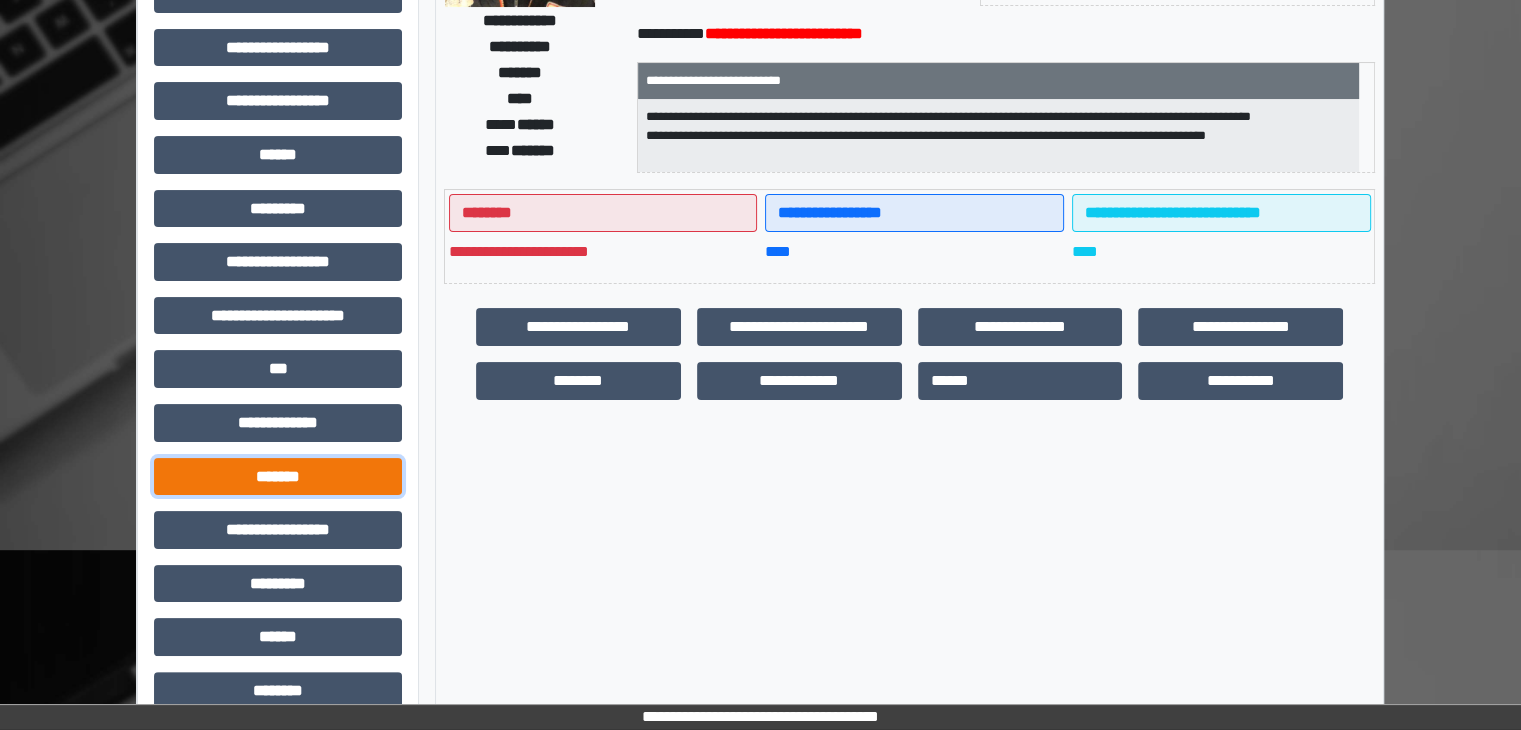 click on "*******" at bounding box center [278, 477] 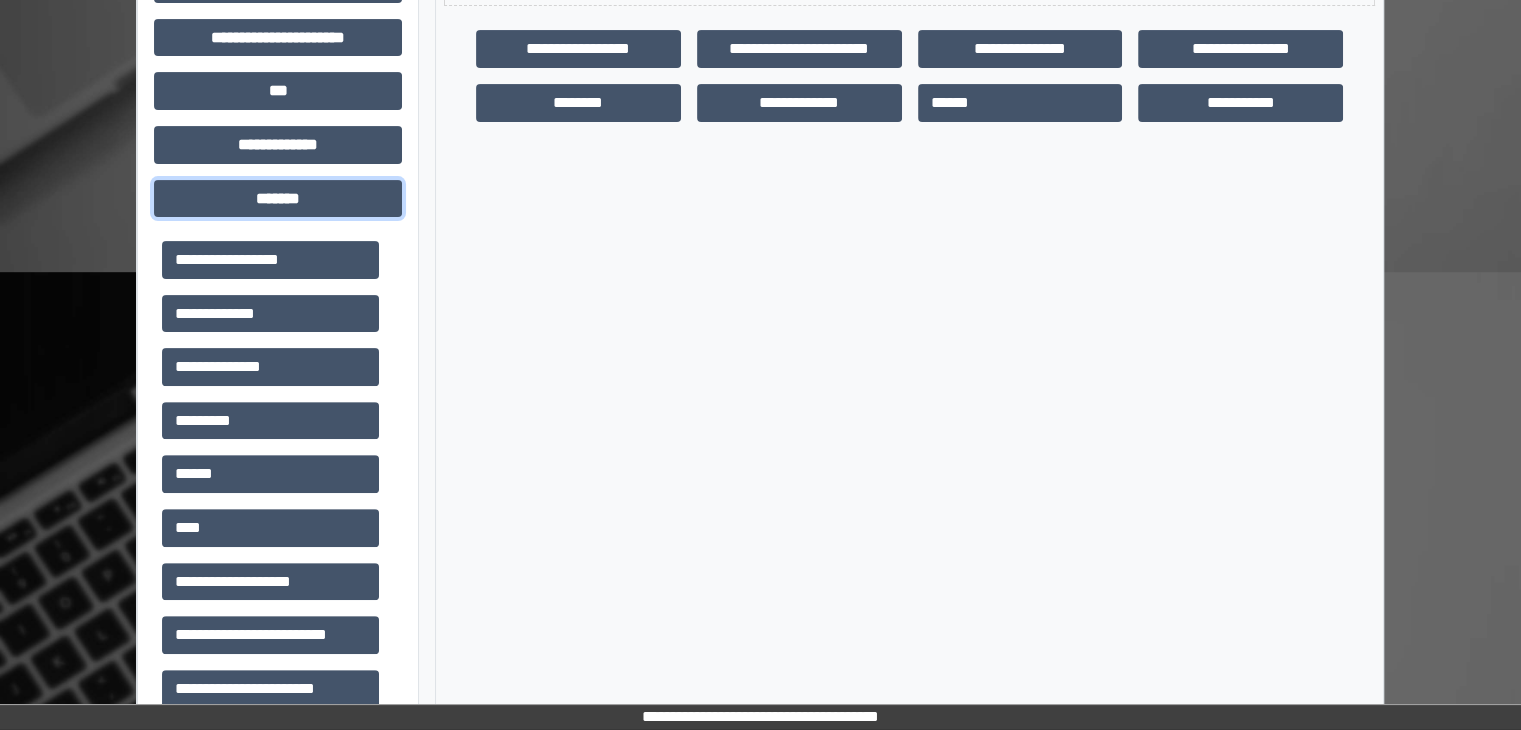 scroll, scrollTop: 700, scrollLeft: 0, axis: vertical 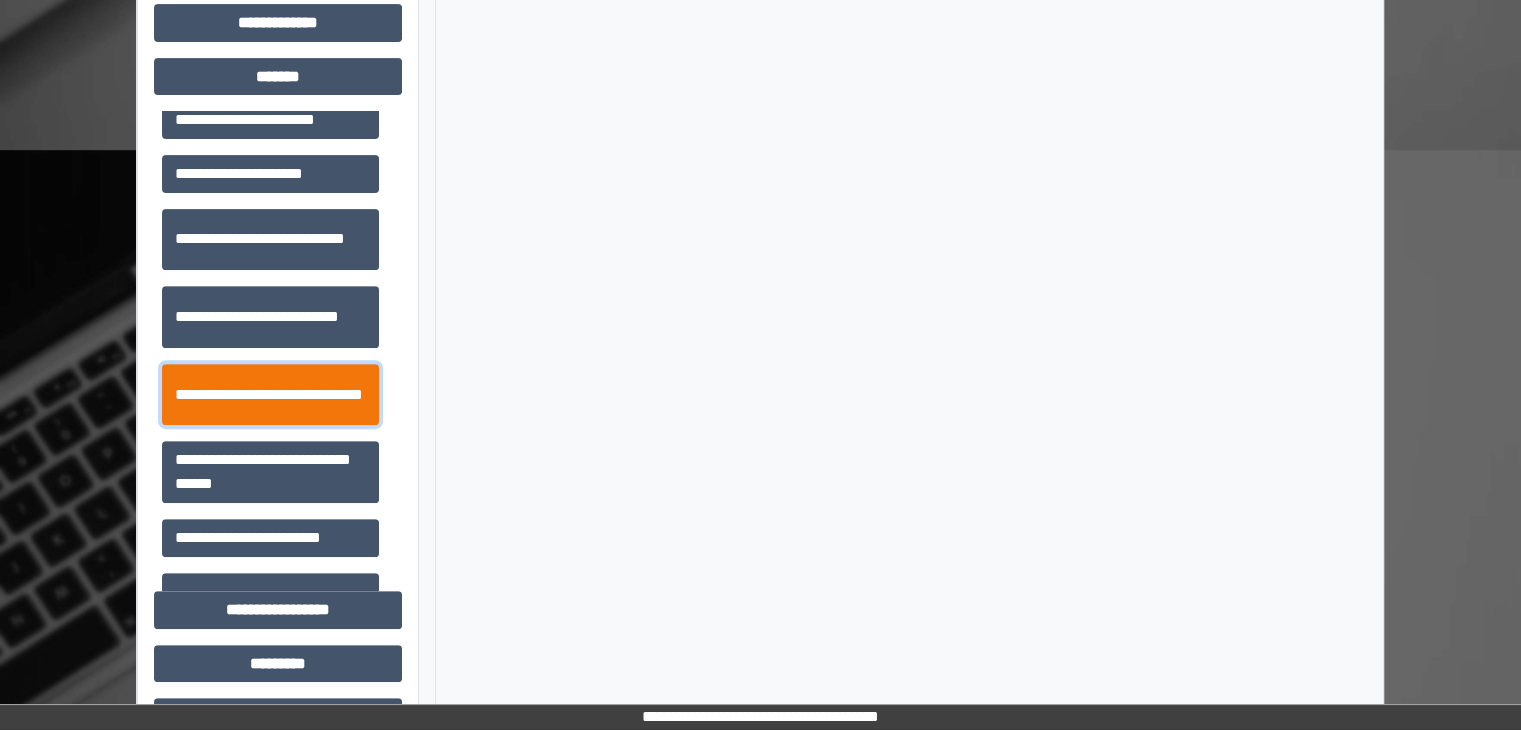 click on "**********" at bounding box center (270, 395) 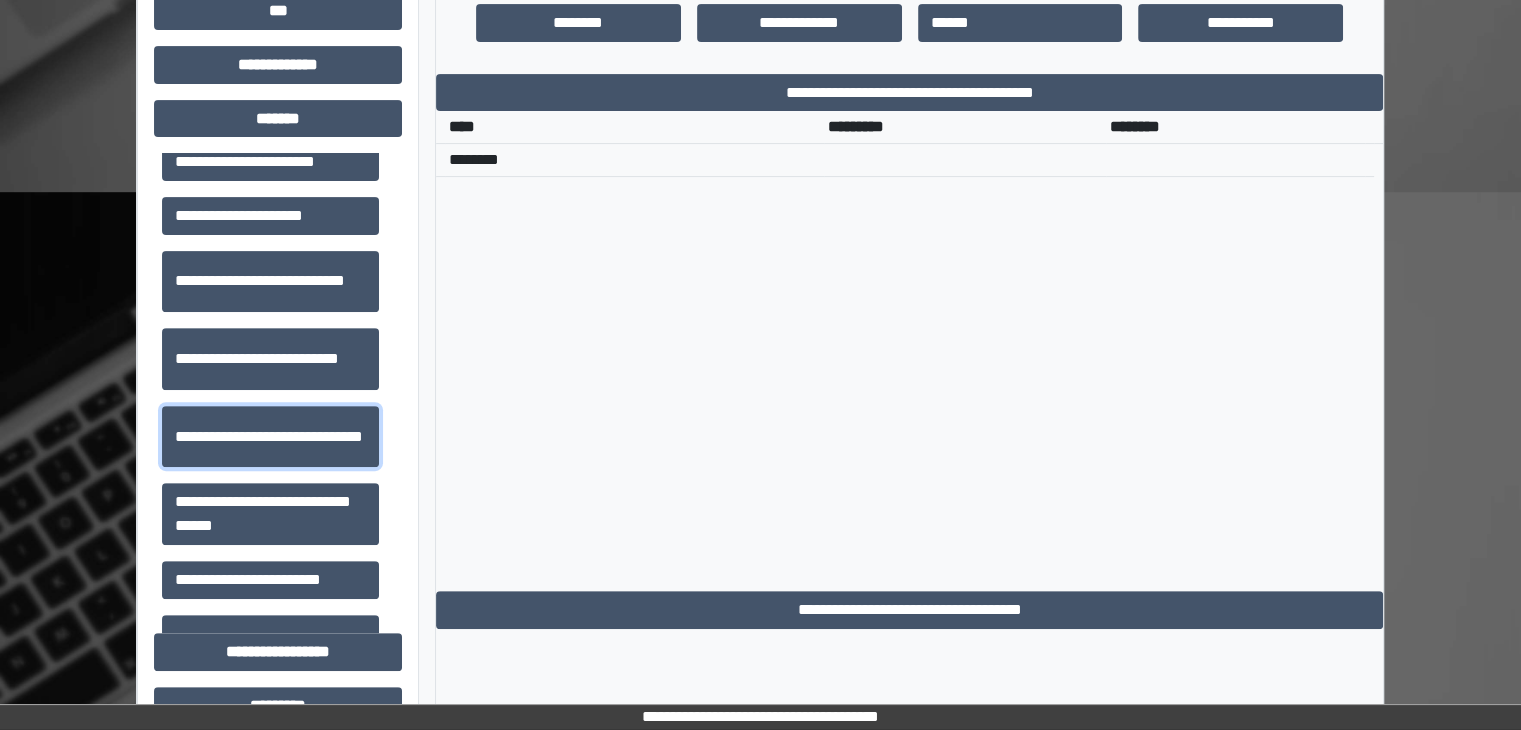 scroll, scrollTop: 900, scrollLeft: 0, axis: vertical 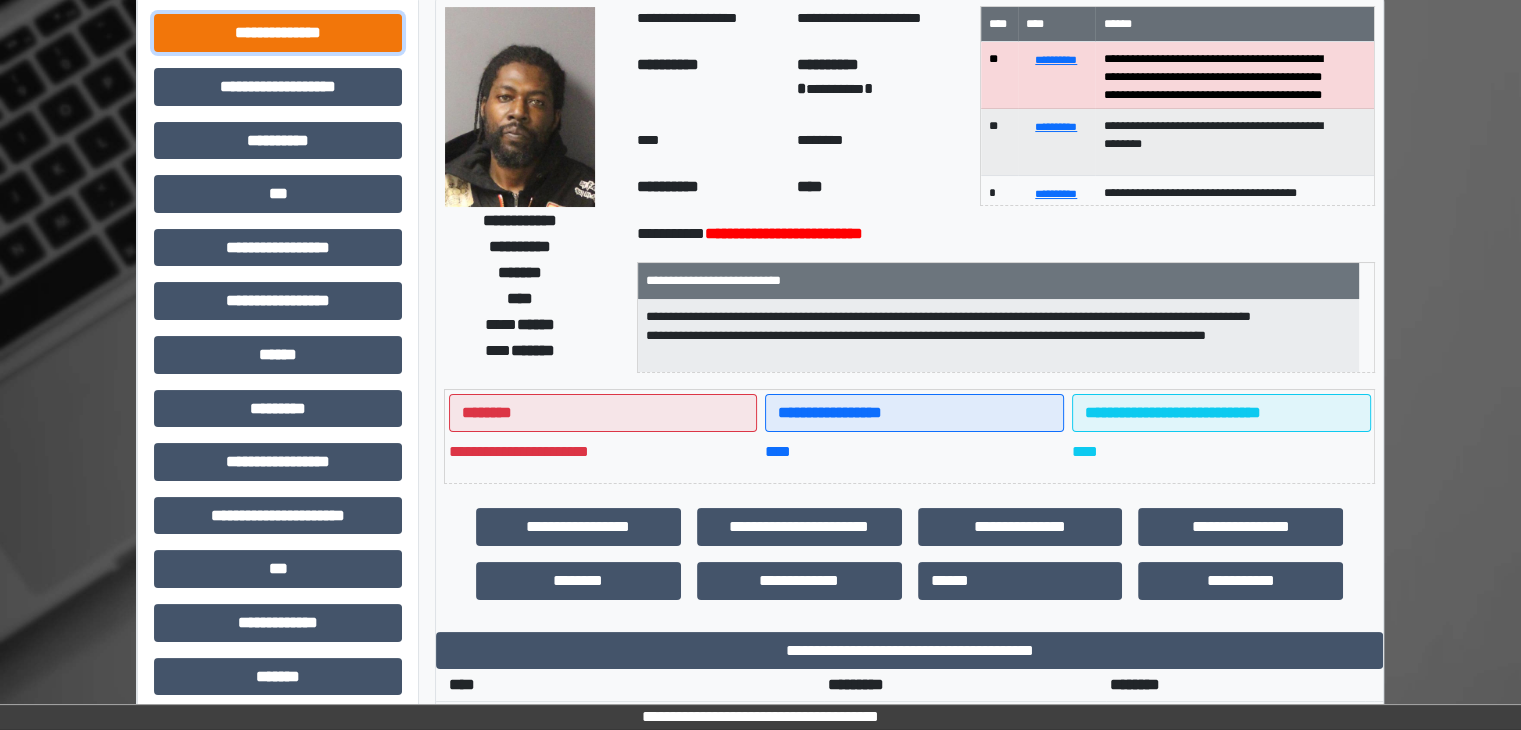 click on "**********" at bounding box center (278, 33) 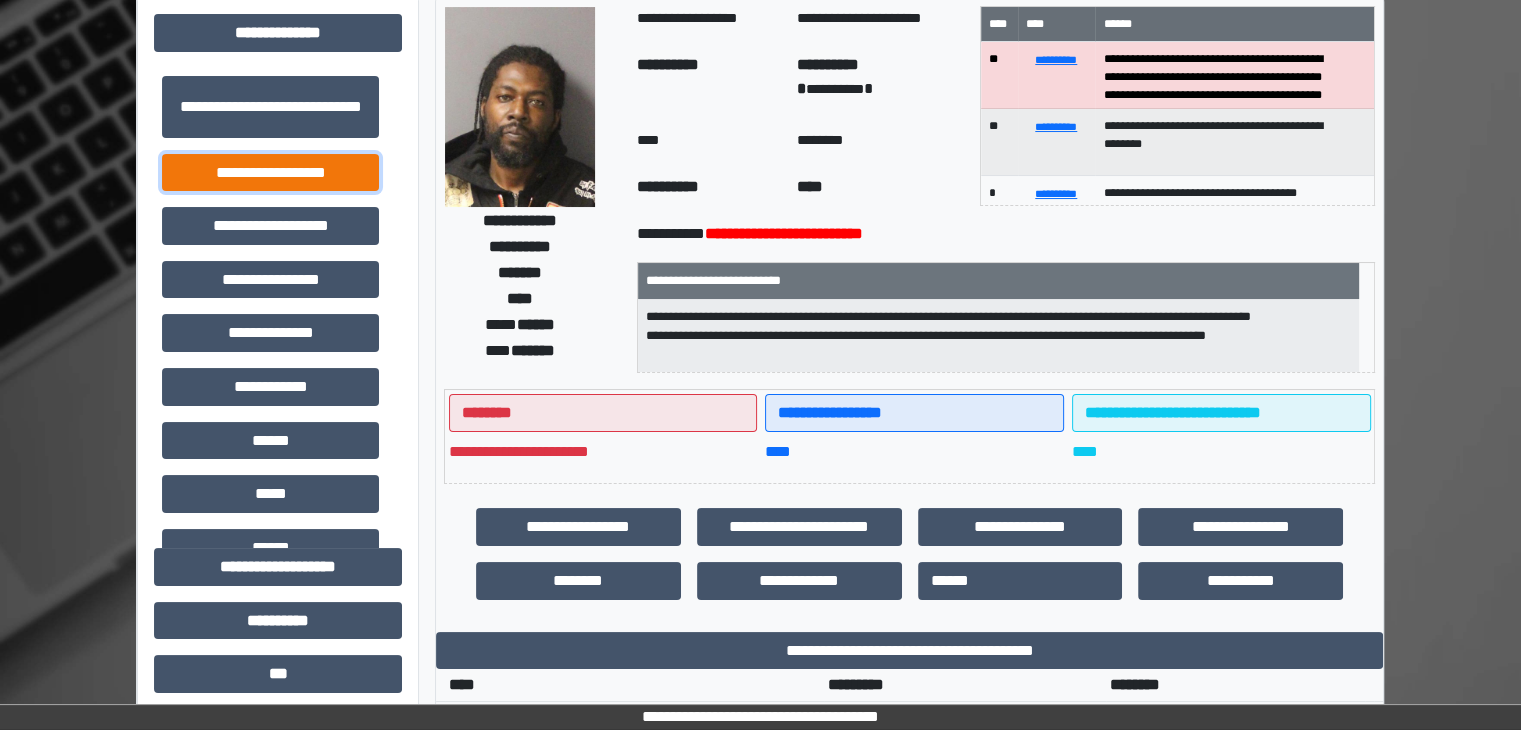 click on "**********" at bounding box center [270, 173] 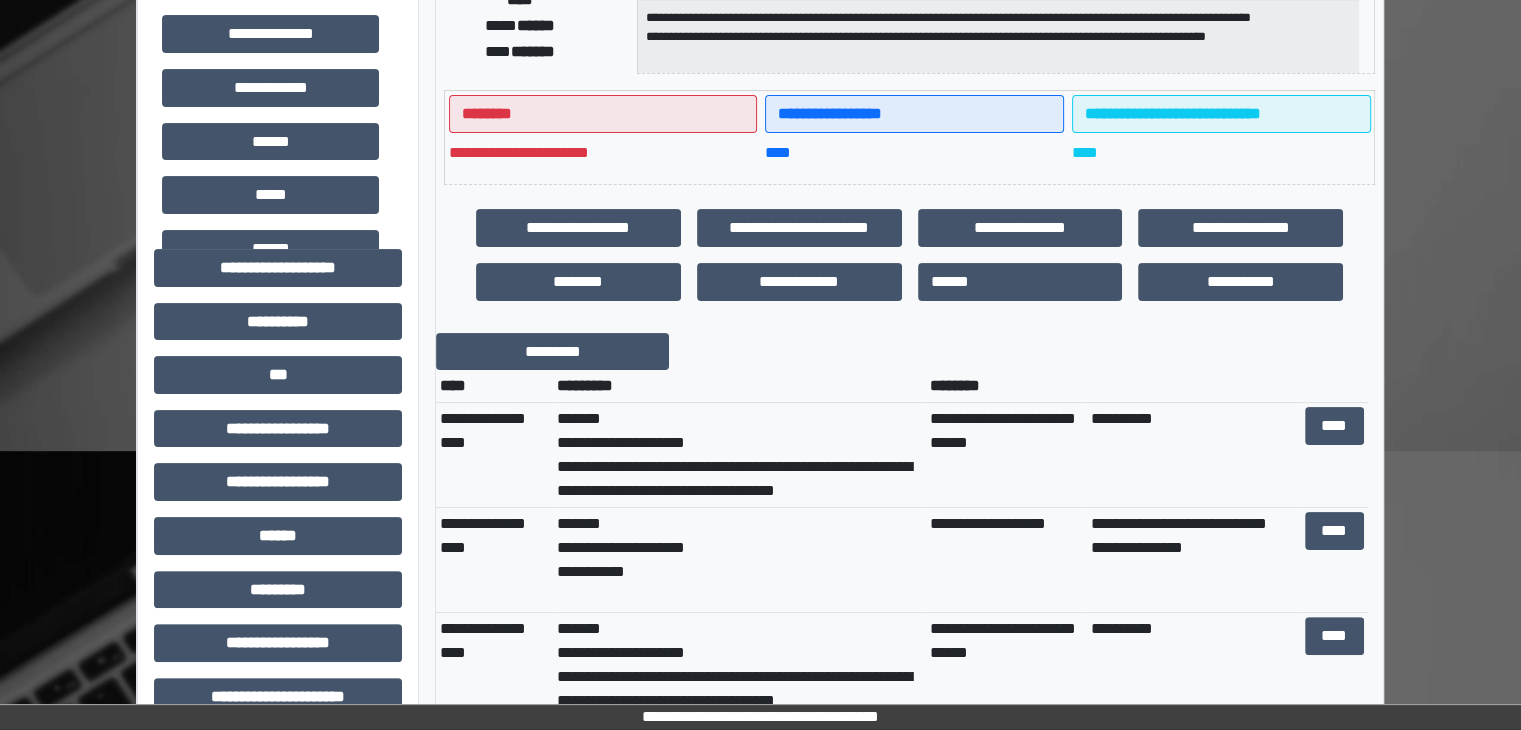 scroll, scrollTop: 400, scrollLeft: 0, axis: vertical 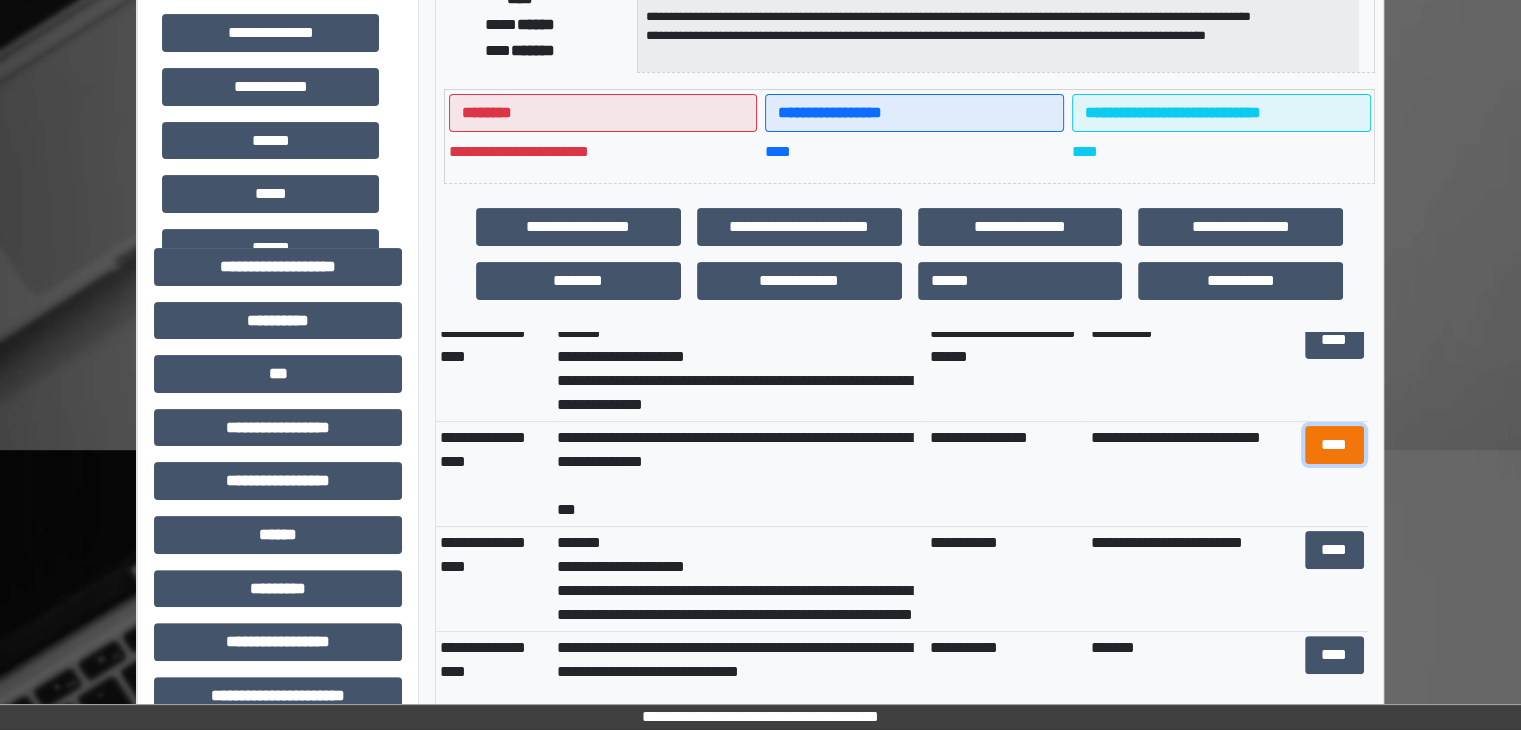 click on "****" at bounding box center [1334, 445] 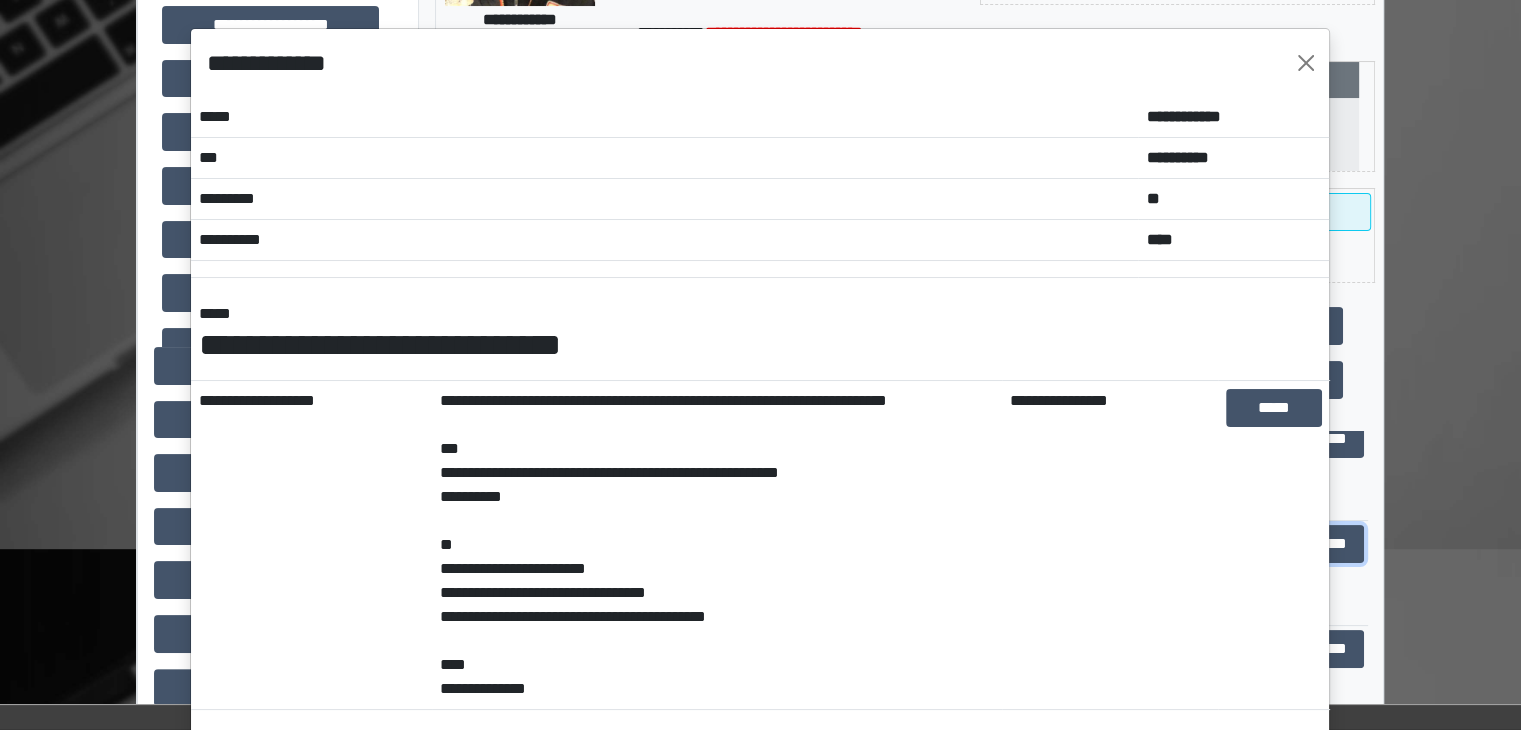 scroll, scrollTop: 300, scrollLeft: 0, axis: vertical 